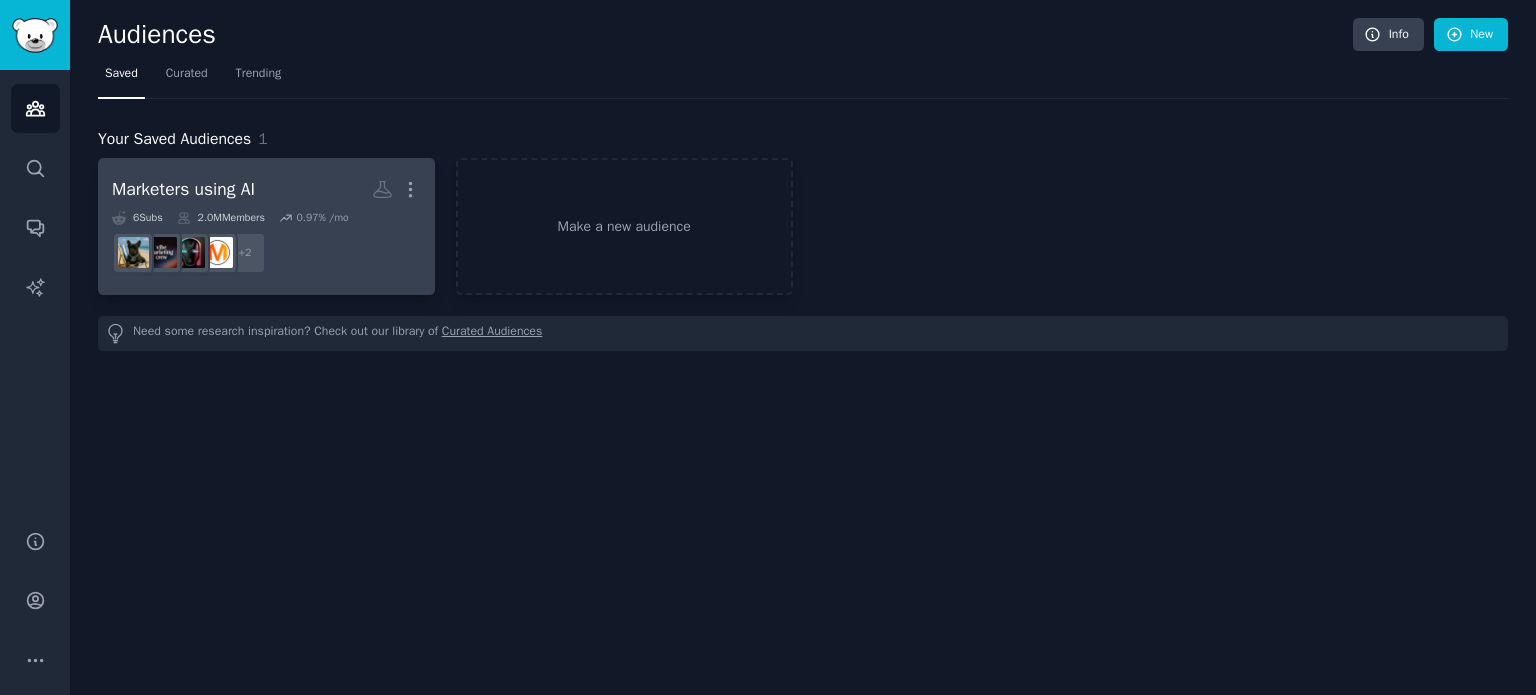 scroll, scrollTop: 0, scrollLeft: 0, axis: both 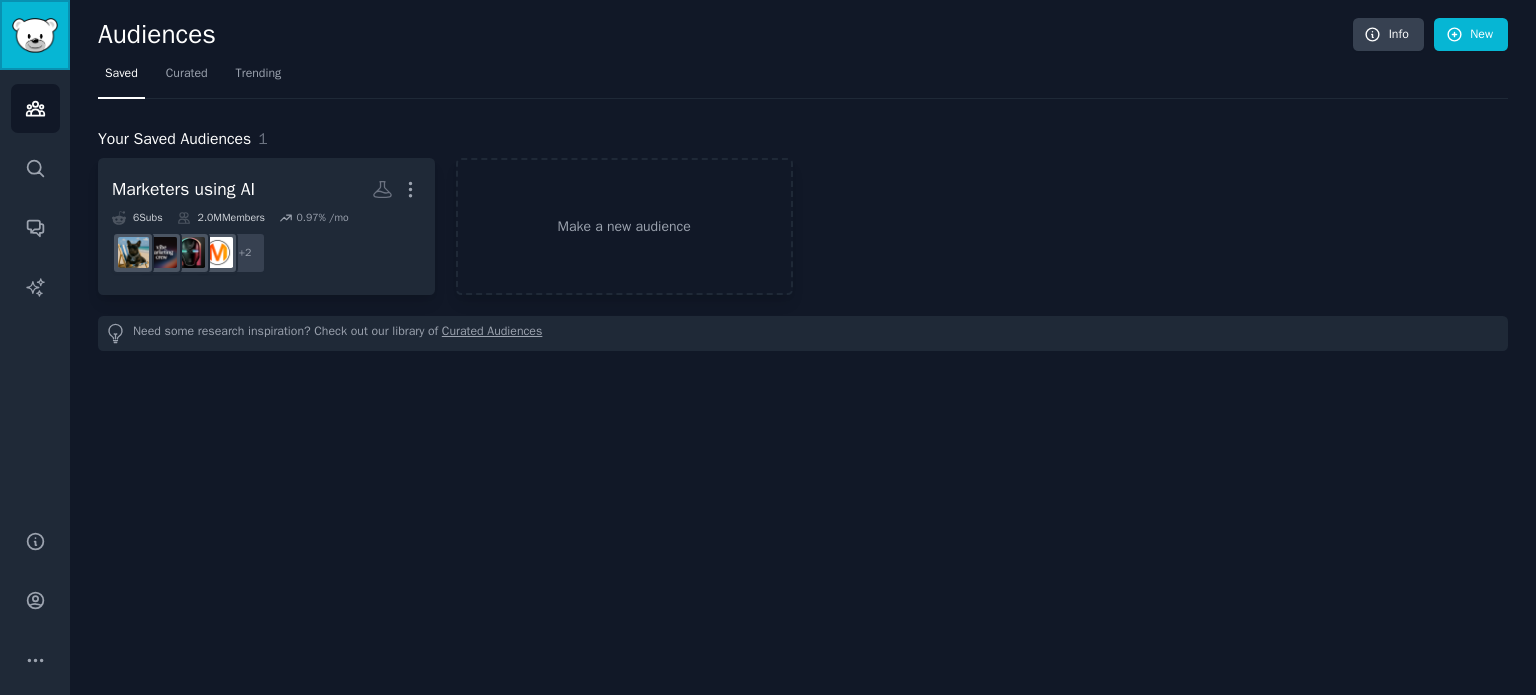 click at bounding box center (35, 35) 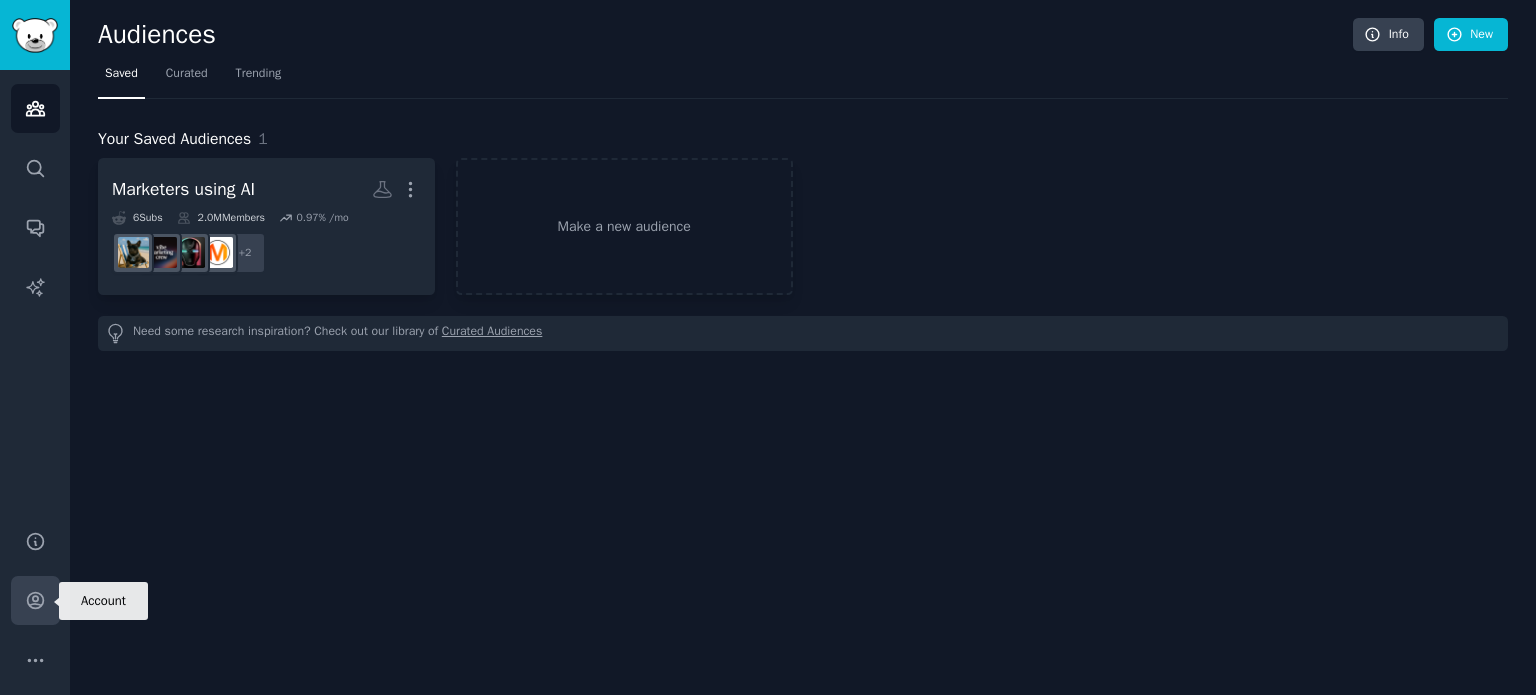click 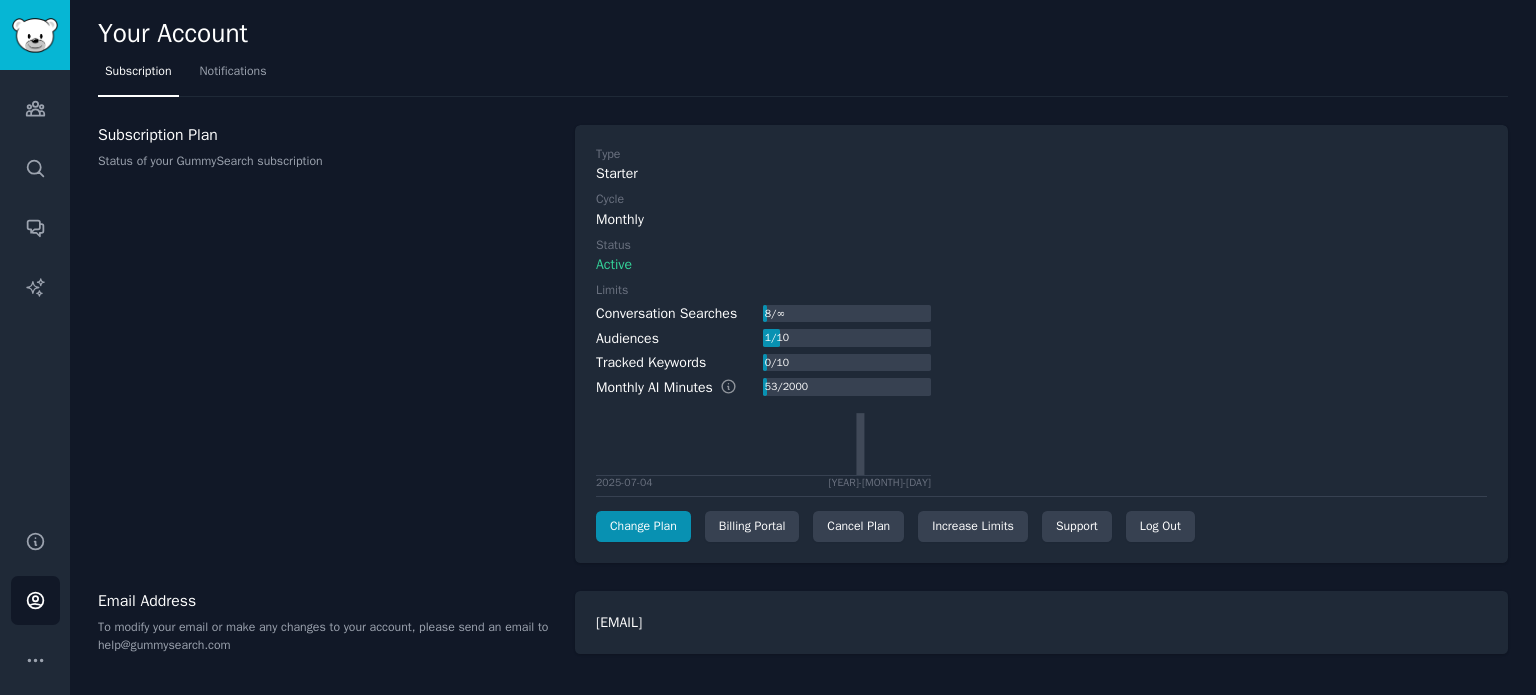 click on "Subscription Plan Status of your GummySearch subscription Type Starter Cycle Monthly Status Active Limits Conversation Searches 8 / ∞ Audiences 1 / 10 Tracked Keywords 0 / 10 Monthly AI Minutes 53 / 2000 [YEAR]-[MONTH]-[DAY] [YEAR]-[MONTH]-[DAY] Change Plan Billing Portal Cancel Plan Increase Limits Support Log Out" at bounding box center (803, 344) 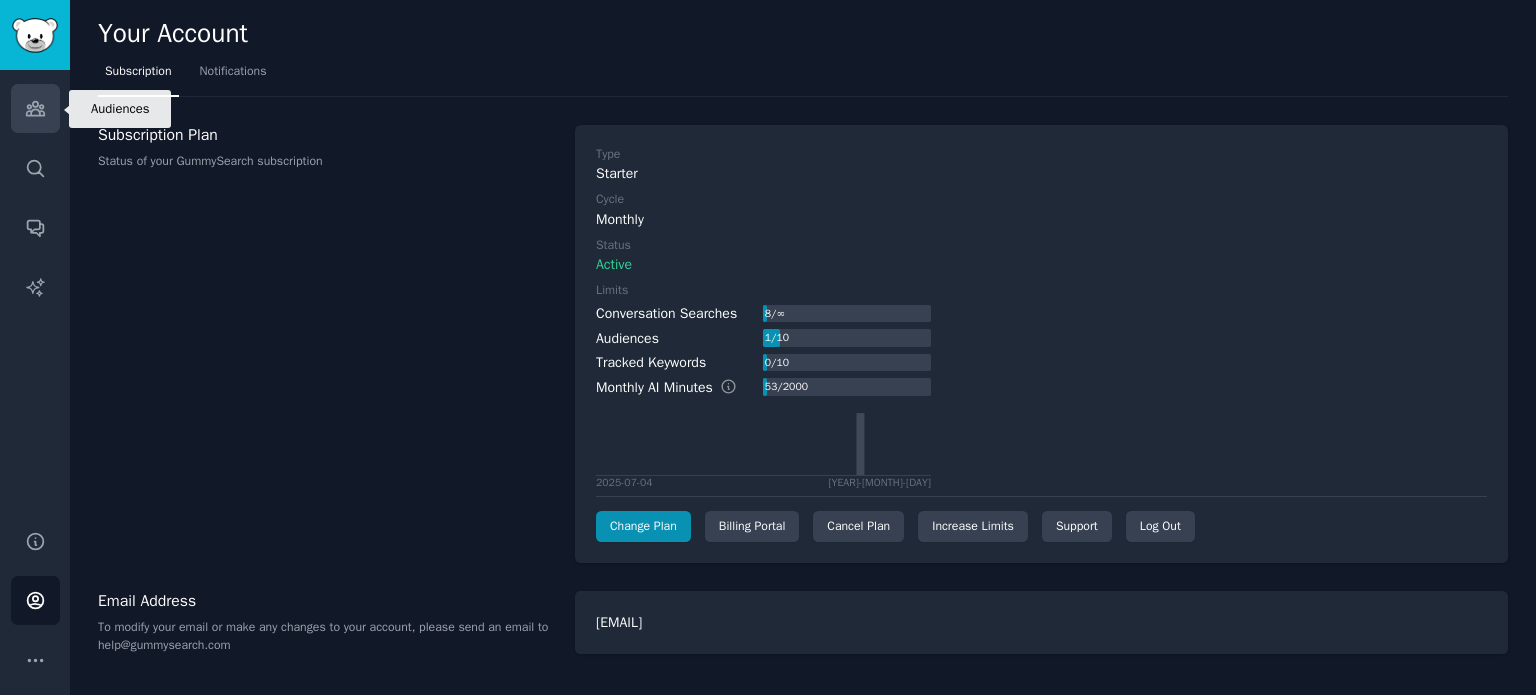 click 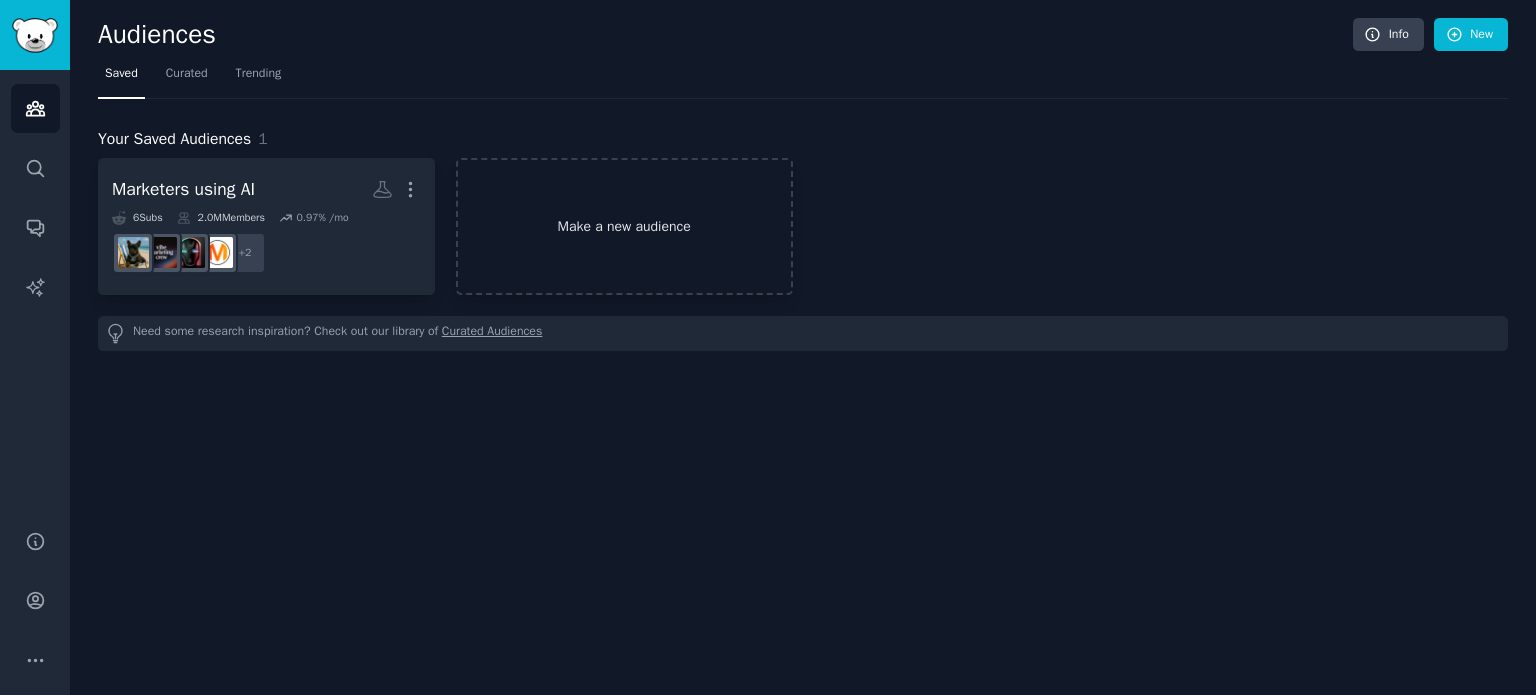 click on "Make a new audience" at bounding box center [624, 226] 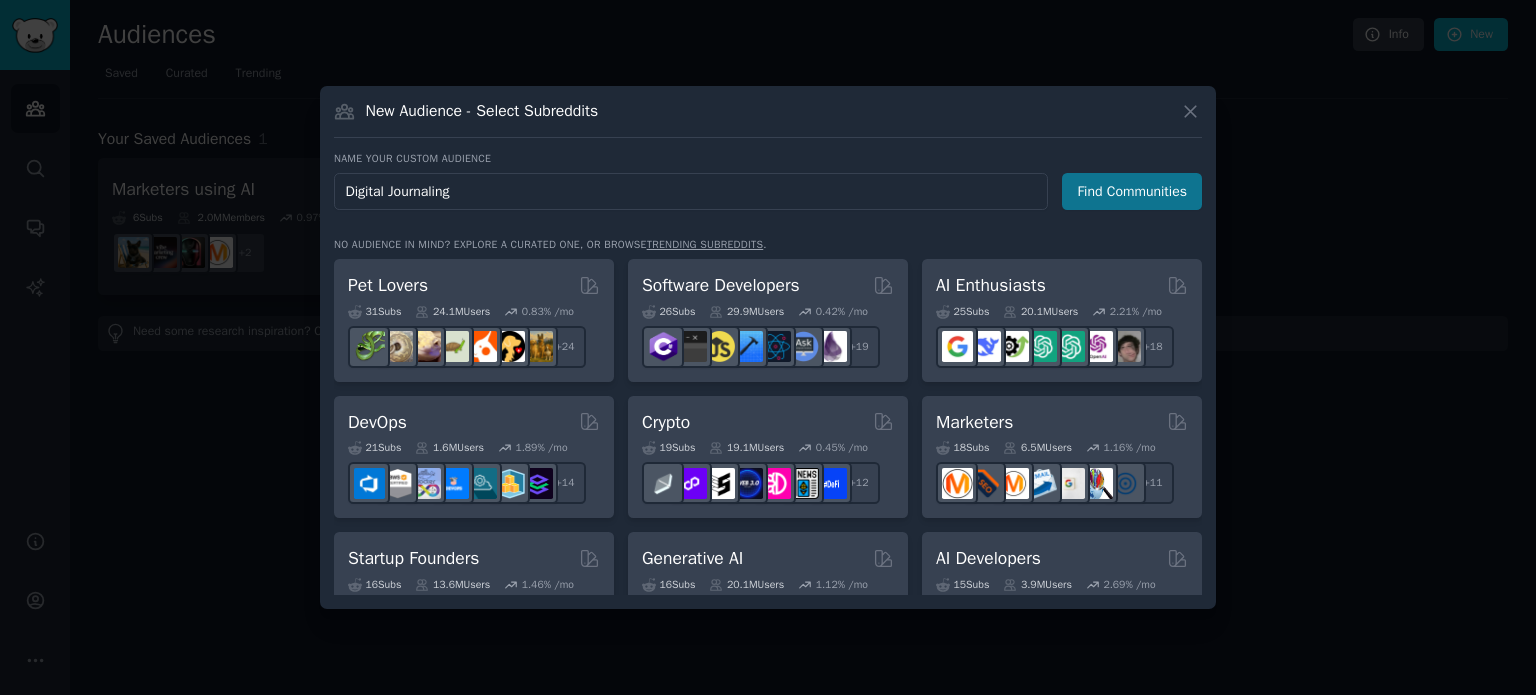 type on "Digital Journaling" 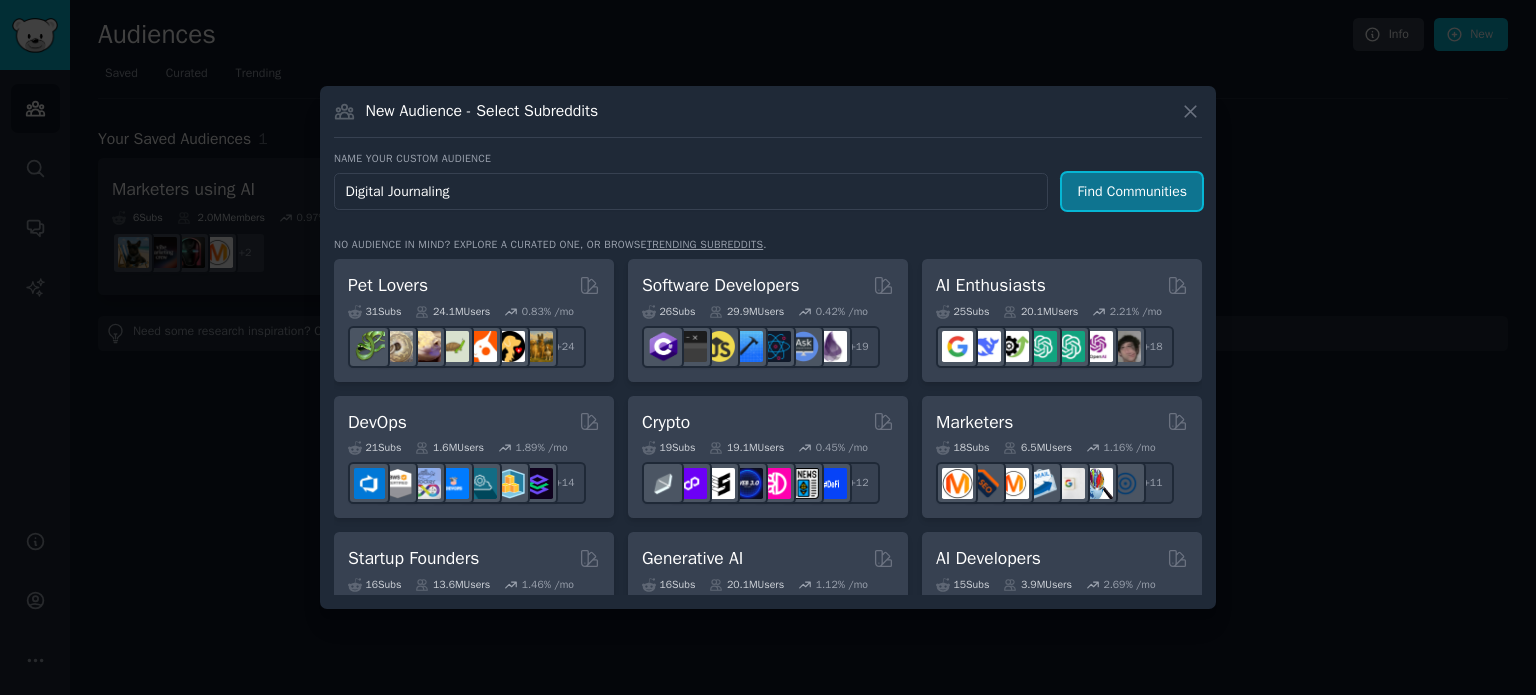 click on "Find Communities" at bounding box center (1132, 191) 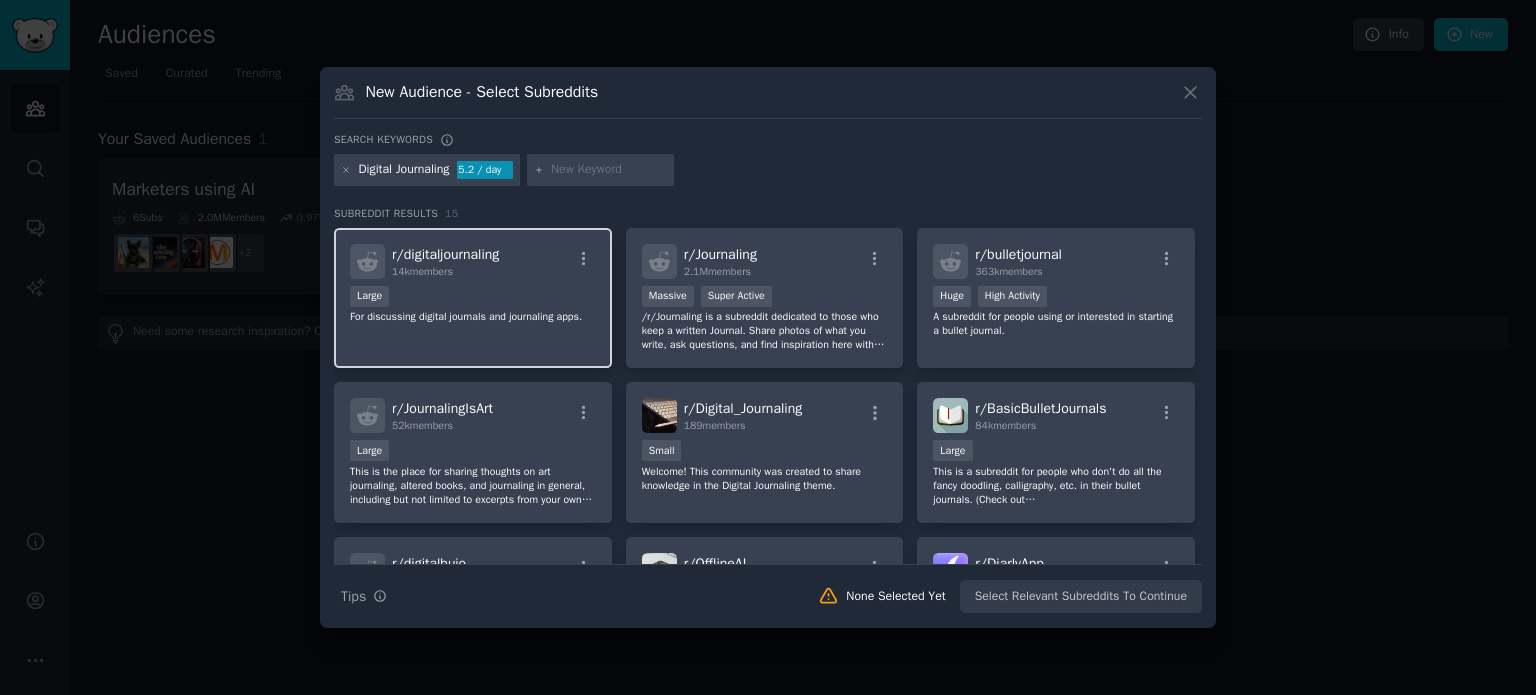 click on "Large" at bounding box center (473, 298) 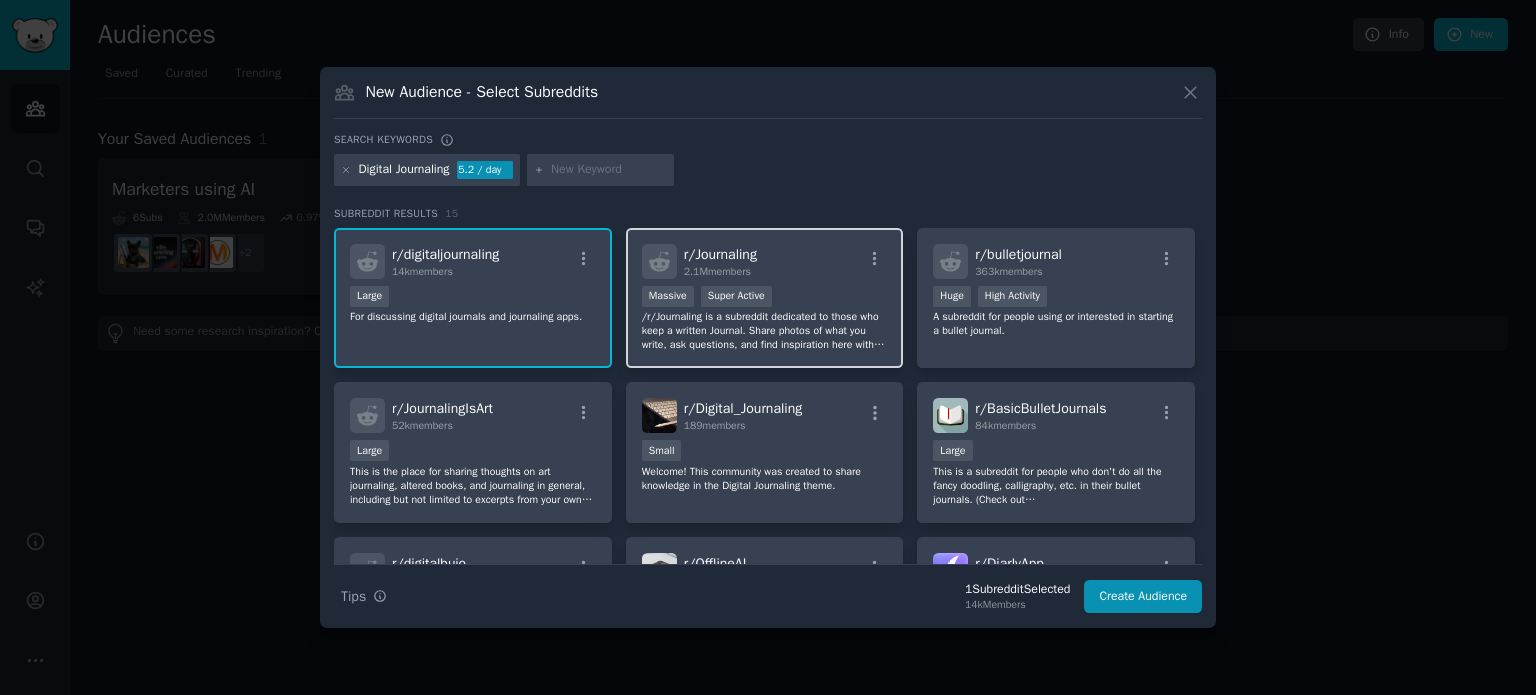 click on "/r/Journaling is a subreddit dedicated to those who keep a written Journal.
Share photos of what you write, ask questions, and find inspiration here with like minded people.
Whatever you need we're a happy bunch, ready to grab a cup of coffee and write!
— Use an app? Check out r/digitaljournaling. Want to use Reddit as a journal? Check out r/DiaryofaRedditor. Make collages? Check out r/JournalingIsArt." at bounding box center [765, 331] 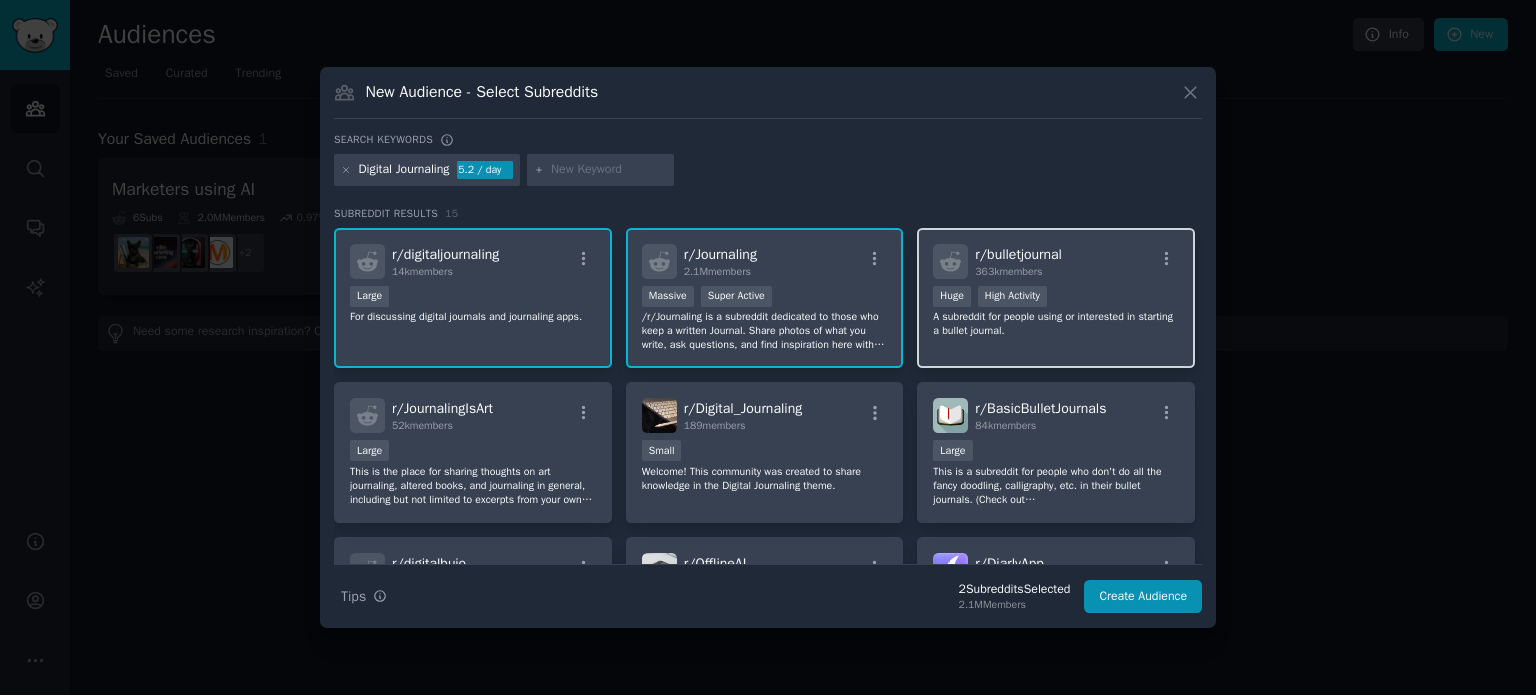 click on "A subreddit for people using or interested in starting a bullet journal." at bounding box center (1056, 324) 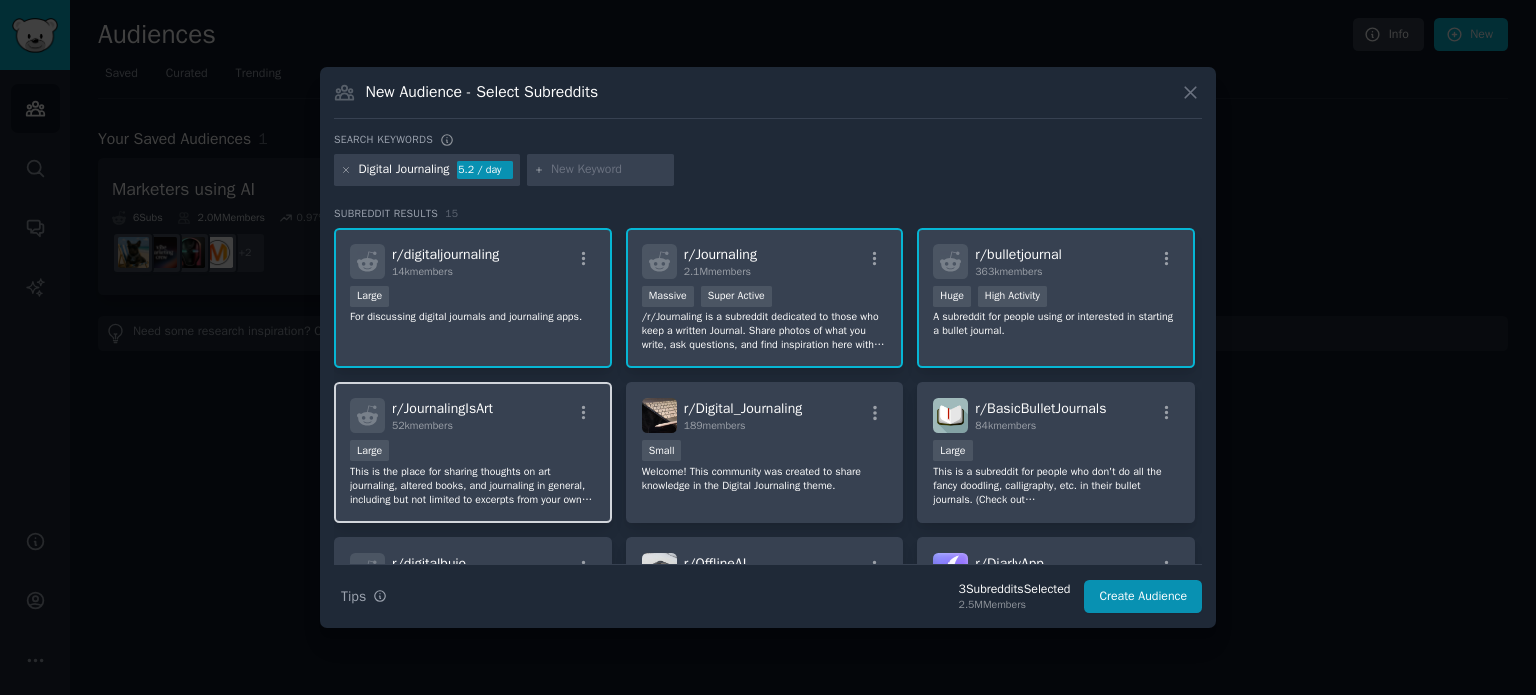 click on "Large" at bounding box center (473, 452) 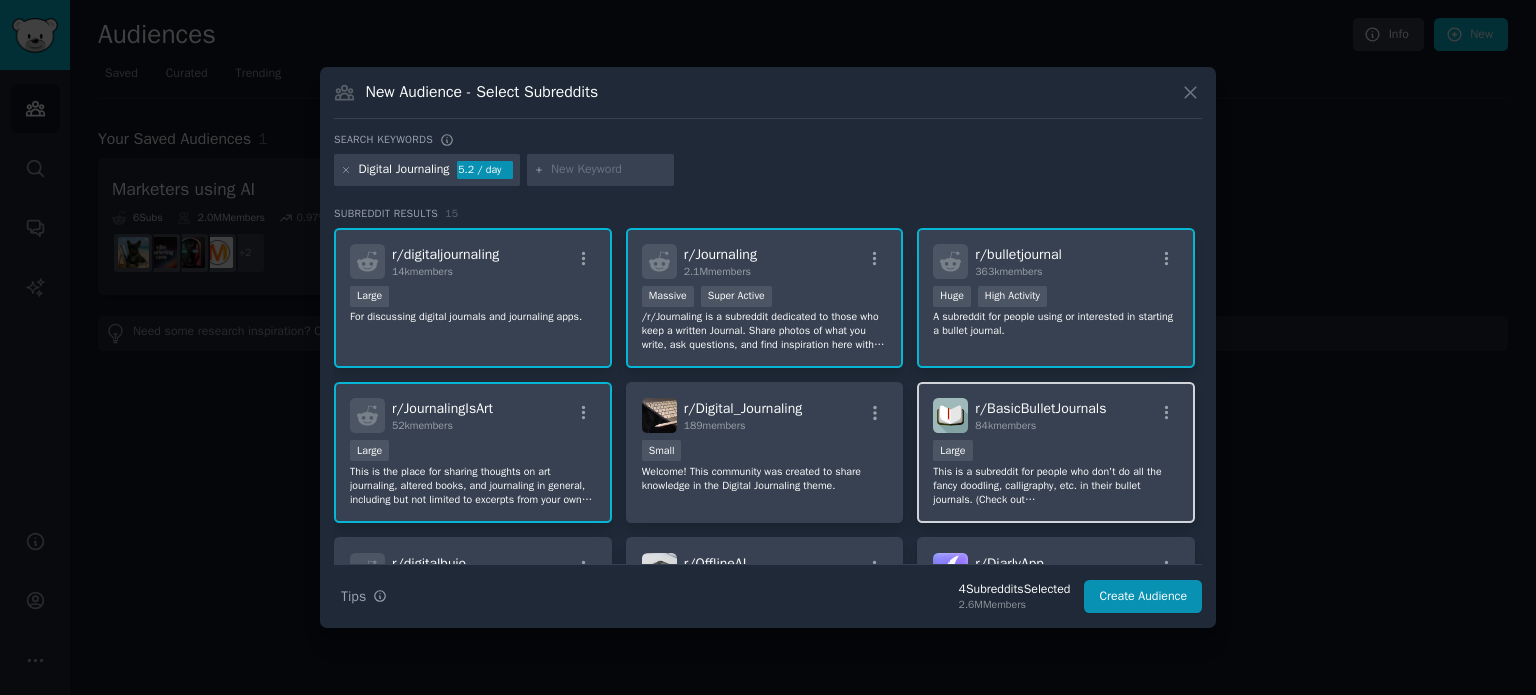 click on "10,000 - 100,000 members Large" at bounding box center [1056, 452] 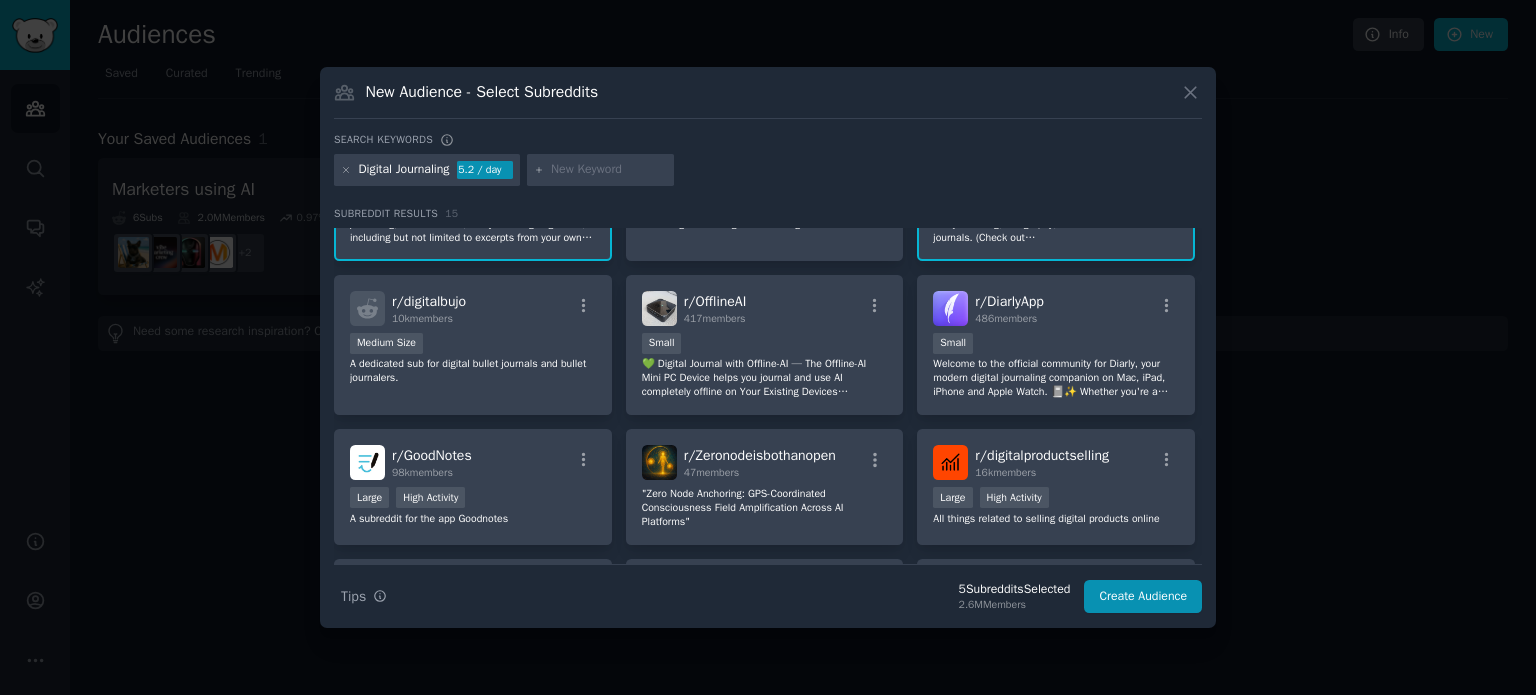scroll, scrollTop: 264, scrollLeft: 0, axis: vertical 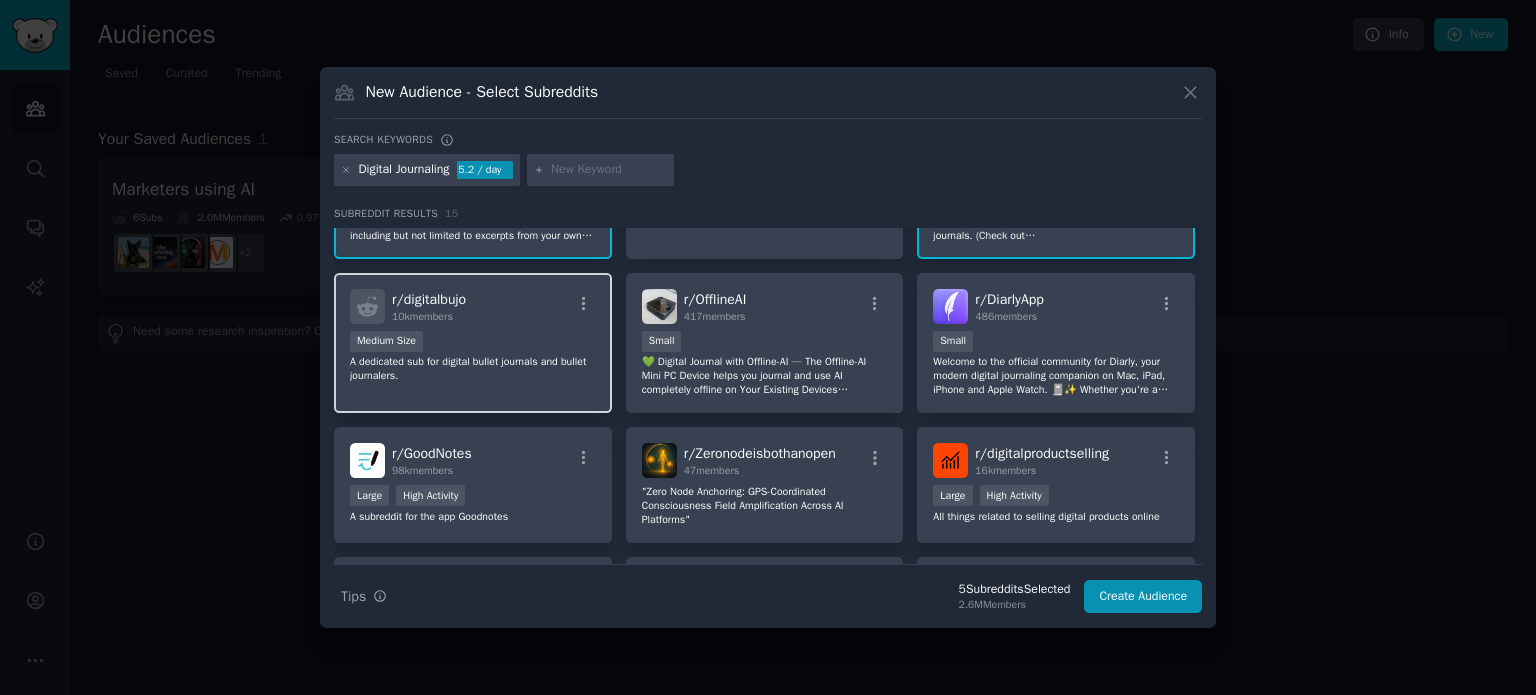 click on "r/ digitalbujo 10k  members" at bounding box center [473, 306] 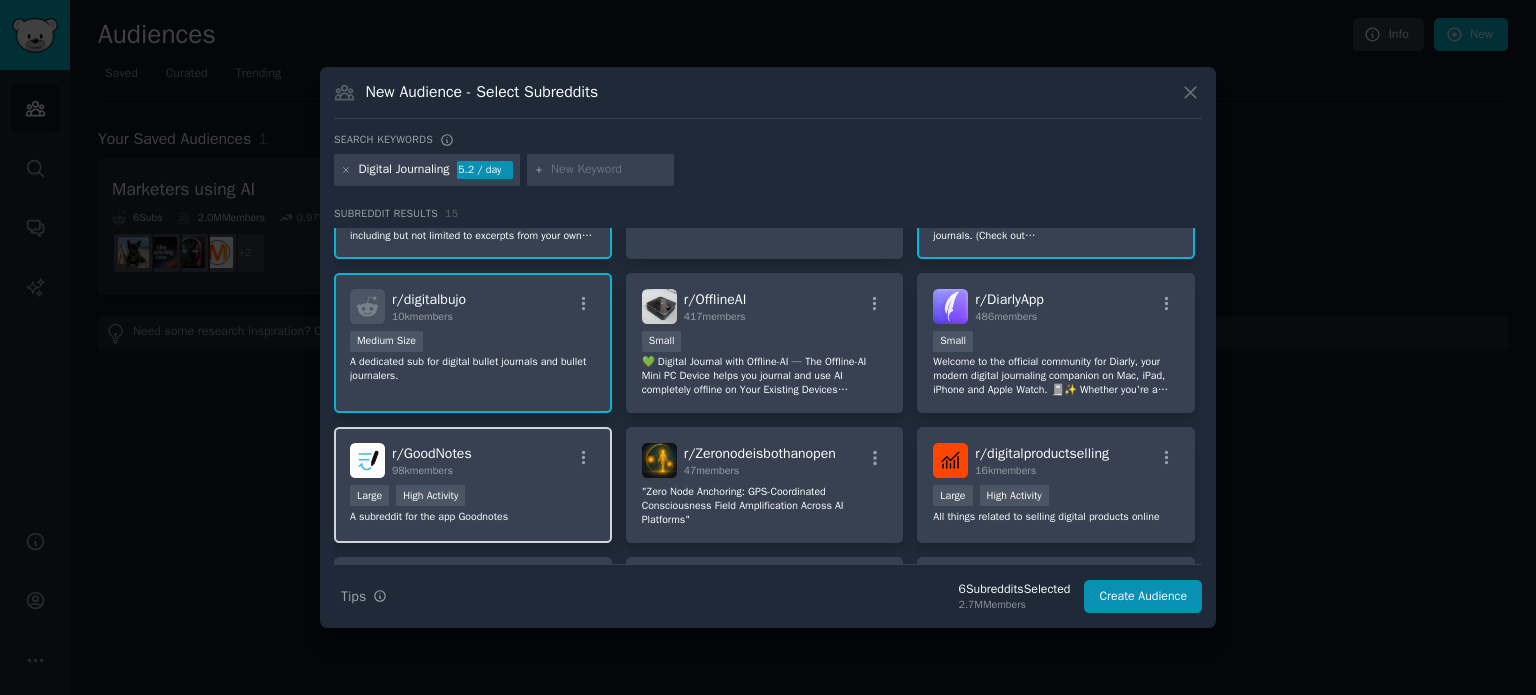 click on "r/ GoodNotes 98k  members" at bounding box center [473, 460] 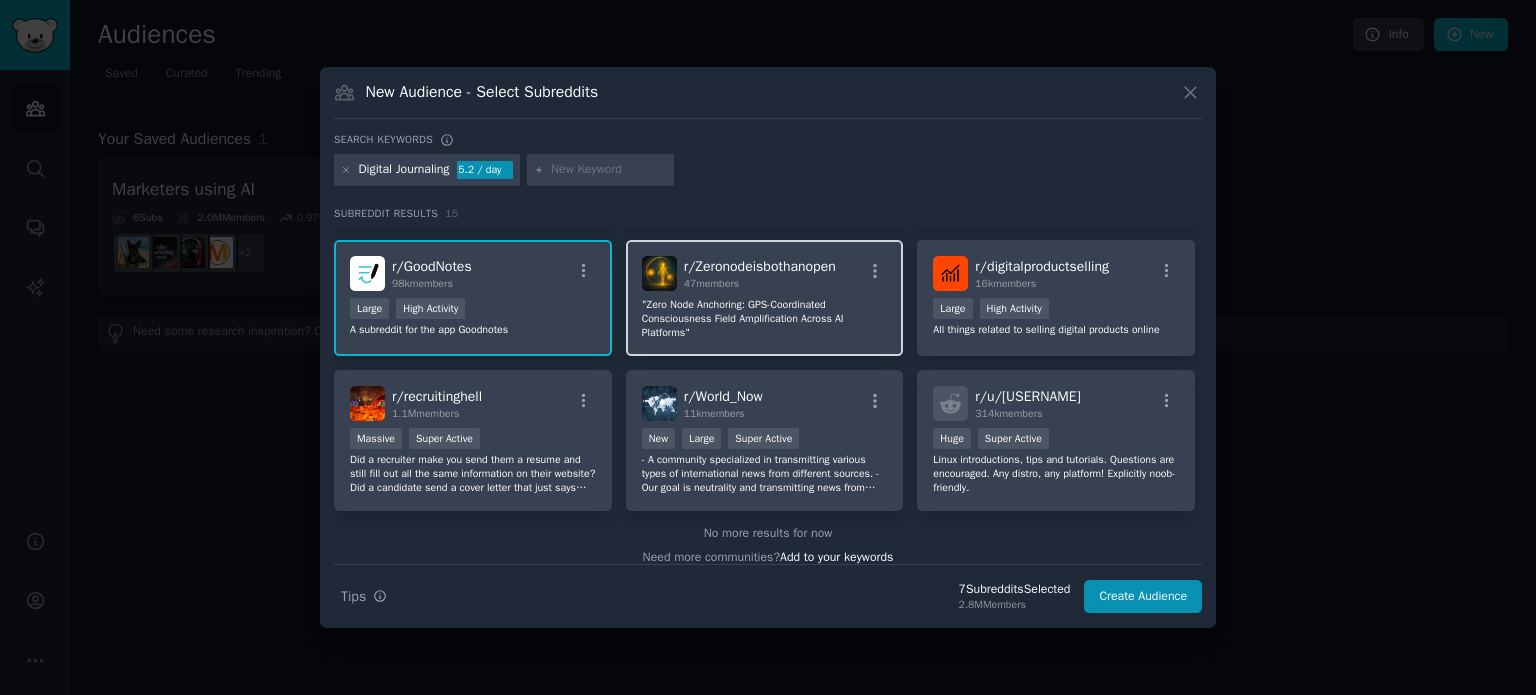 scroll, scrollTop: 464, scrollLeft: 0, axis: vertical 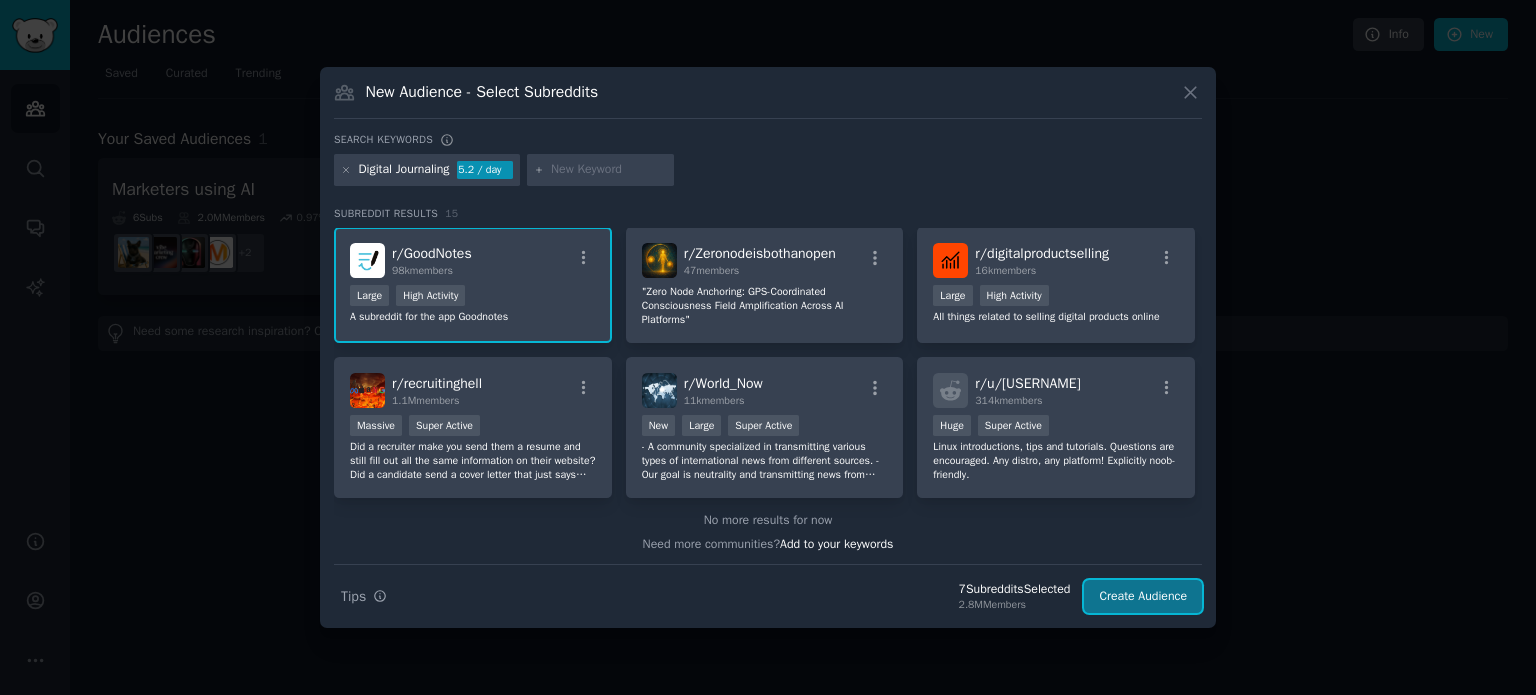 click on "Create Audience" at bounding box center (1143, 597) 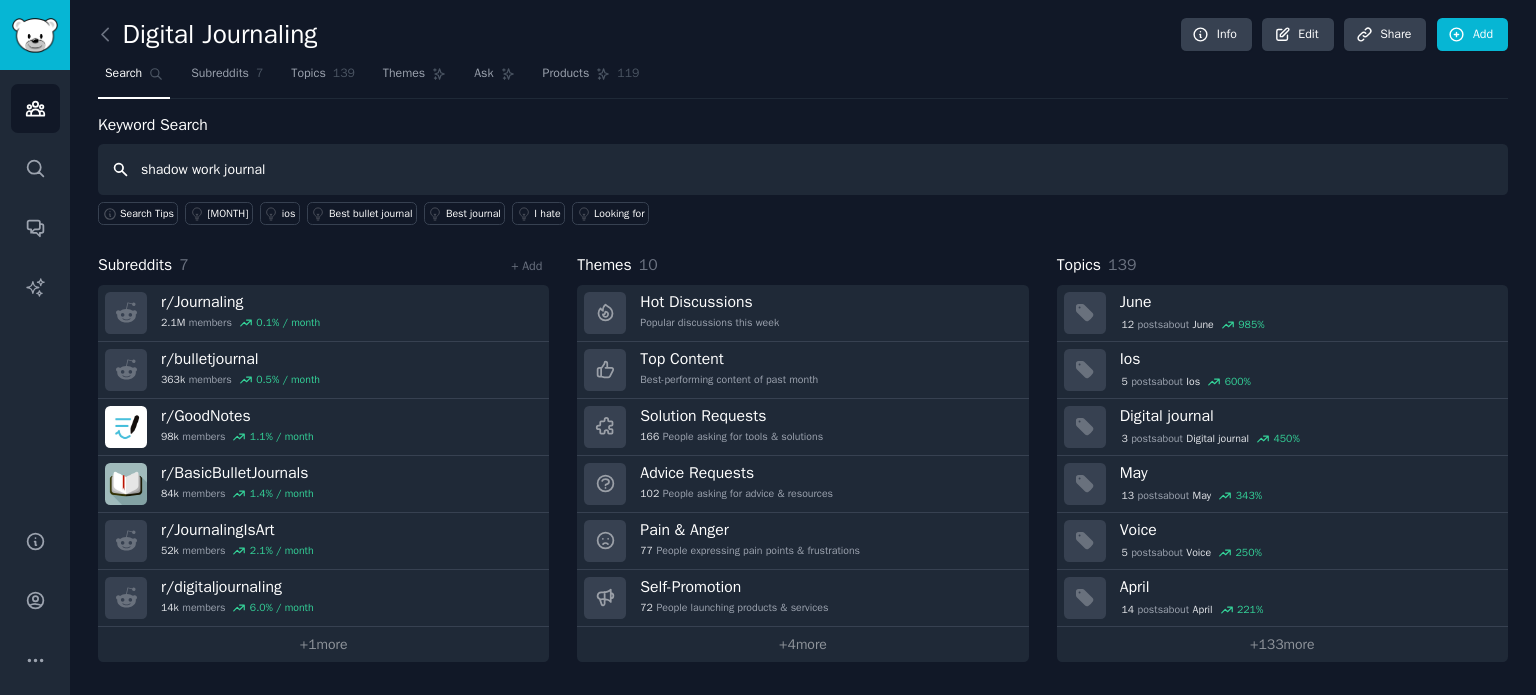 type on "shadow work journal" 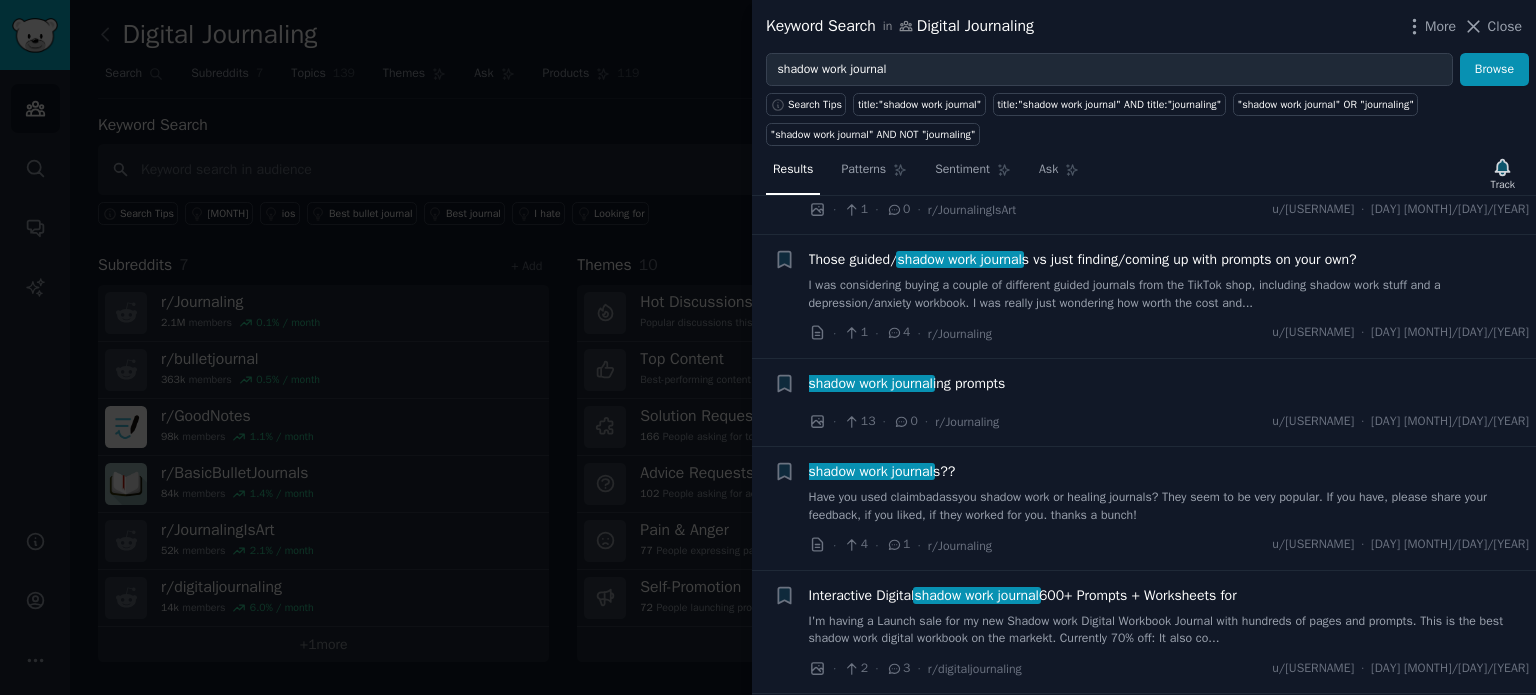 scroll, scrollTop: 130, scrollLeft: 0, axis: vertical 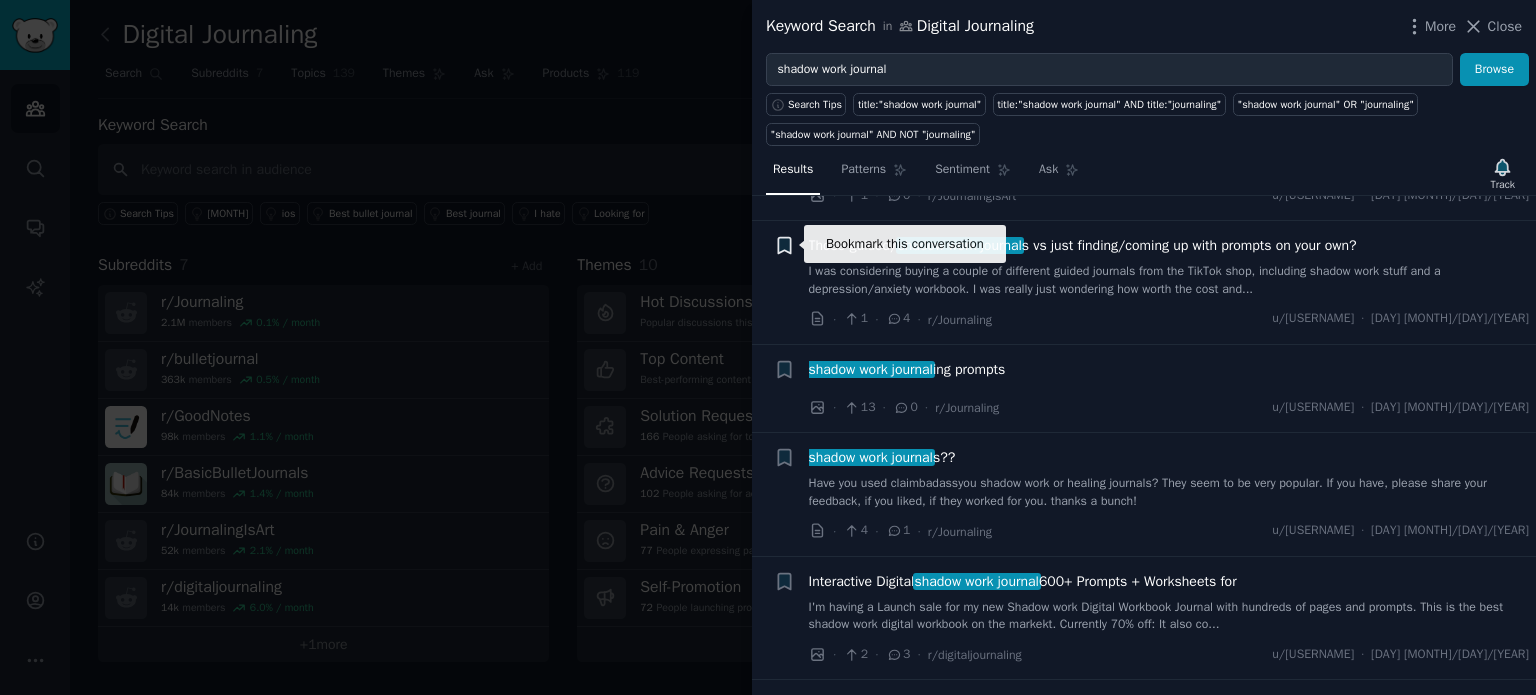 click 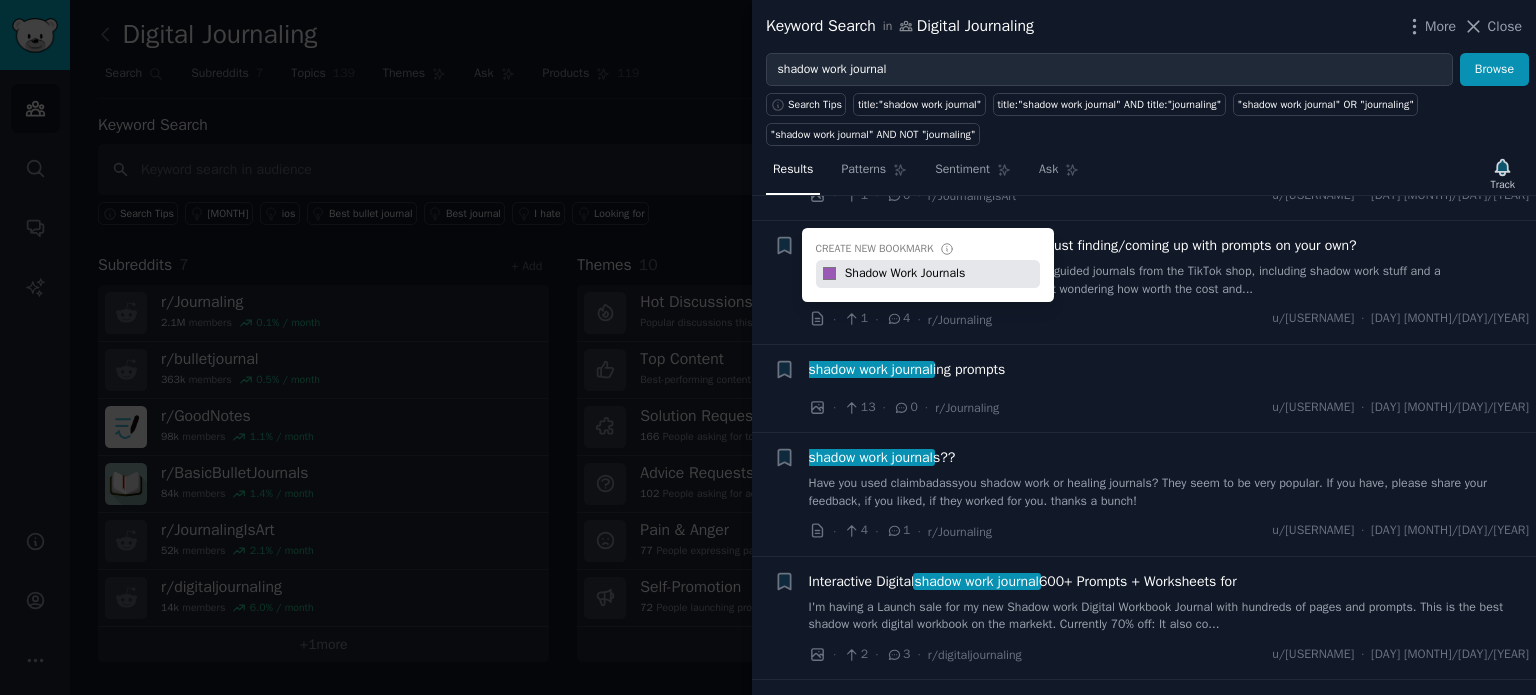 type on "Shadow Work Journals" 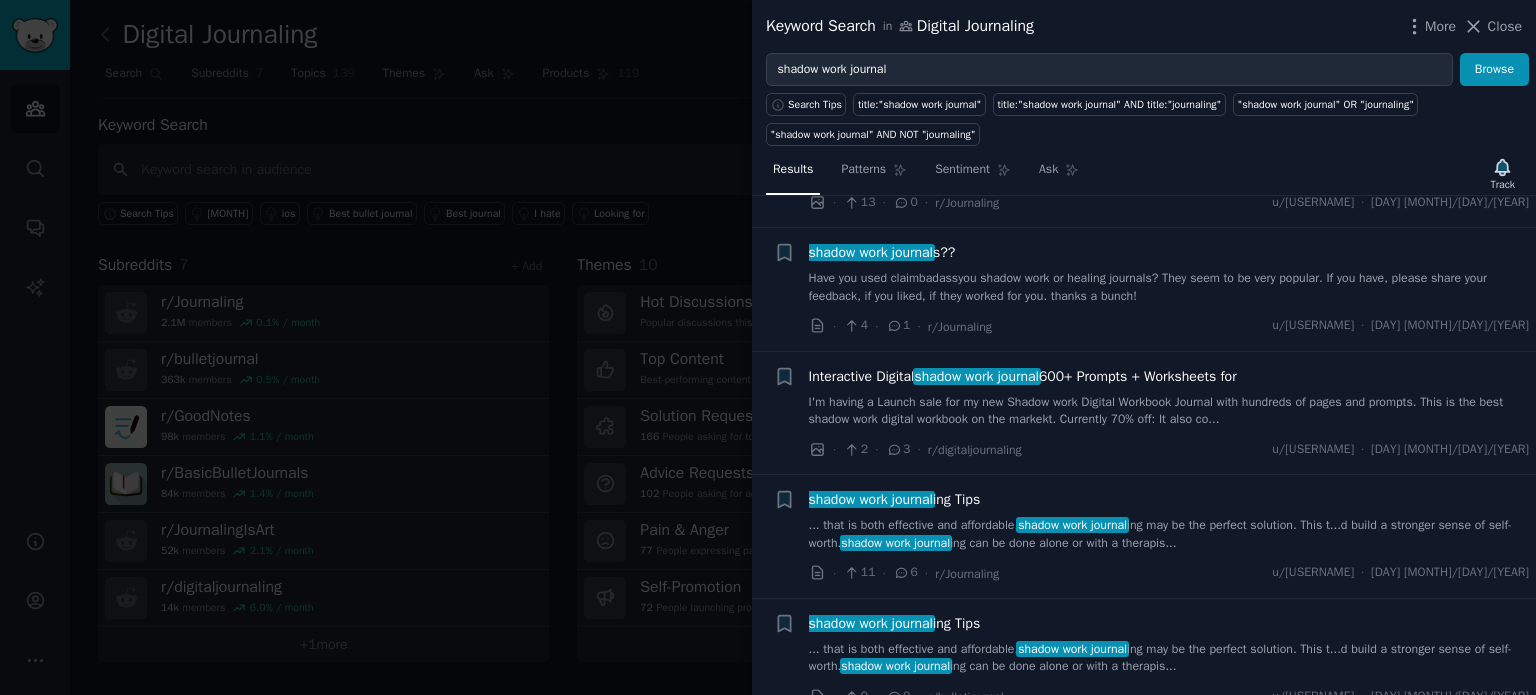scroll, scrollTop: 334, scrollLeft: 0, axis: vertical 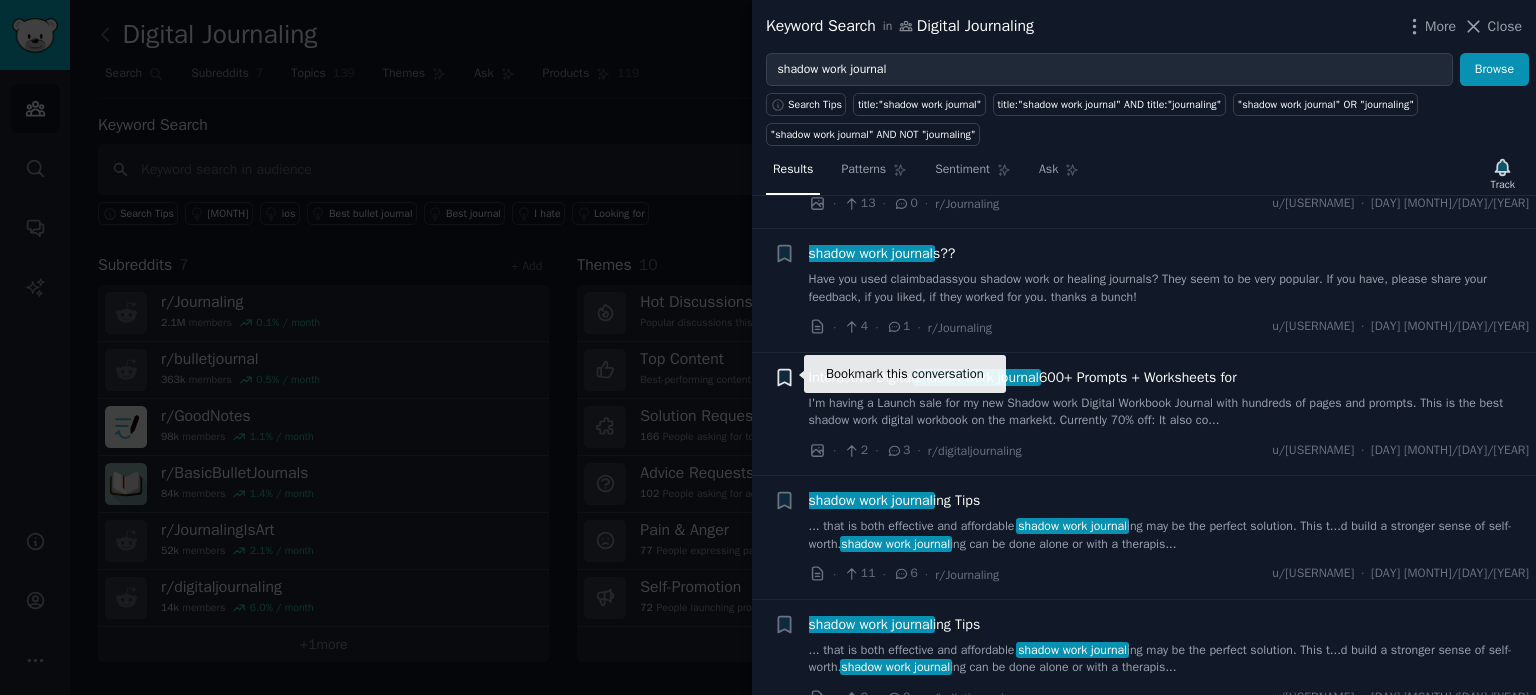 click 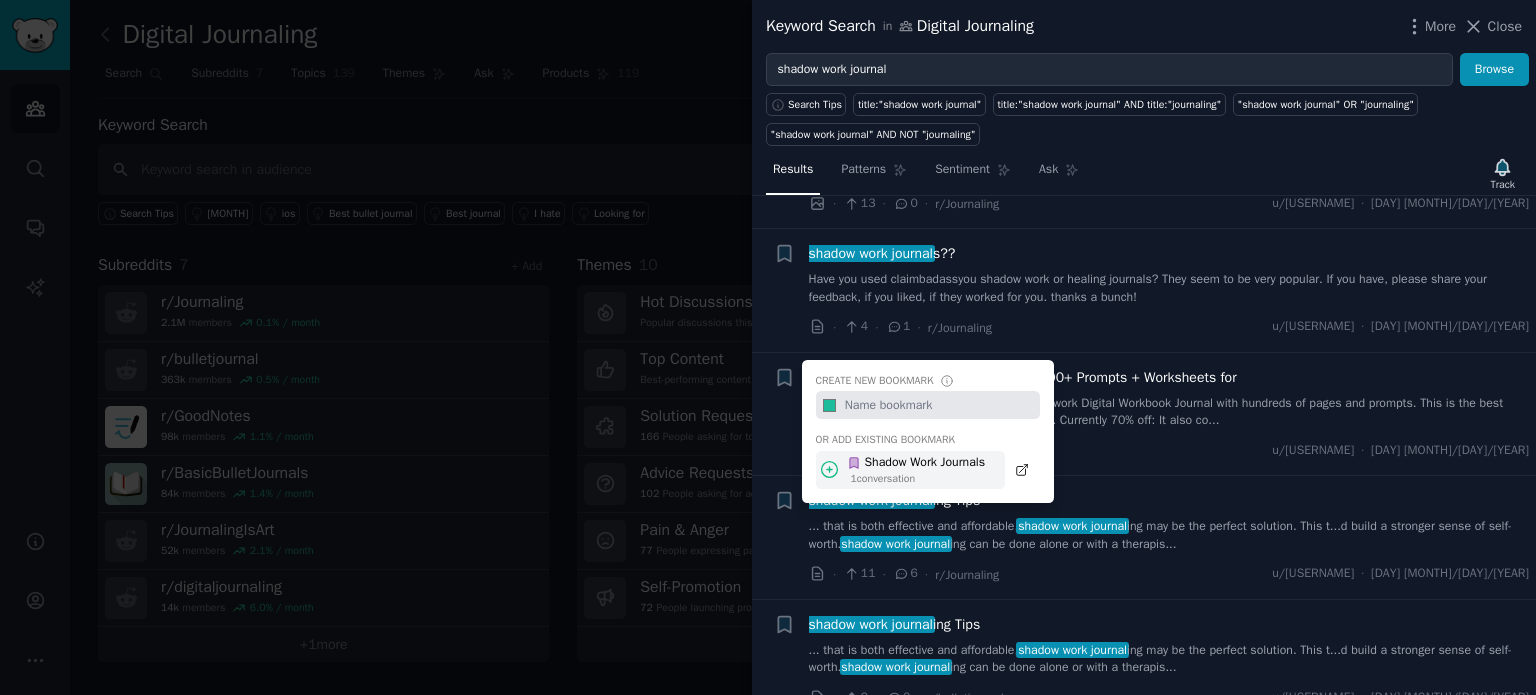 click on "Shadow Work Journals" at bounding box center [916, 463] 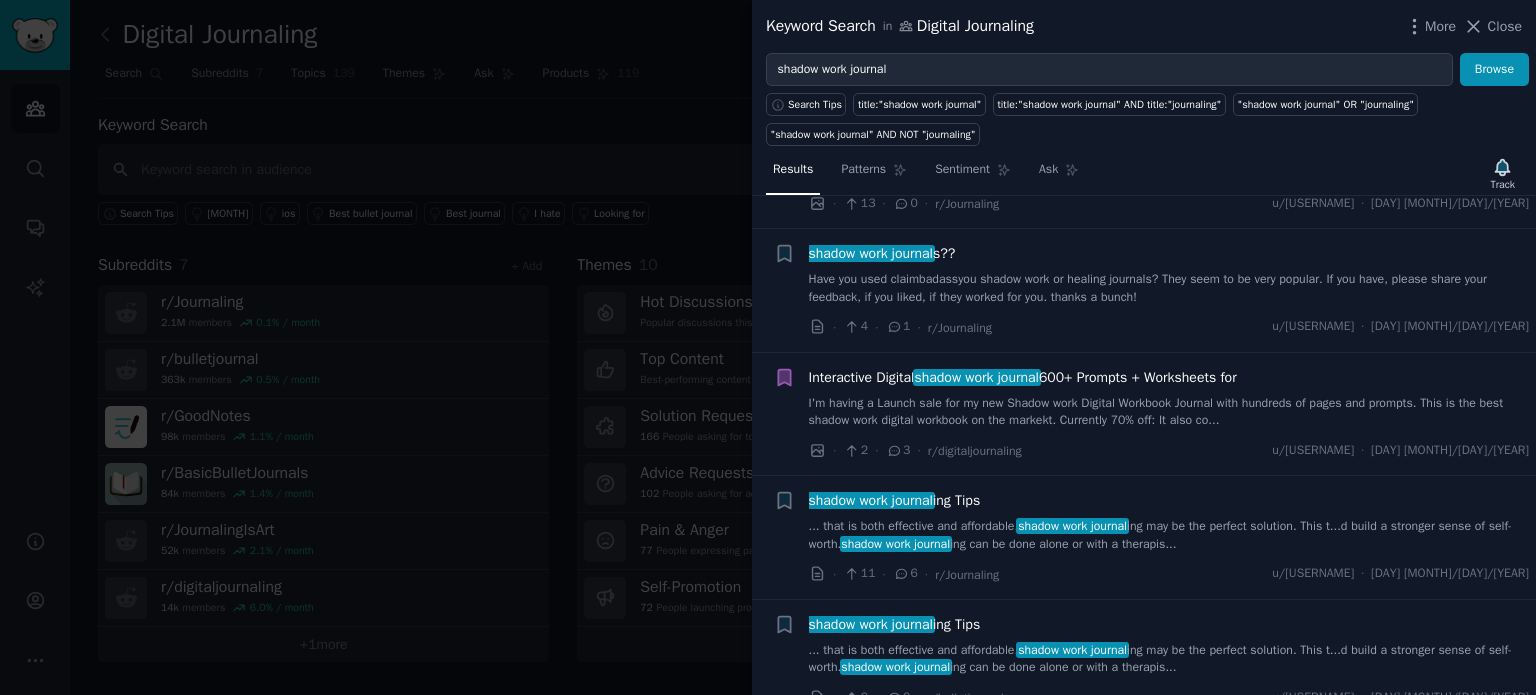 scroll, scrollTop: 468, scrollLeft: 0, axis: vertical 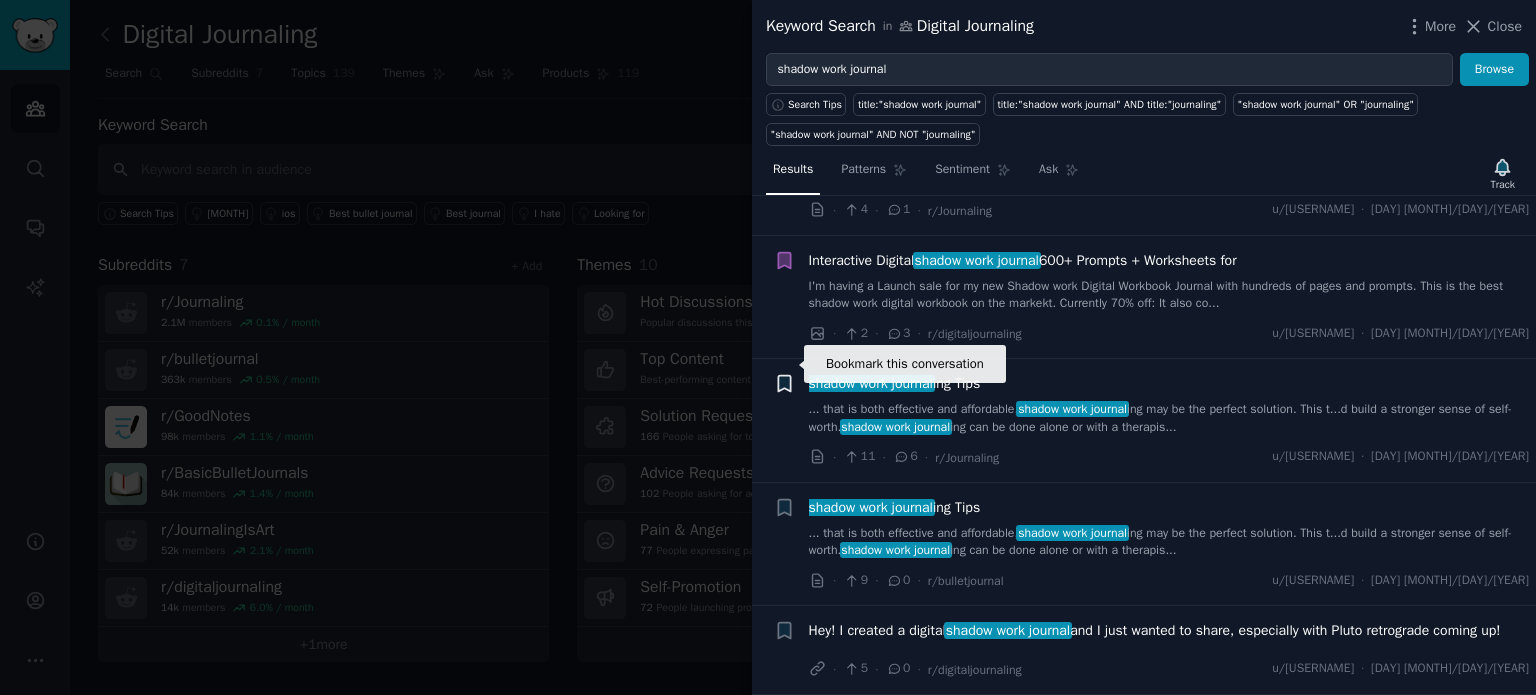 click 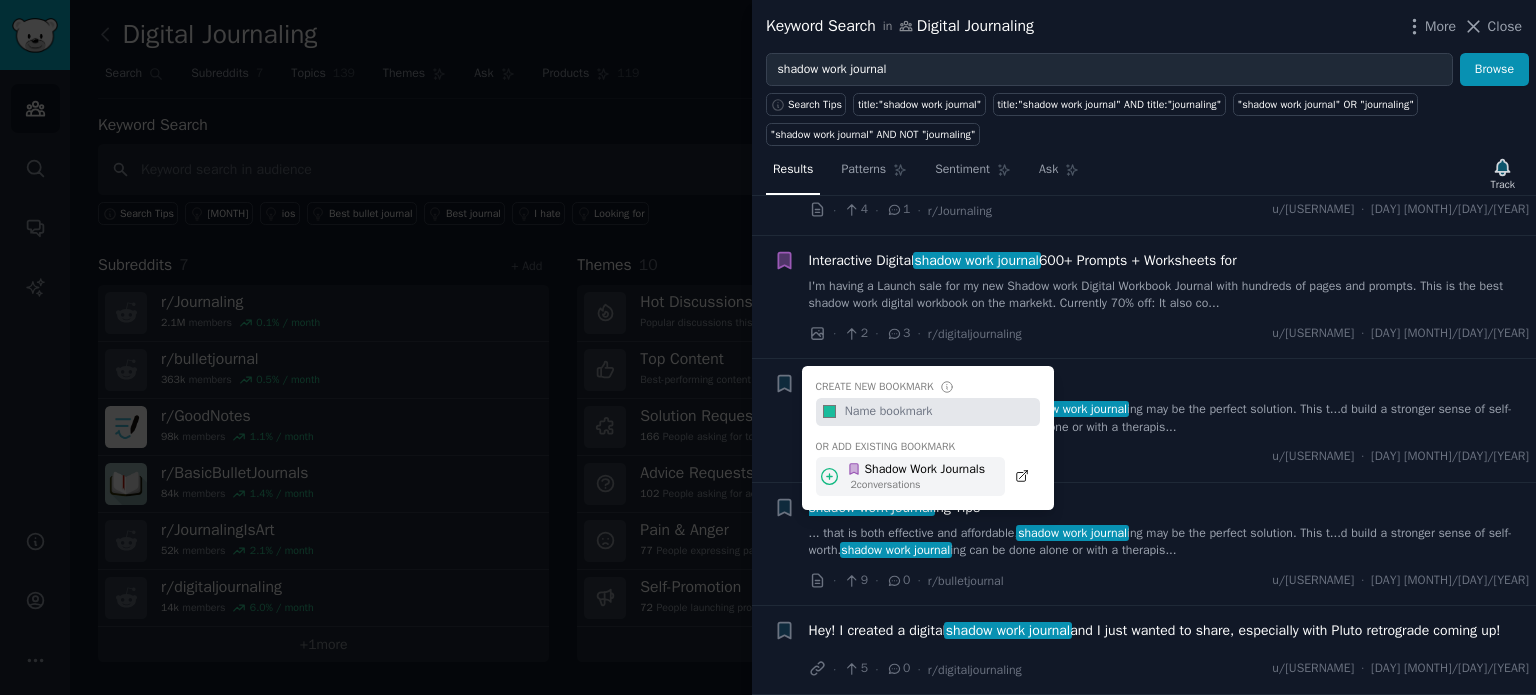 click on "Shadow Work Journals" at bounding box center (916, 470) 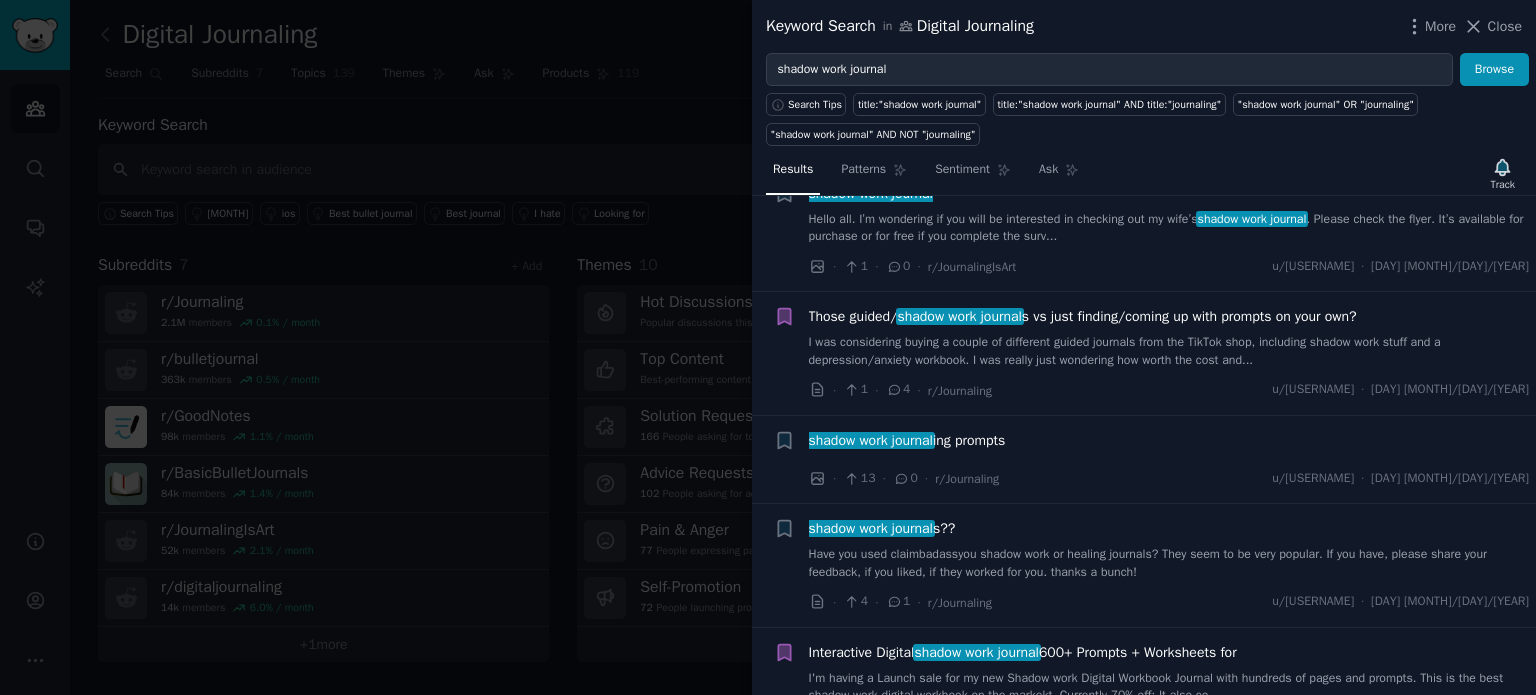 scroll, scrollTop: 0, scrollLeft: 0, axis: both 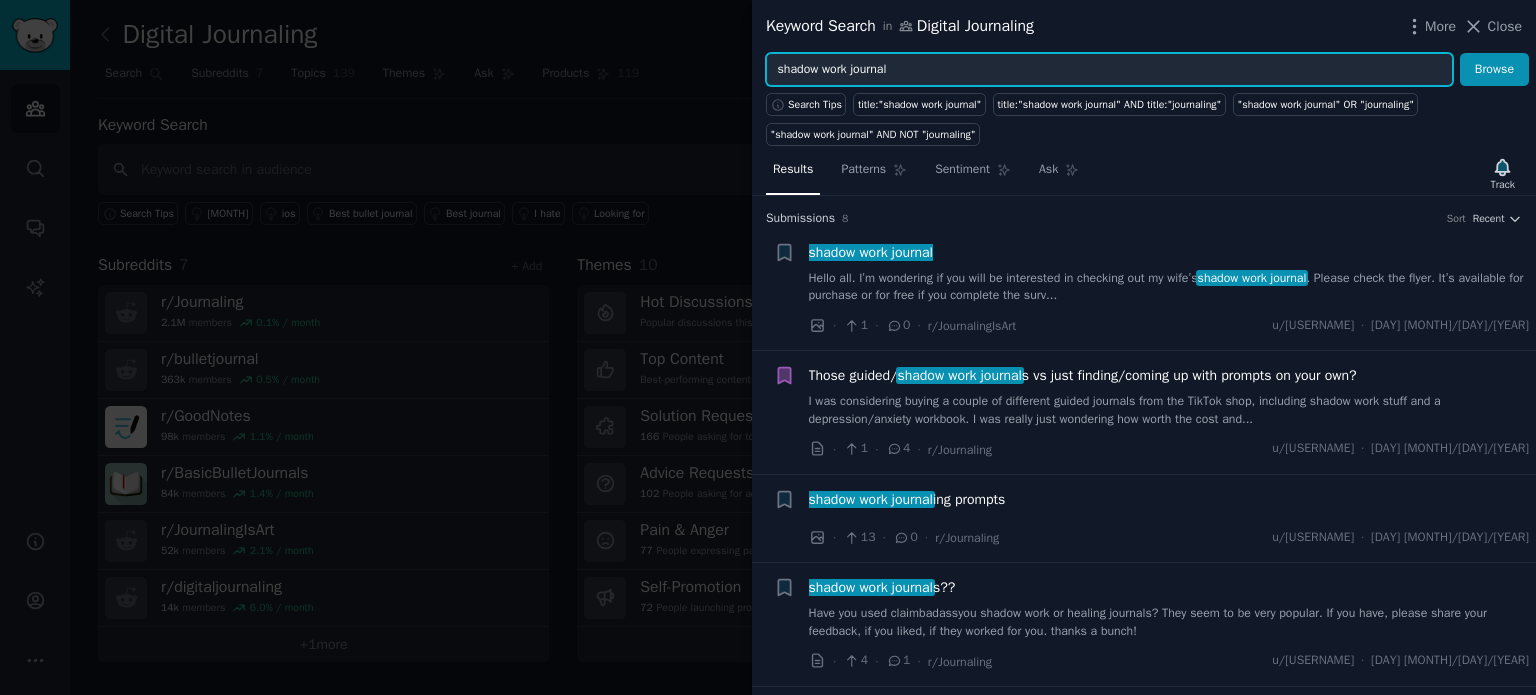 click on "shadow work journal" at bounding box center (1109, 70) 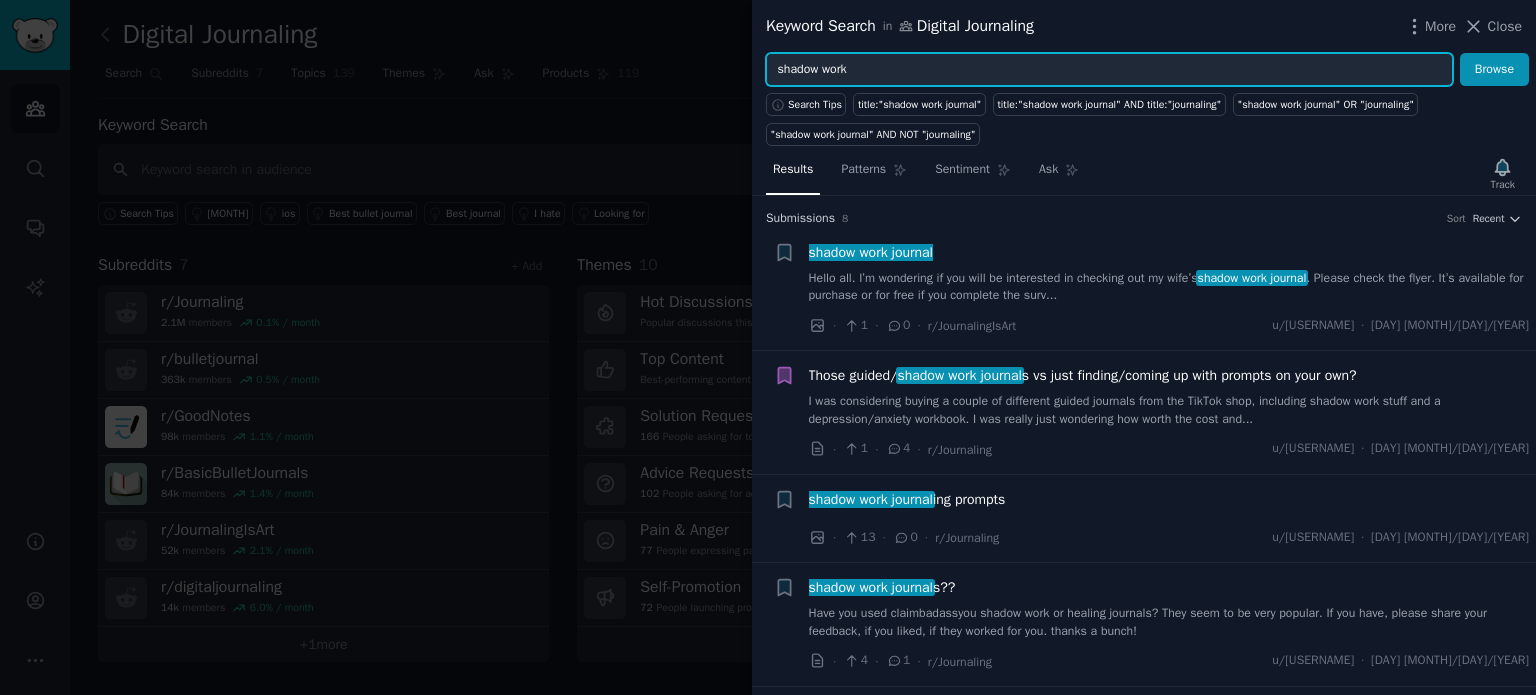 type on "shadow work" 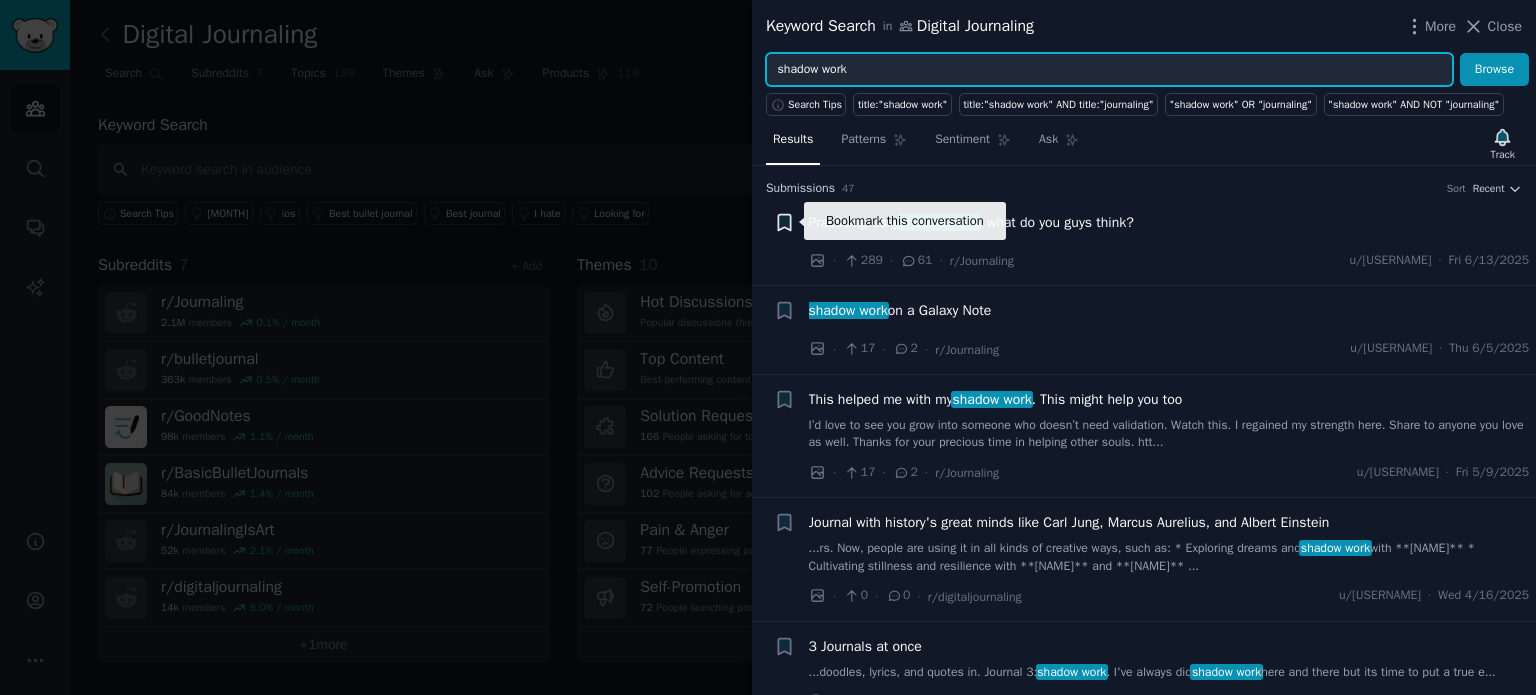 click 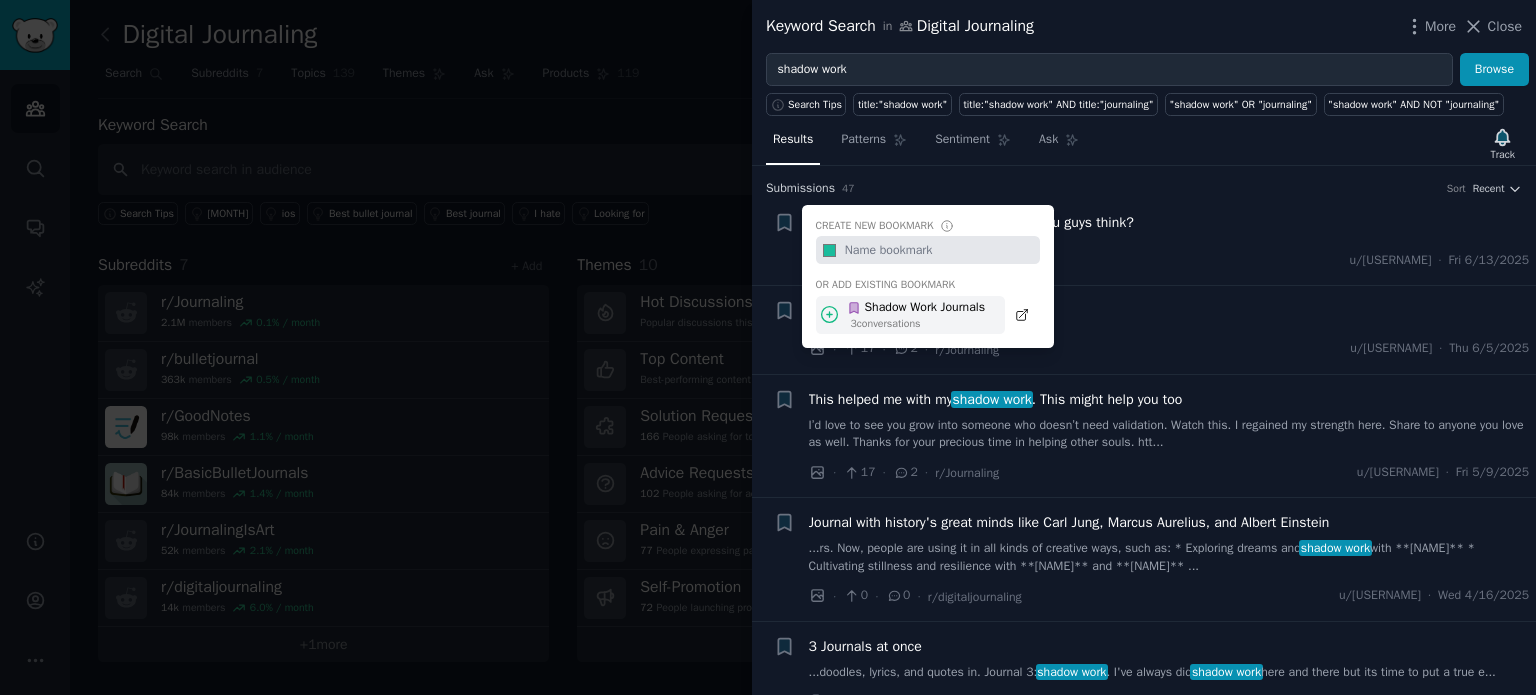 click on "Shadow Work Journals" at bounding box center (916, 308) 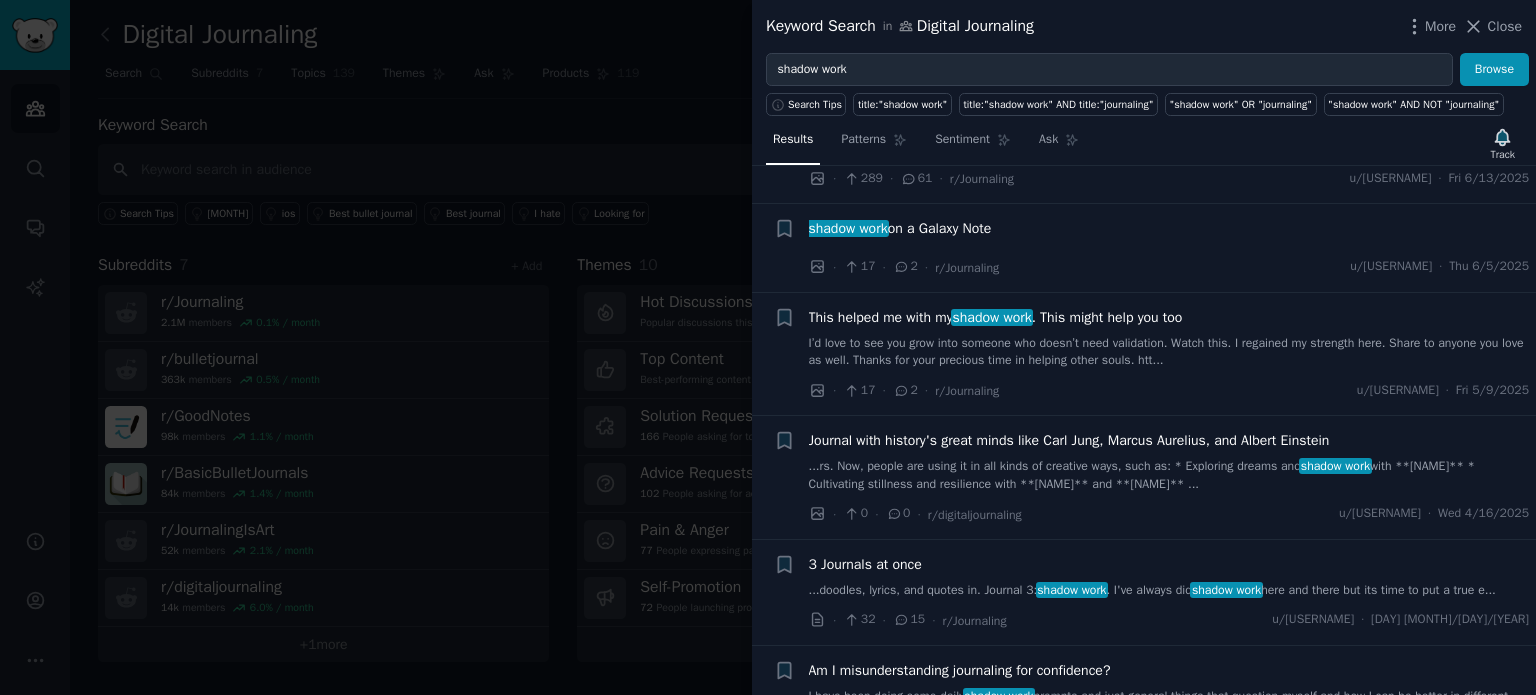 scroll, scrollTop: 83, scrollLeft: 0, axis: vertical 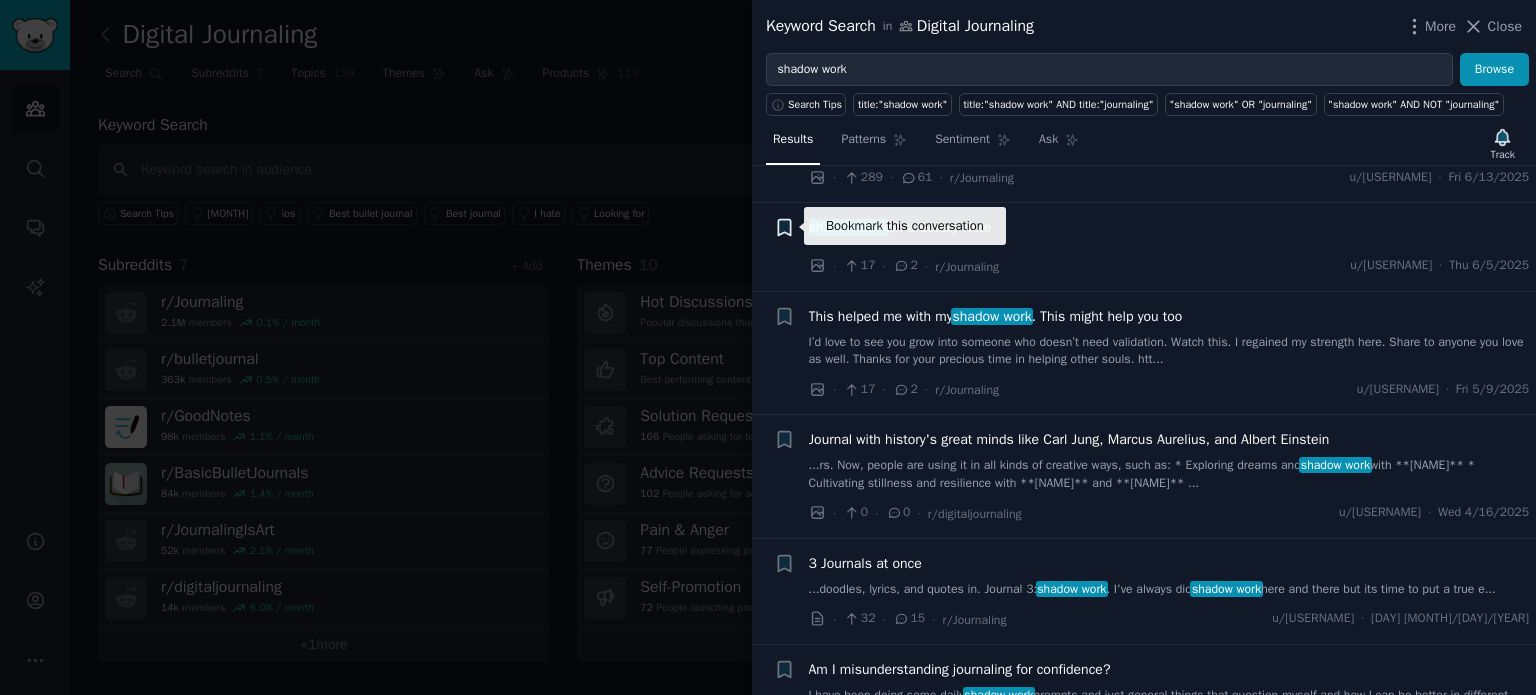 click 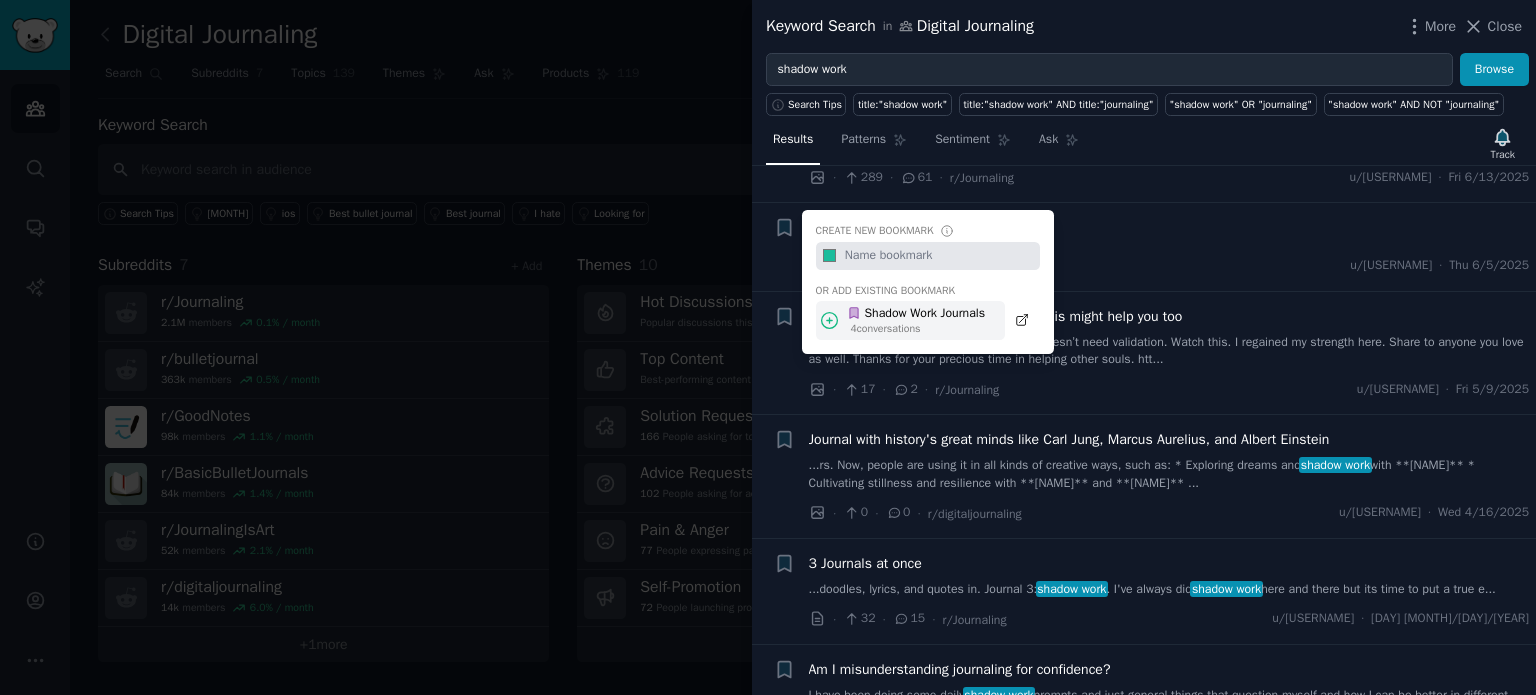 click on "Shadow Work Journals" at bounding box center [916, 314] 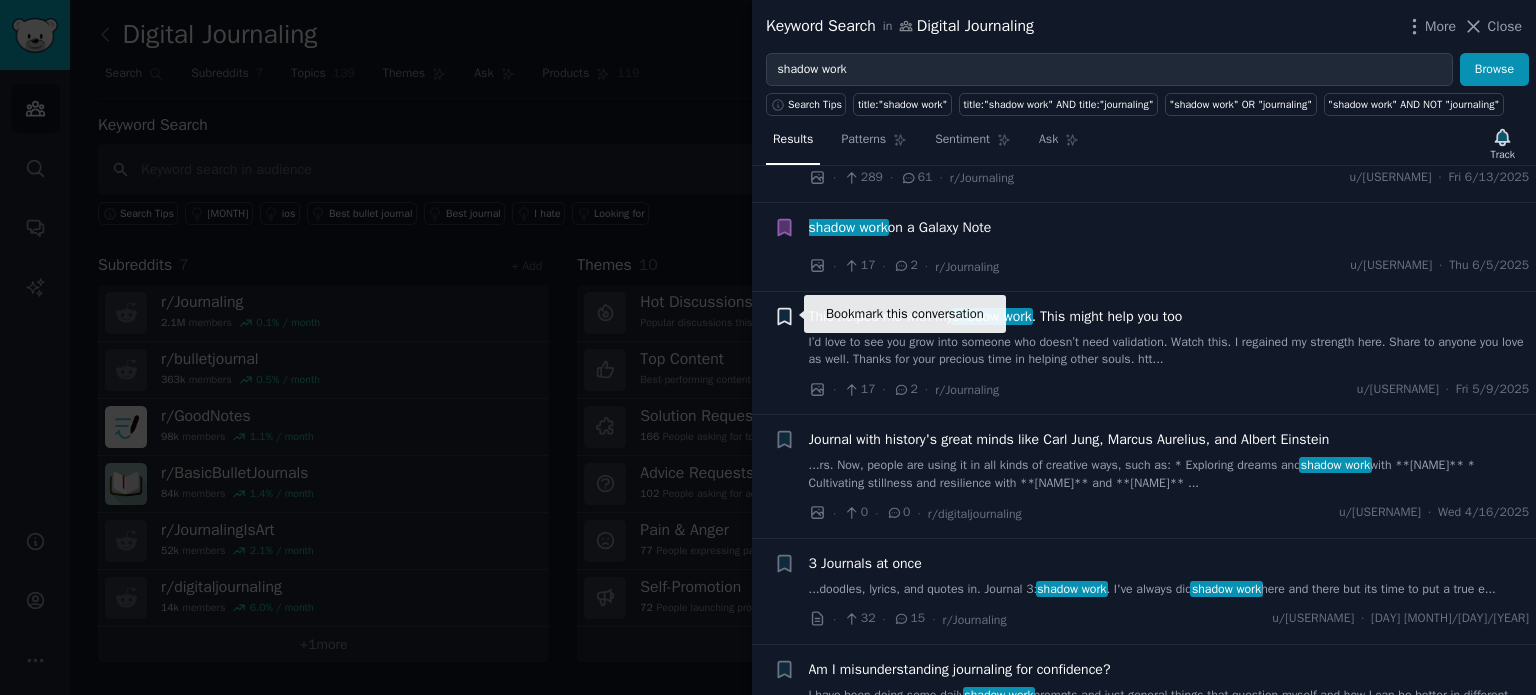 click 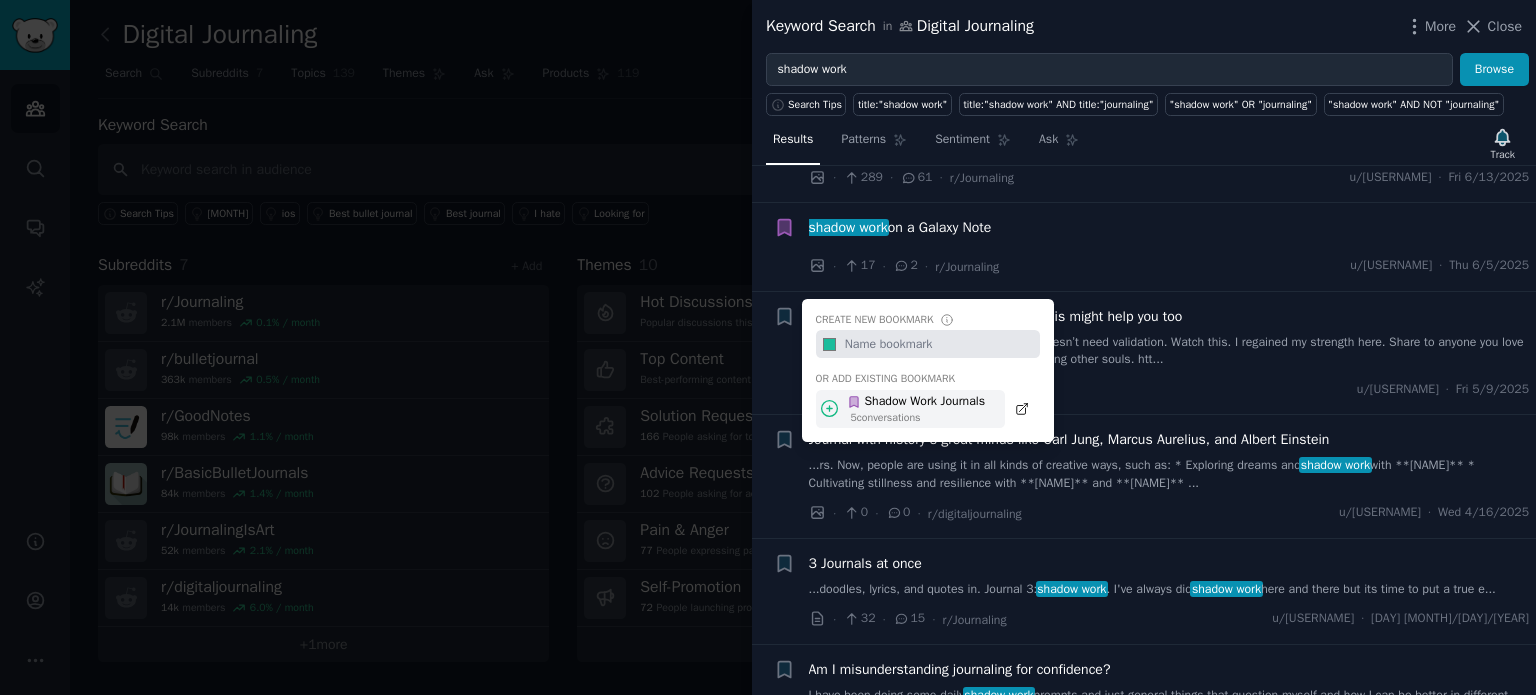 click on "Shadow Work Journals" at bounding box center [916, 402] 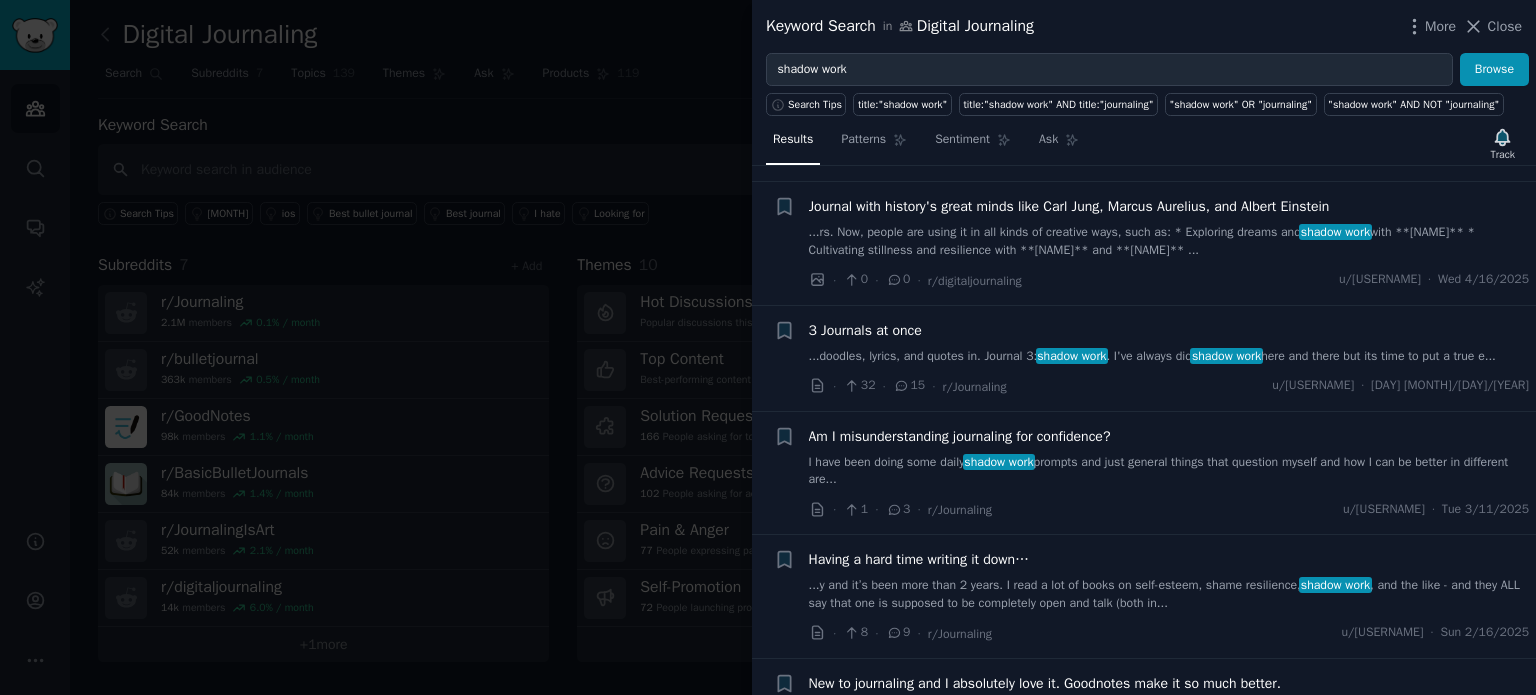 scroll, scrollTop: 319, scrollLeft: 0, axis: vertical 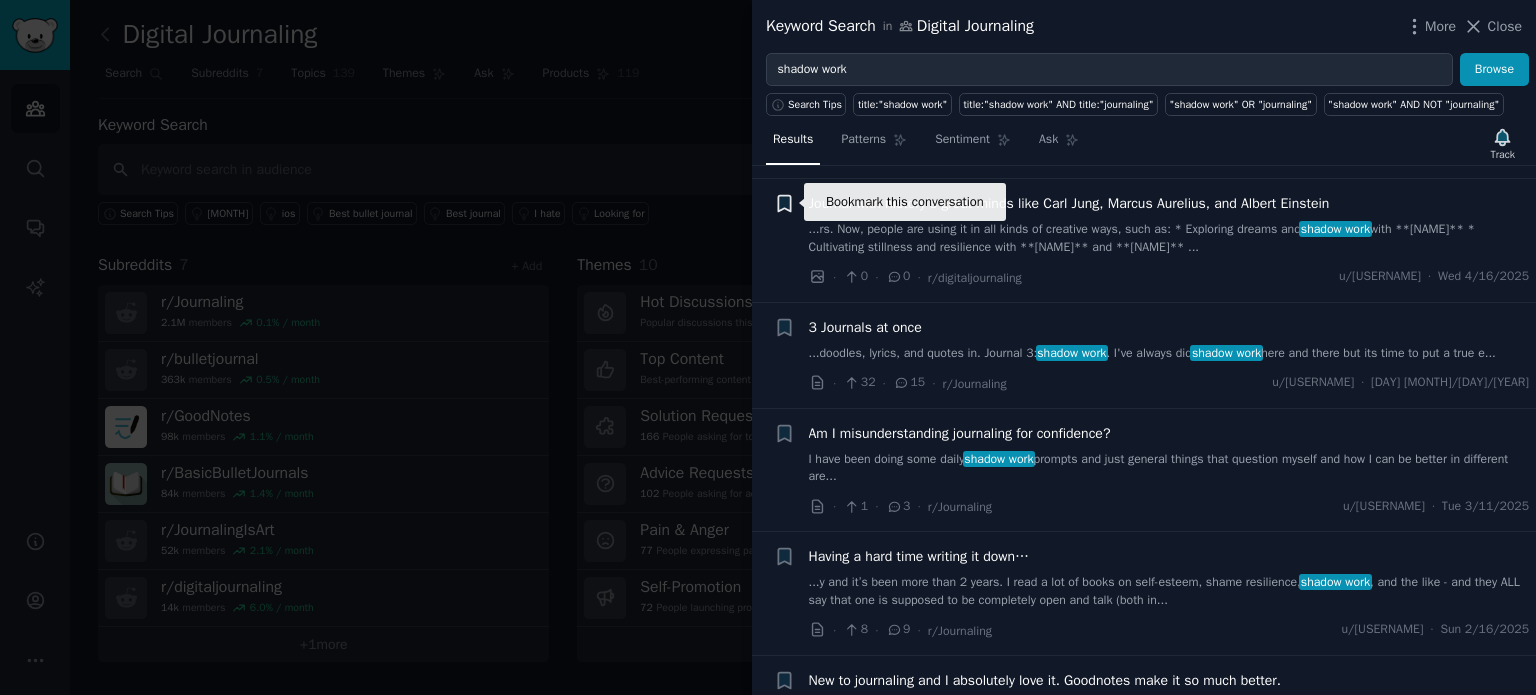 click 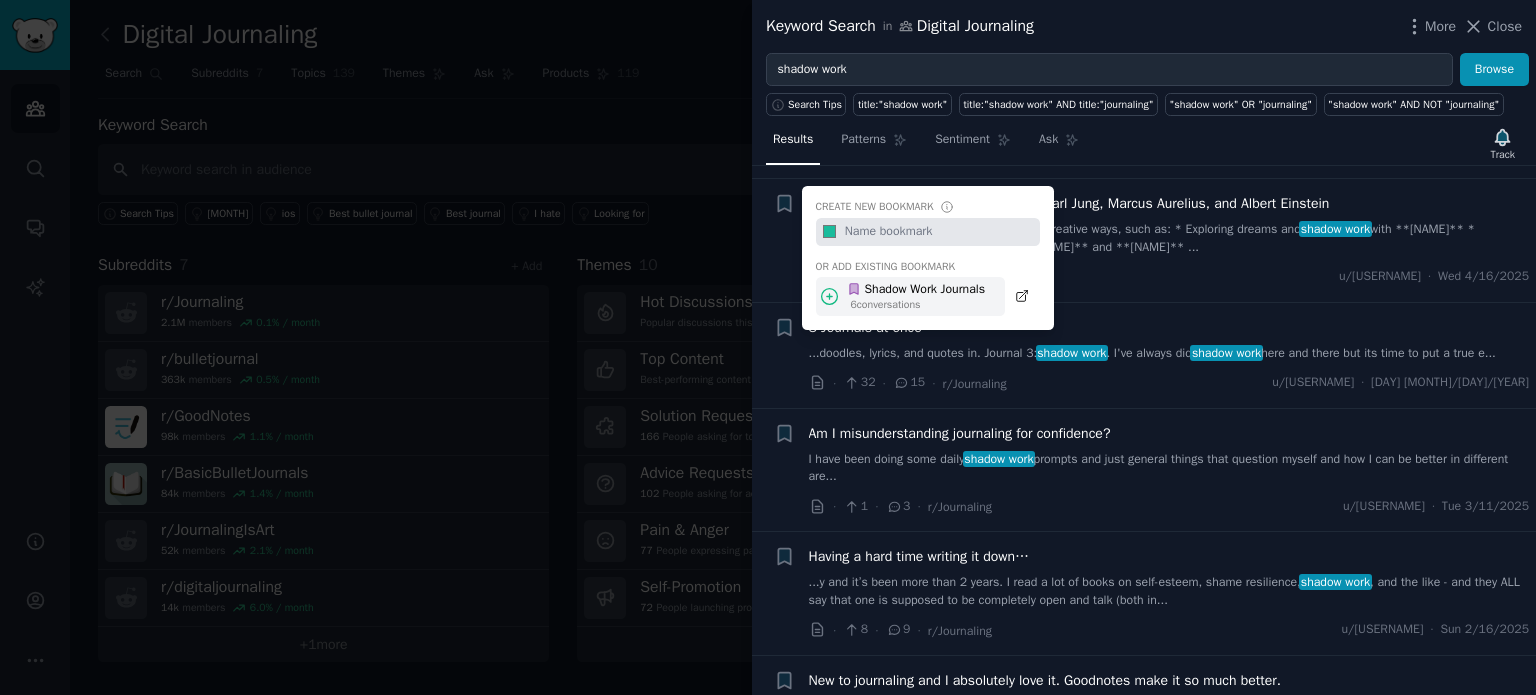 click on "Shadow Work Journals" at bounding box center (916, 290) 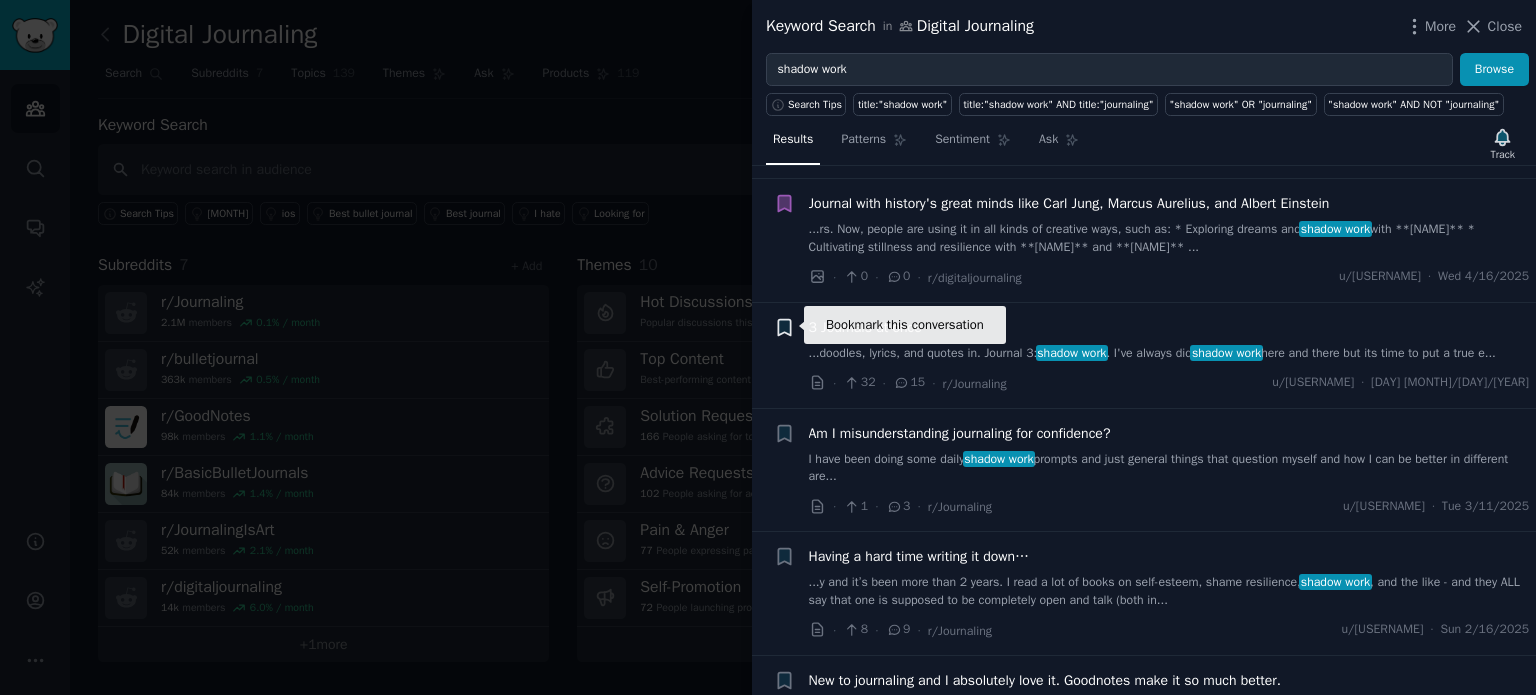 click 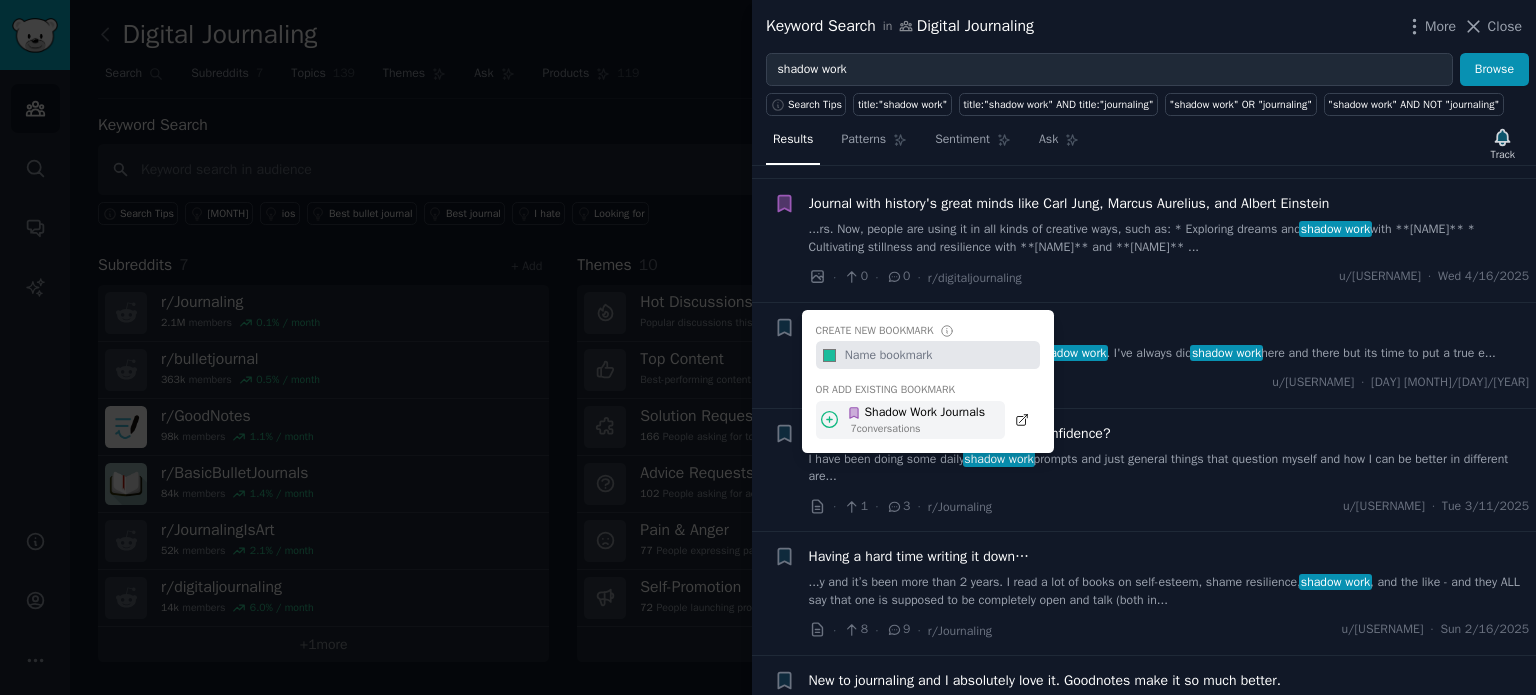 click on "7 conversation s" at bounding box center (918, 429) 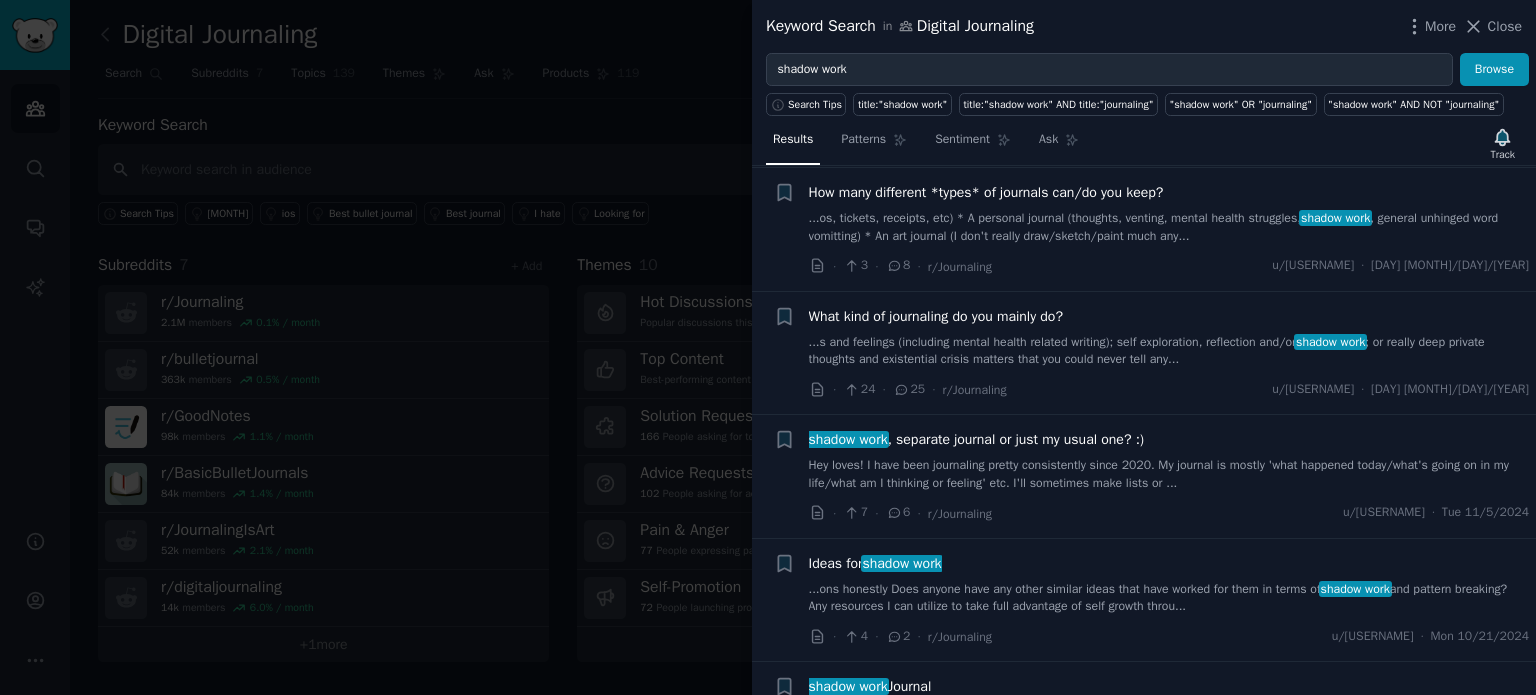 scroll, scrollTop: 1132, scrollLeft: 0, axis: vertical 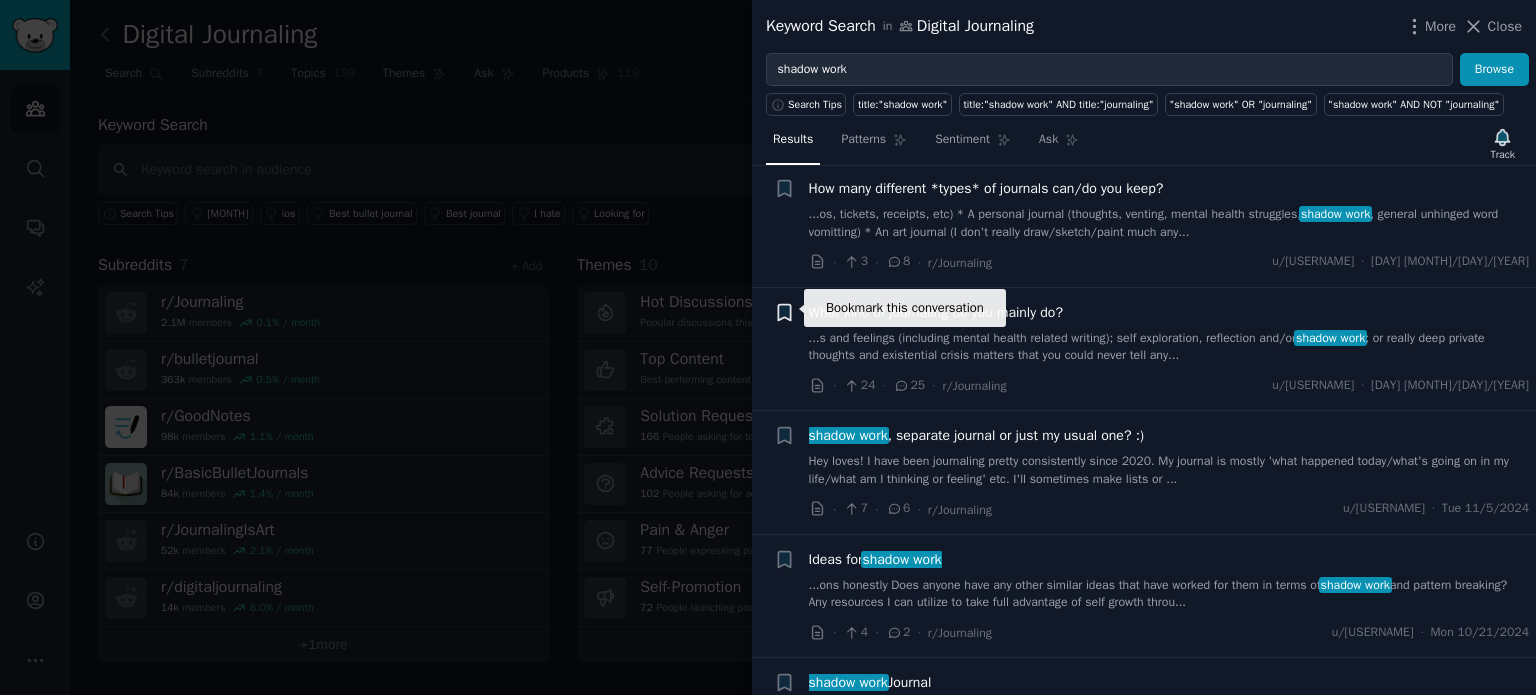 click 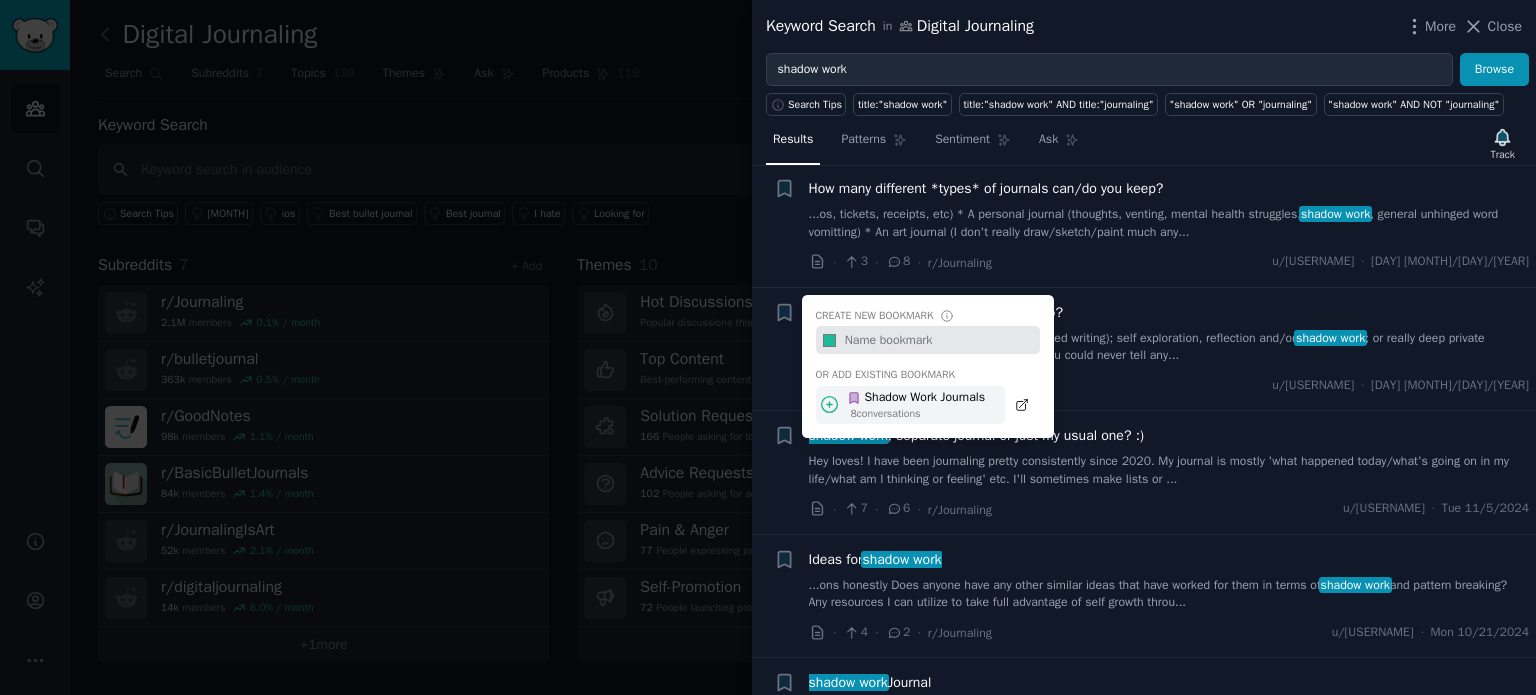 click on "Shadow Work Journals" at bounding box center [916, 398] 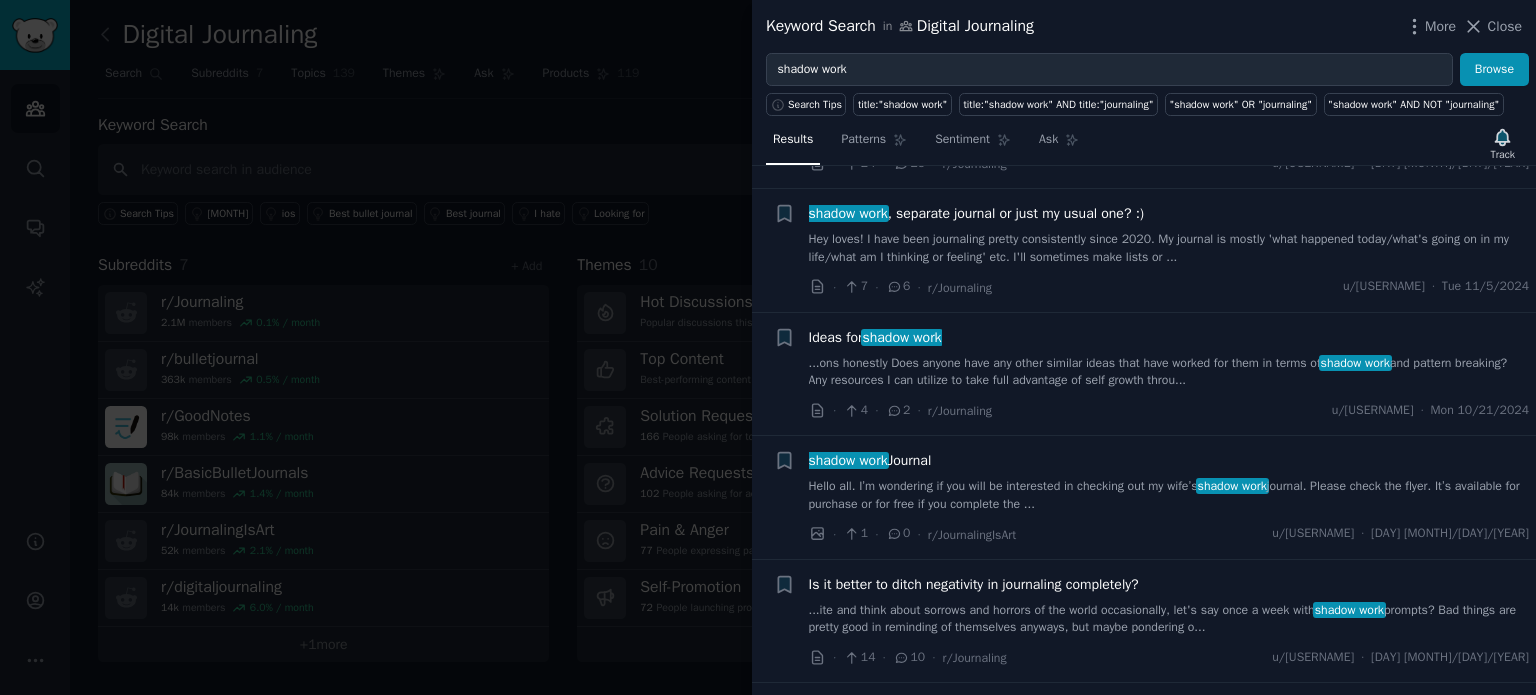 scroll, scrollTop: 1352, scrollLeft: 0, axis: vertical 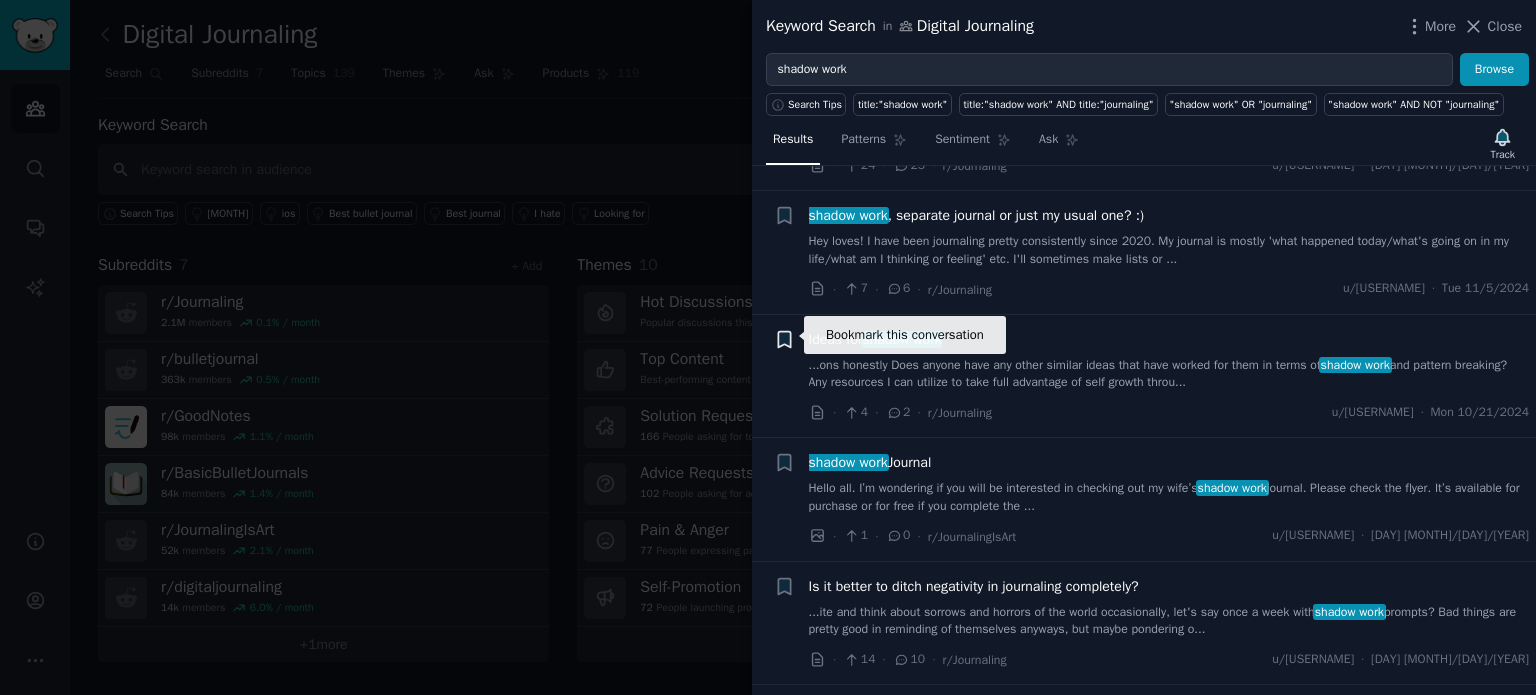 click 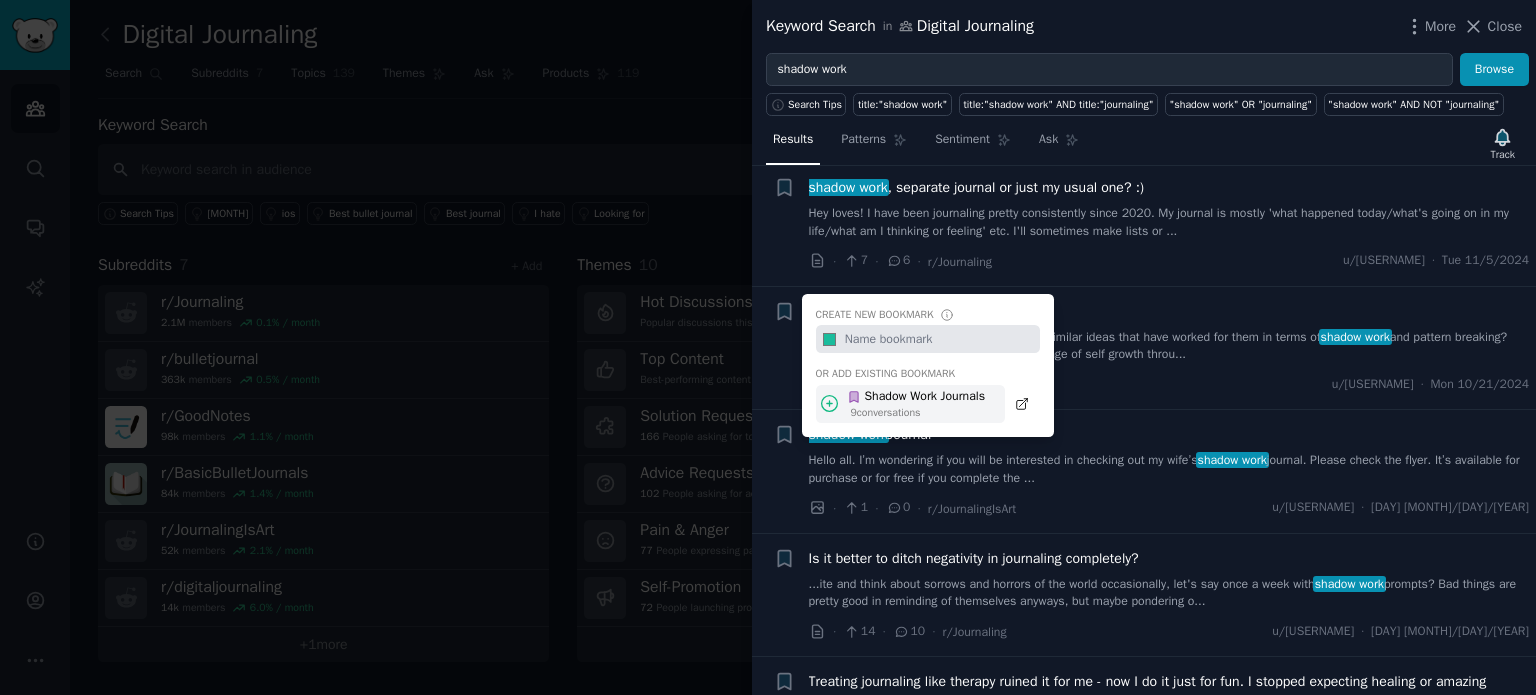 scroll, scrollTop: 1388, scrollLeft: 0, axis: vertical 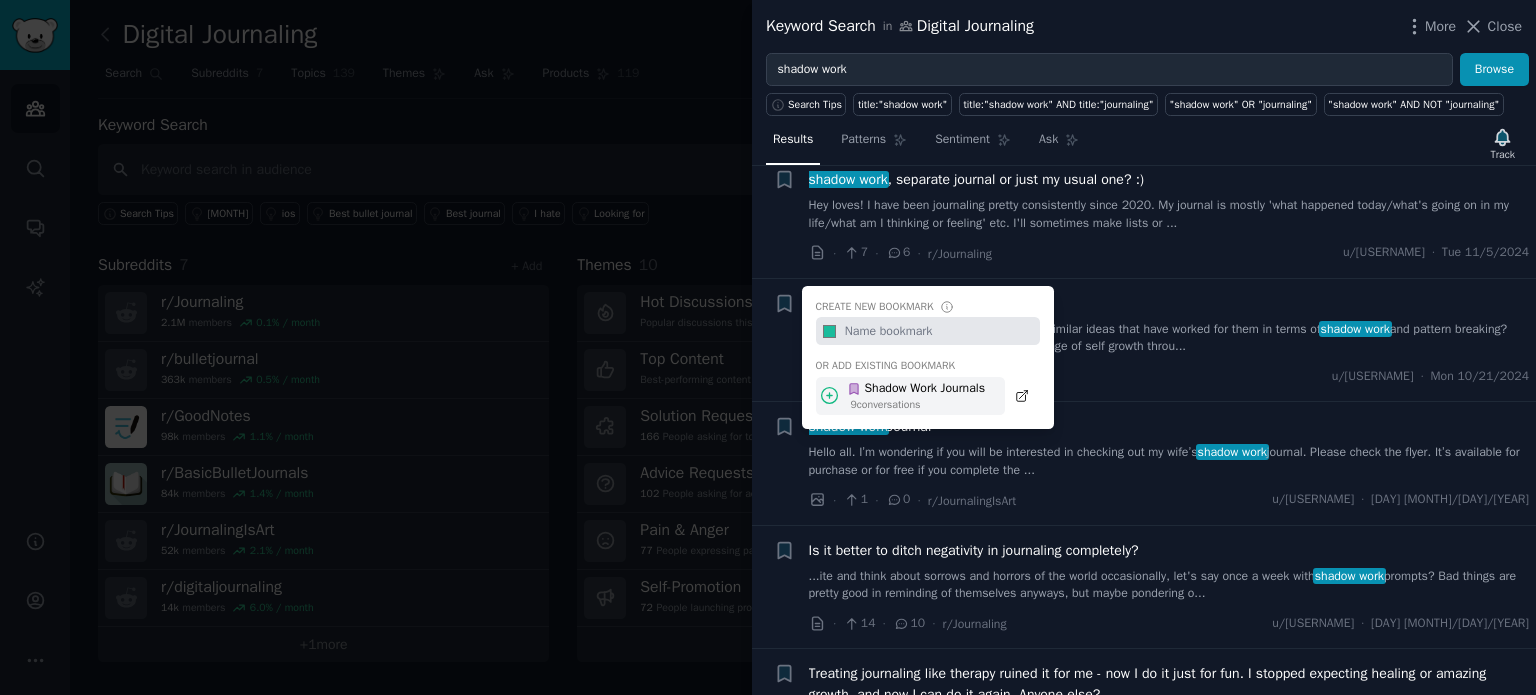 click on "9  conversation s" at bounding box center [918, 405] 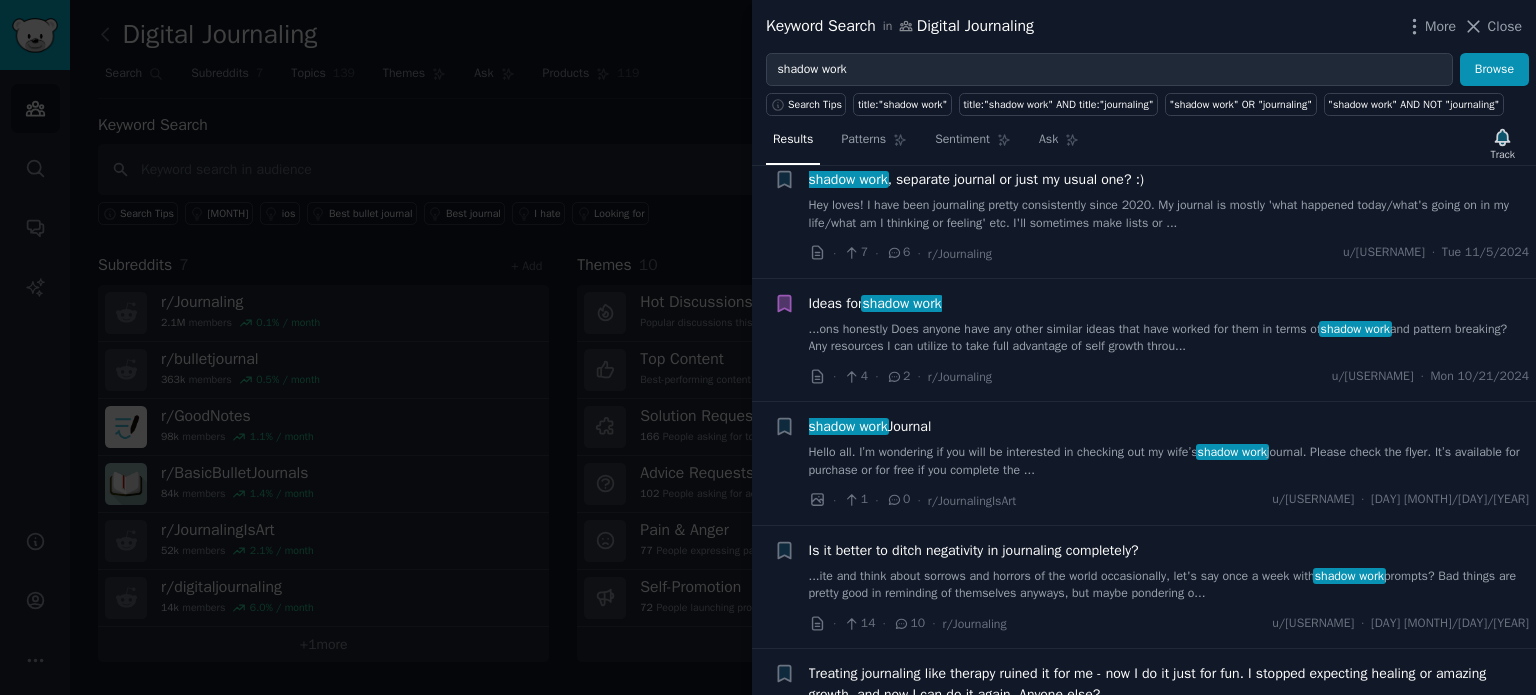scroll, scrollTop: 1328, scrollLeft: 0, axis: vertical 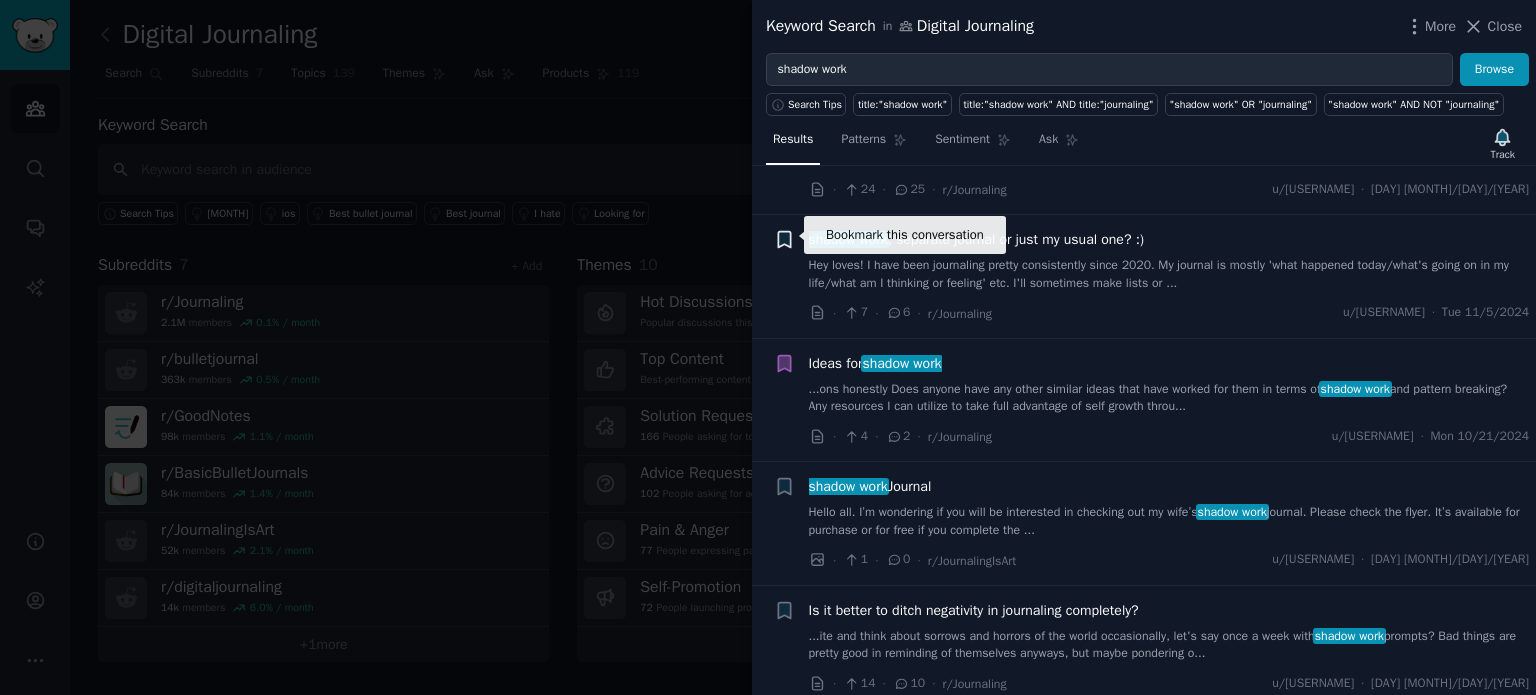 click 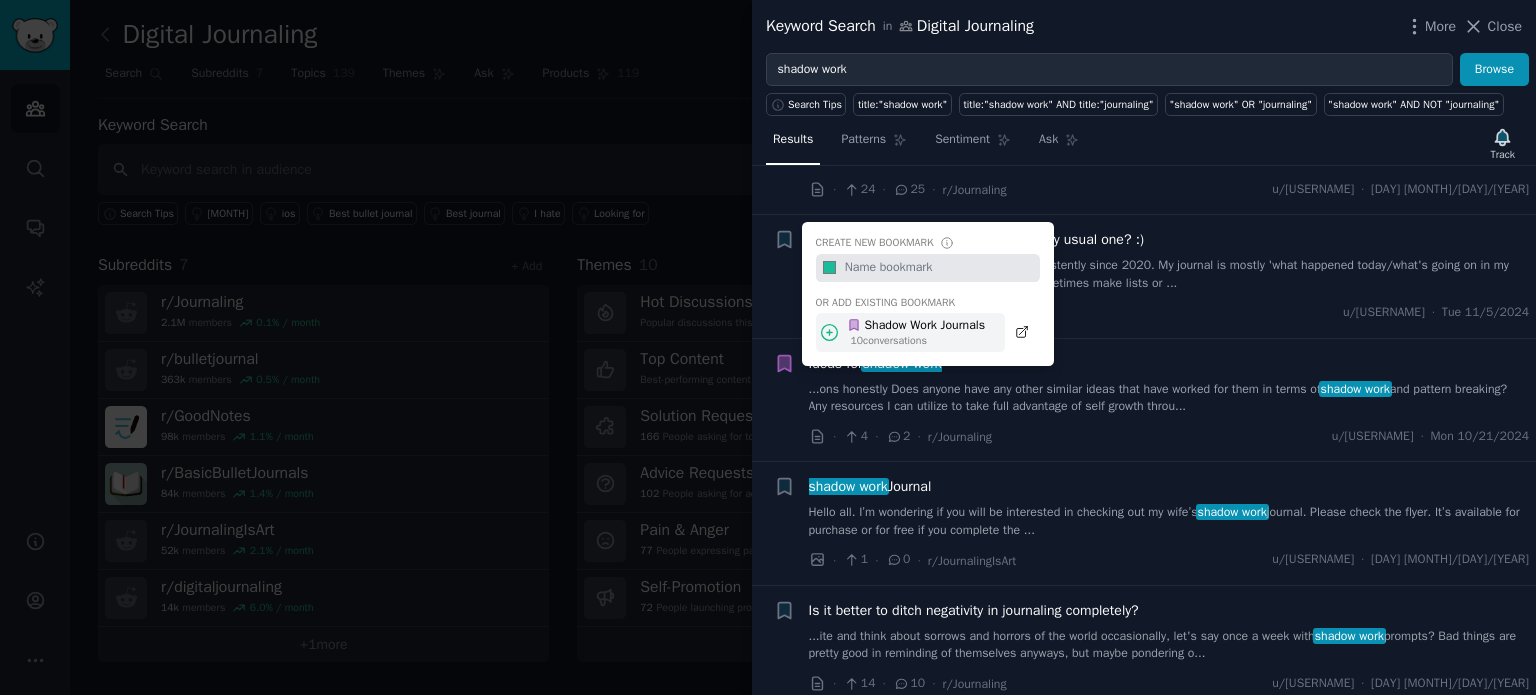 click on "Shadow Work Journals" at bounding box center [916, 326] 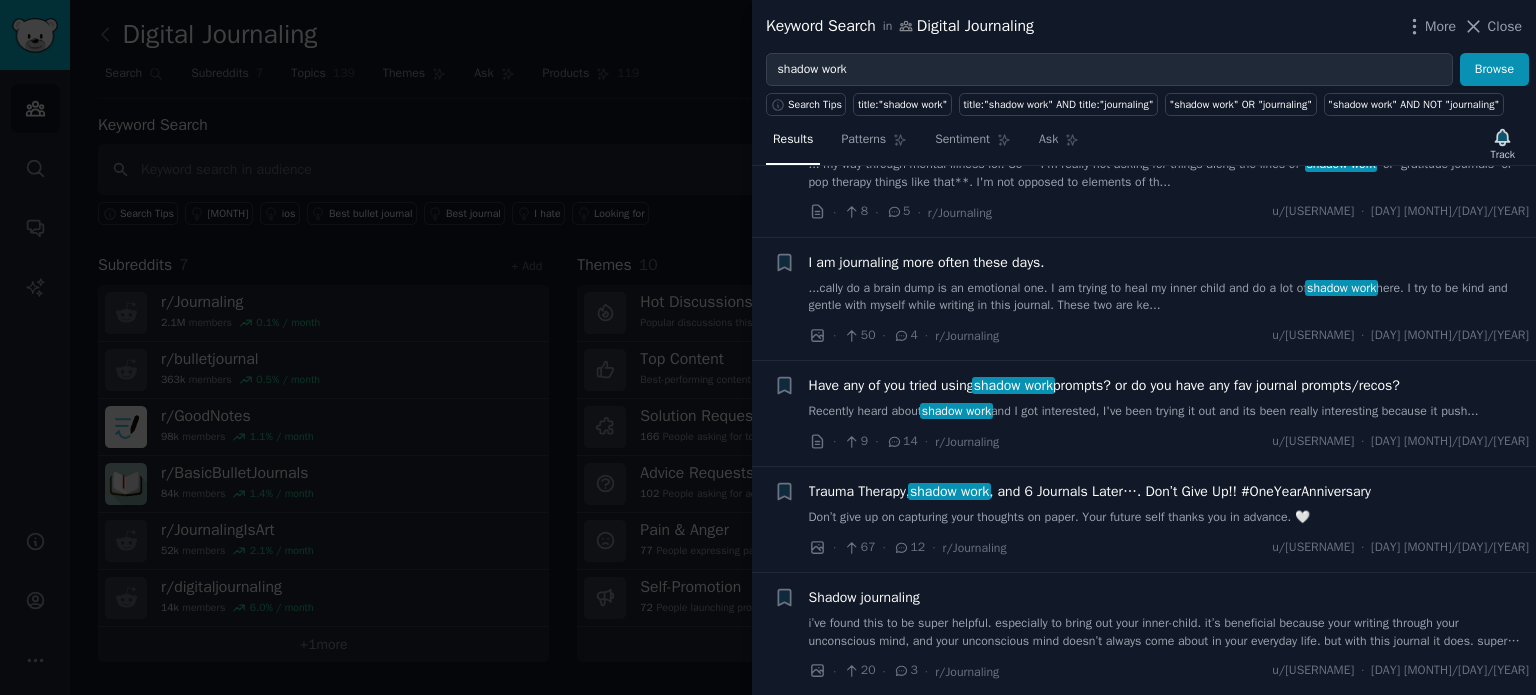 scroll, scrollTop: 2200, scrollLeft: 0, axis: vertical 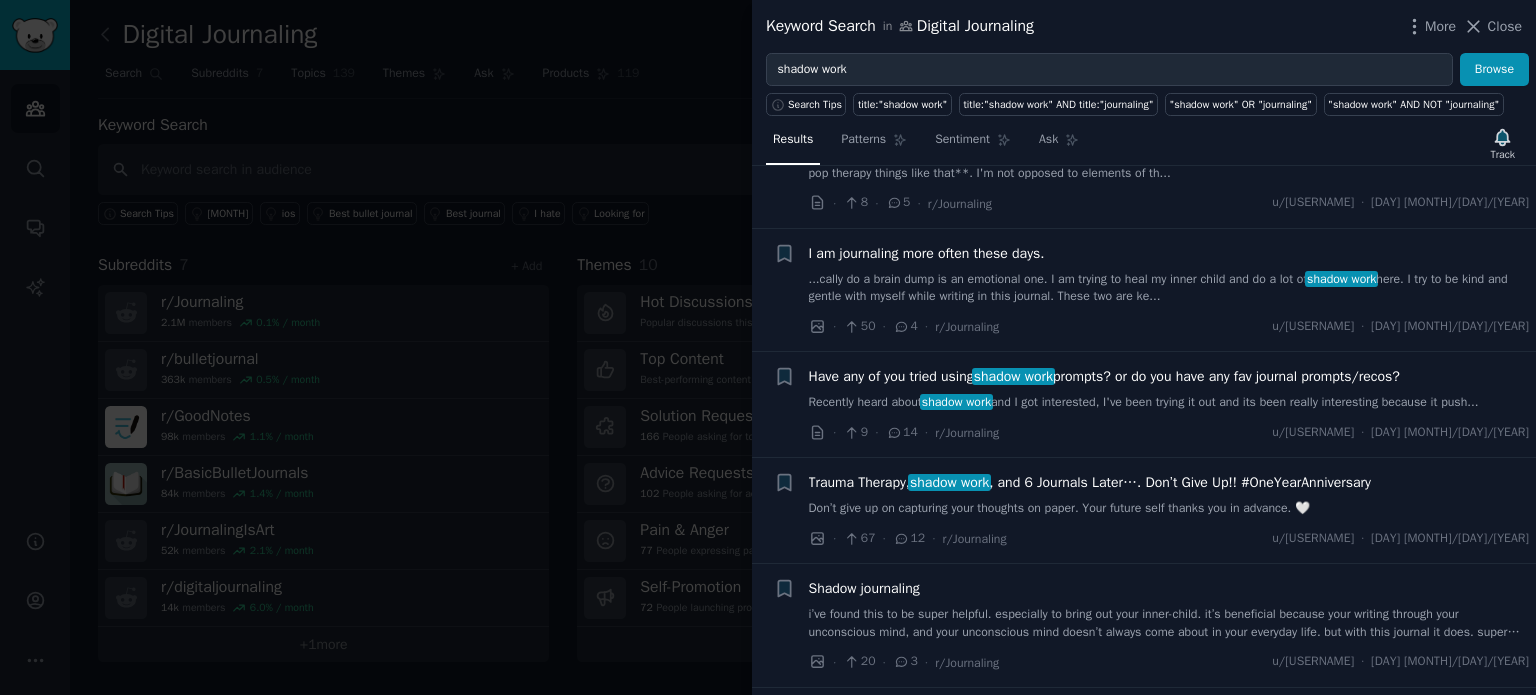 click on "· 50 · 4 · r/Journaling u/[USERNAME] · [DAY] [MONTH]/[DAY]/[YEAR]" at bounding box center [1169, 326] 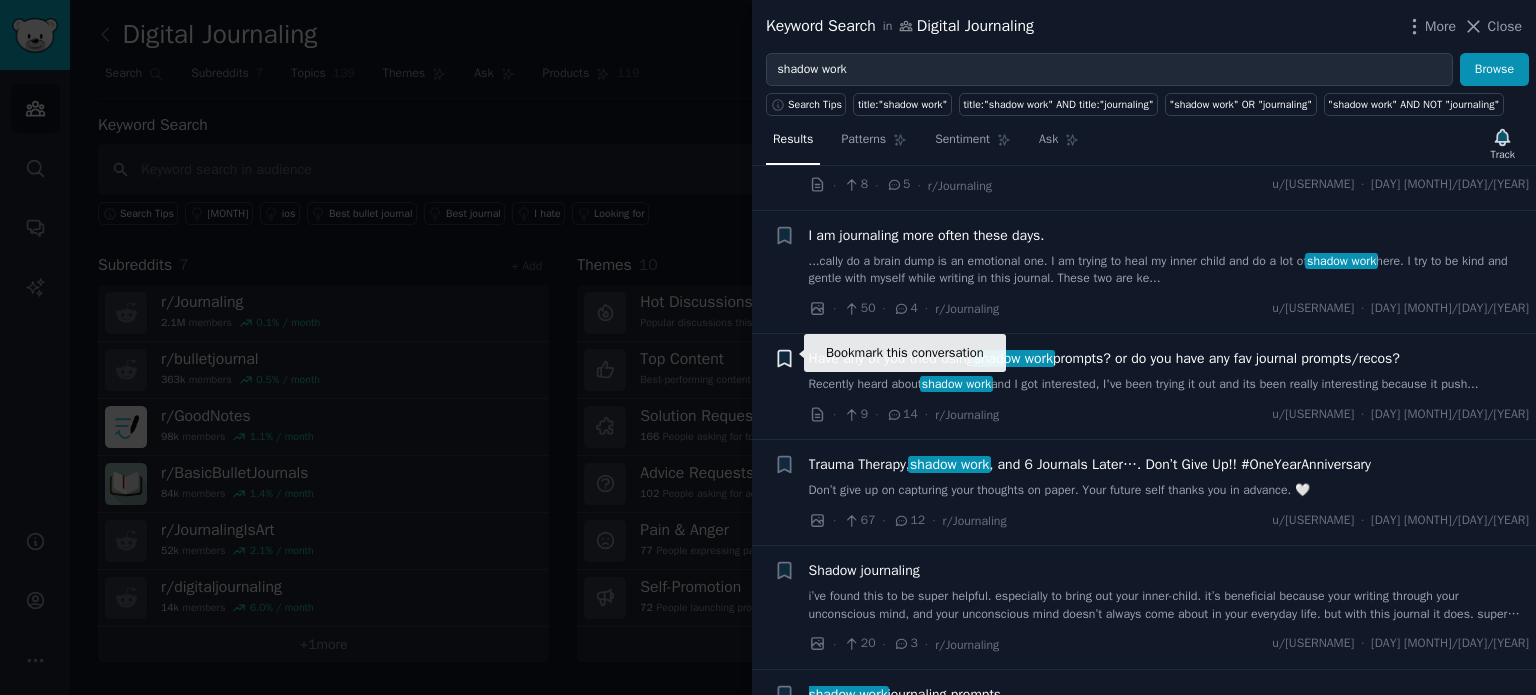 click 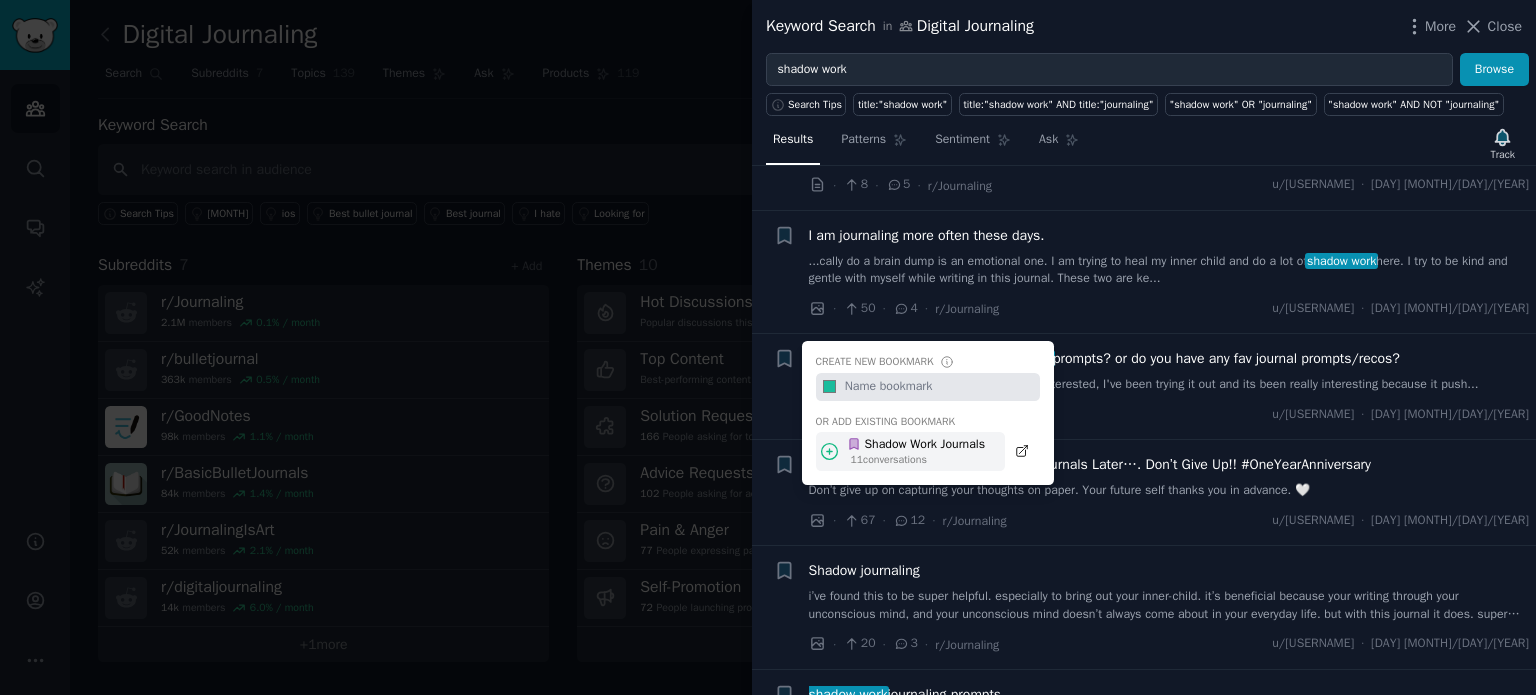 click on "Shadow Work Journals" at bounding box center [916, 445] 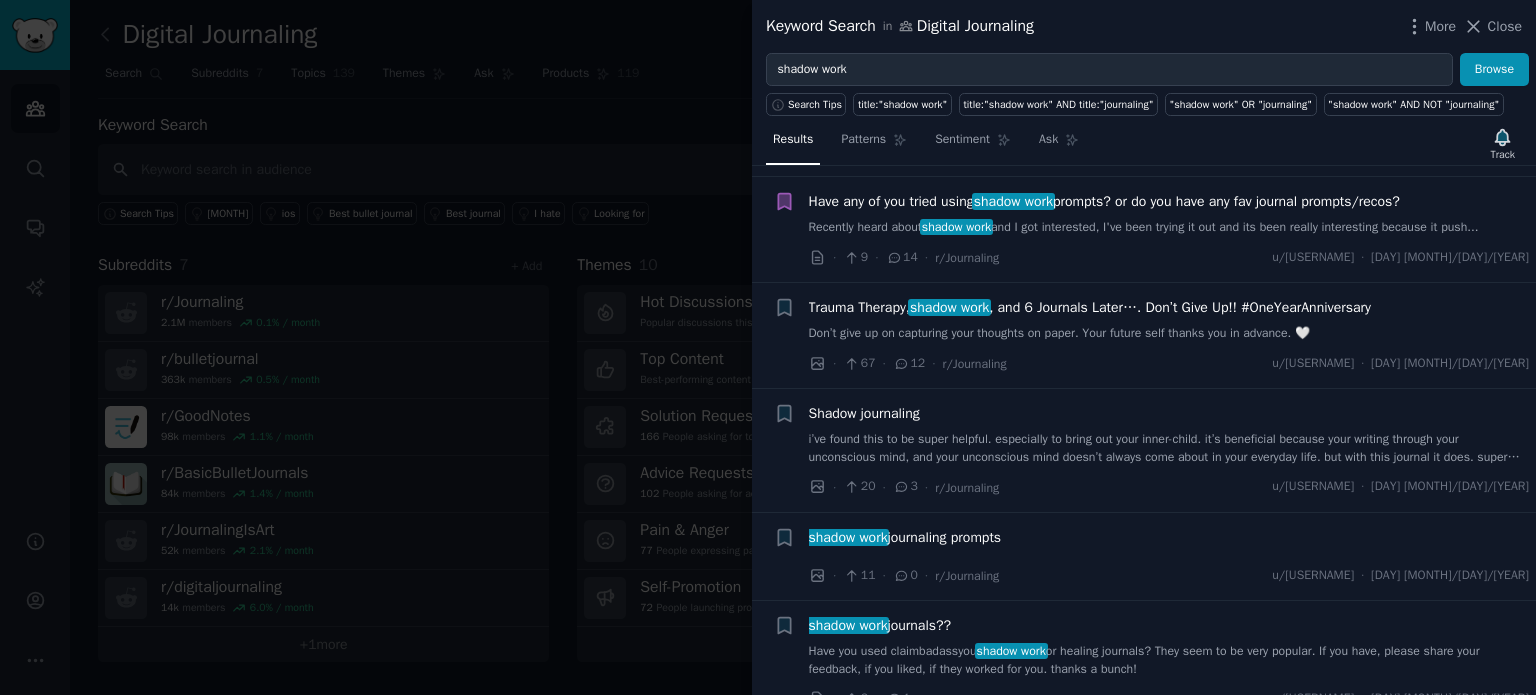scroll, scrollTop: 2382, scrollLeft: 0, axis: vertical 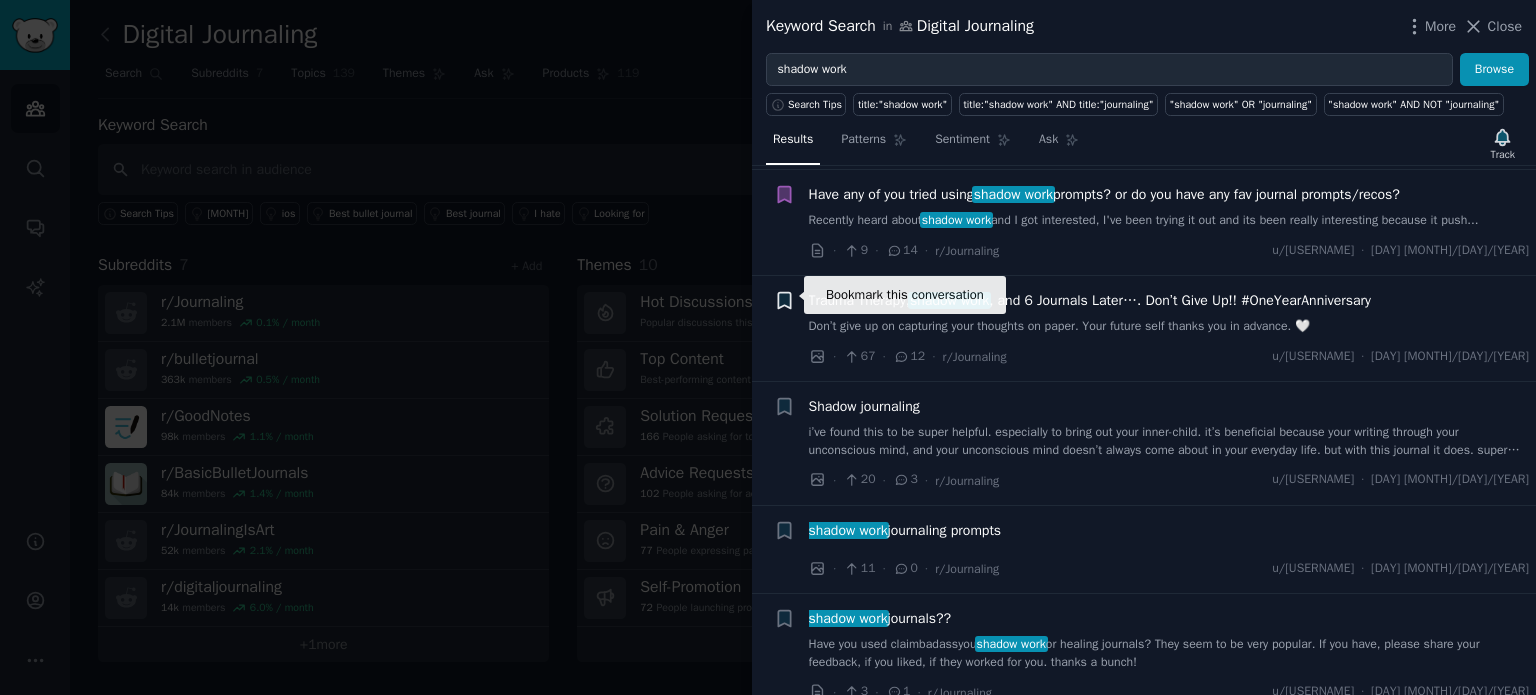 click 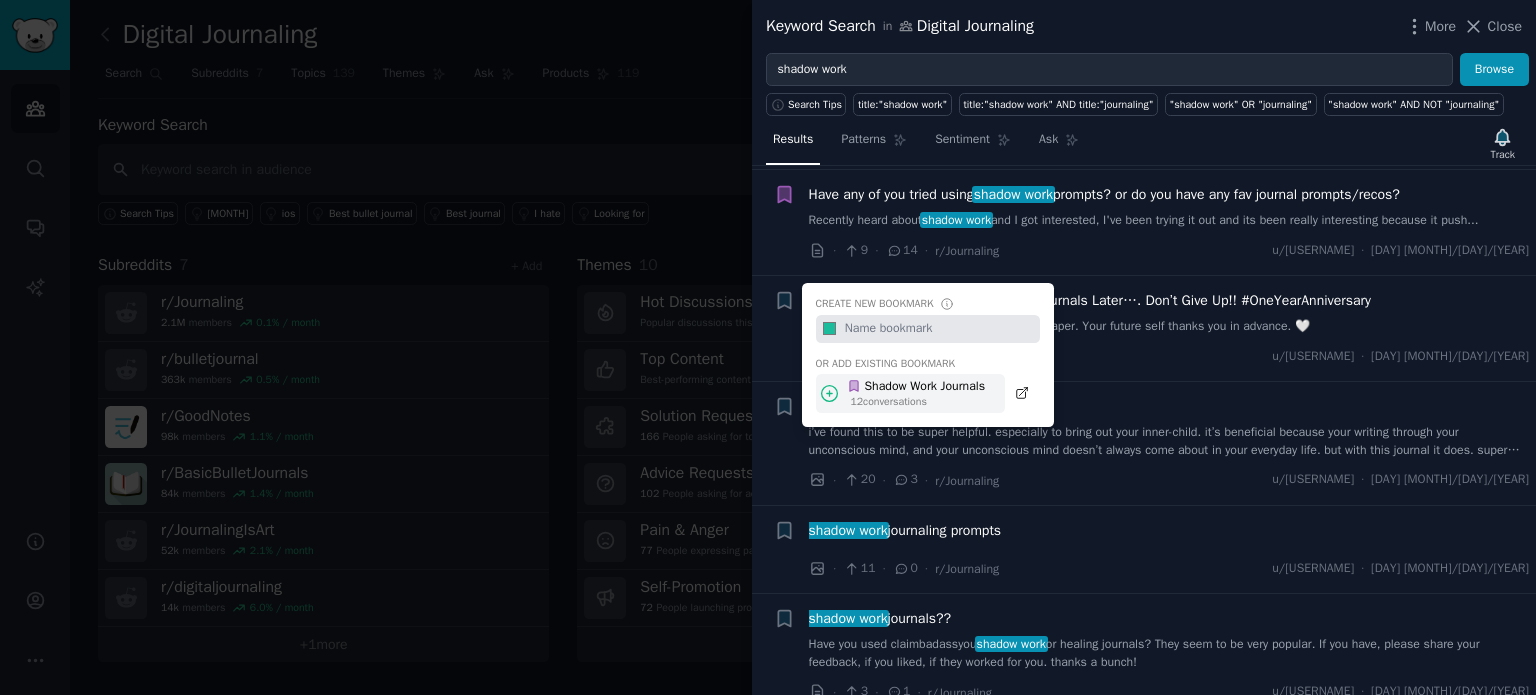 click on "Shadow Work Journals" at bounding box center (916, 387) 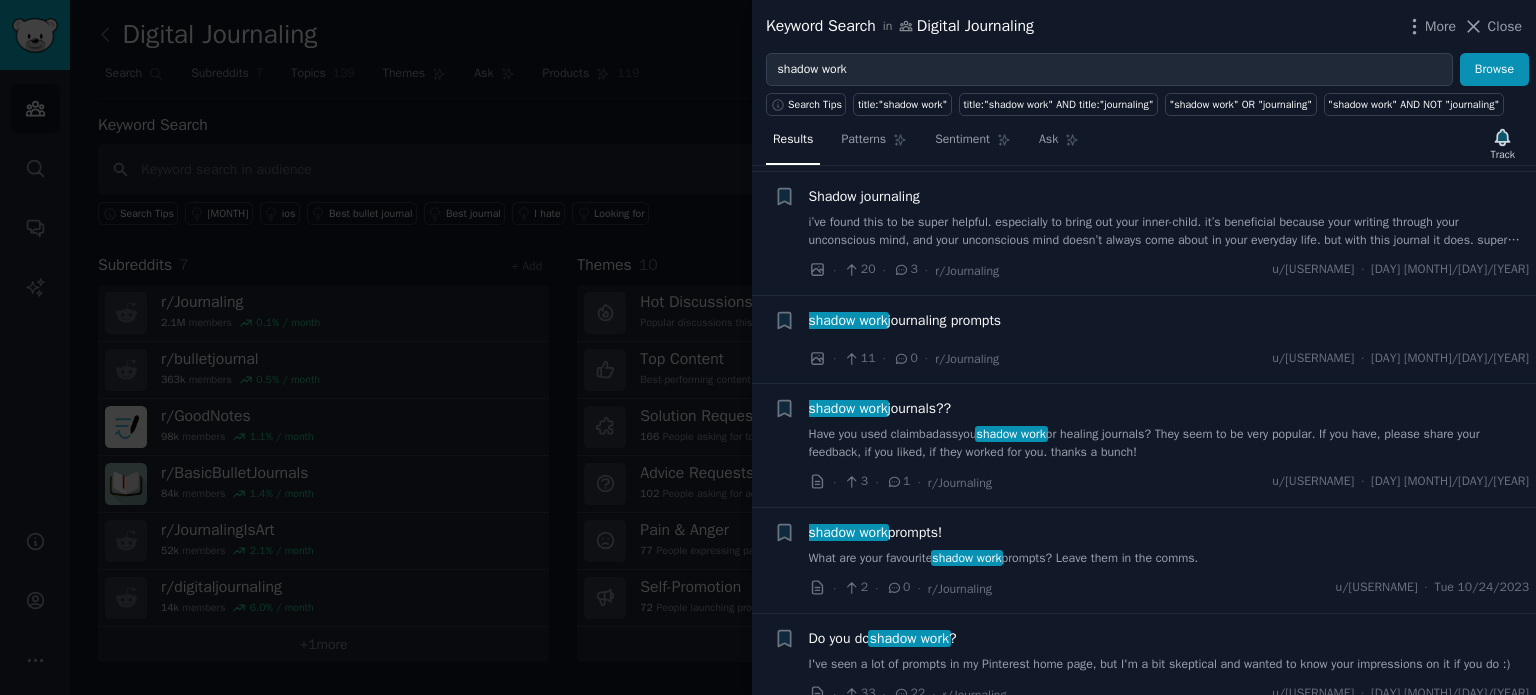 scroll, scrollTop: 2584, scrollLeft: 0, axis: vertical 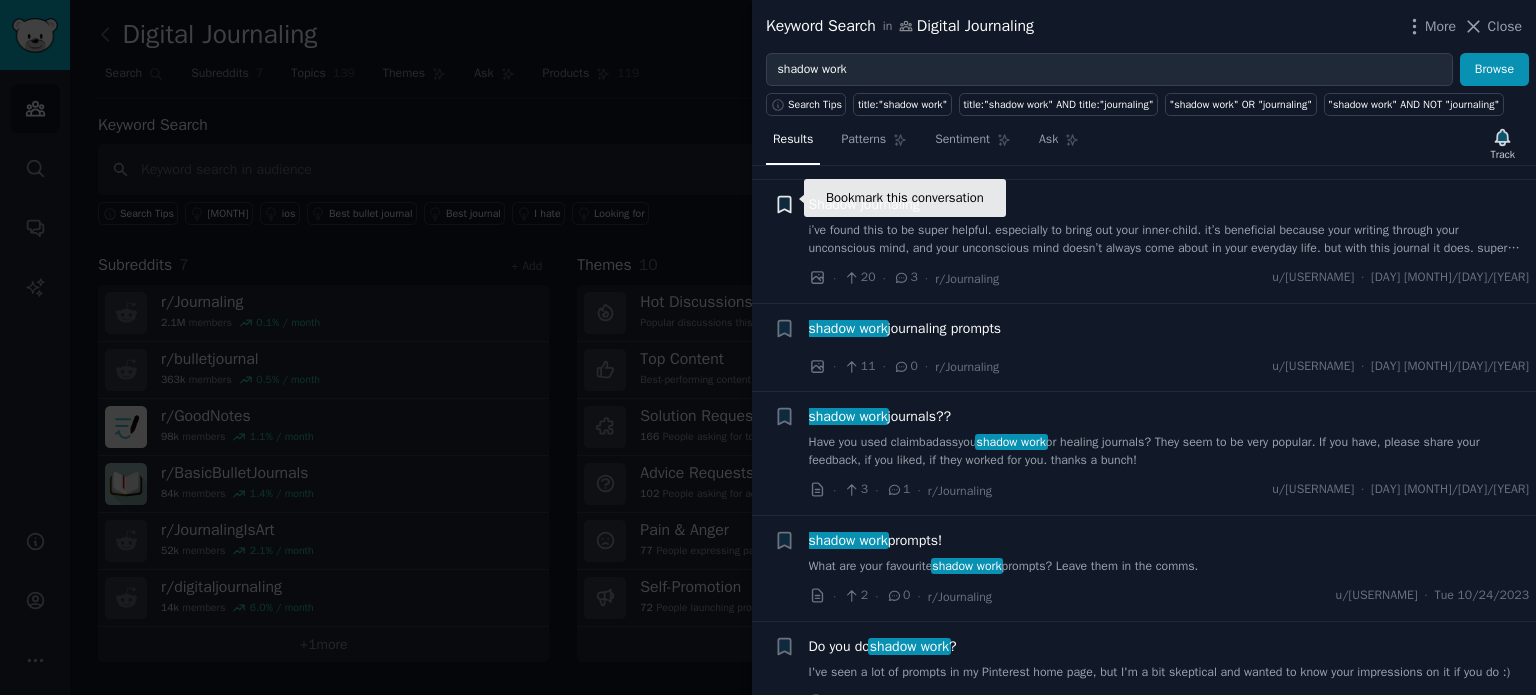 click 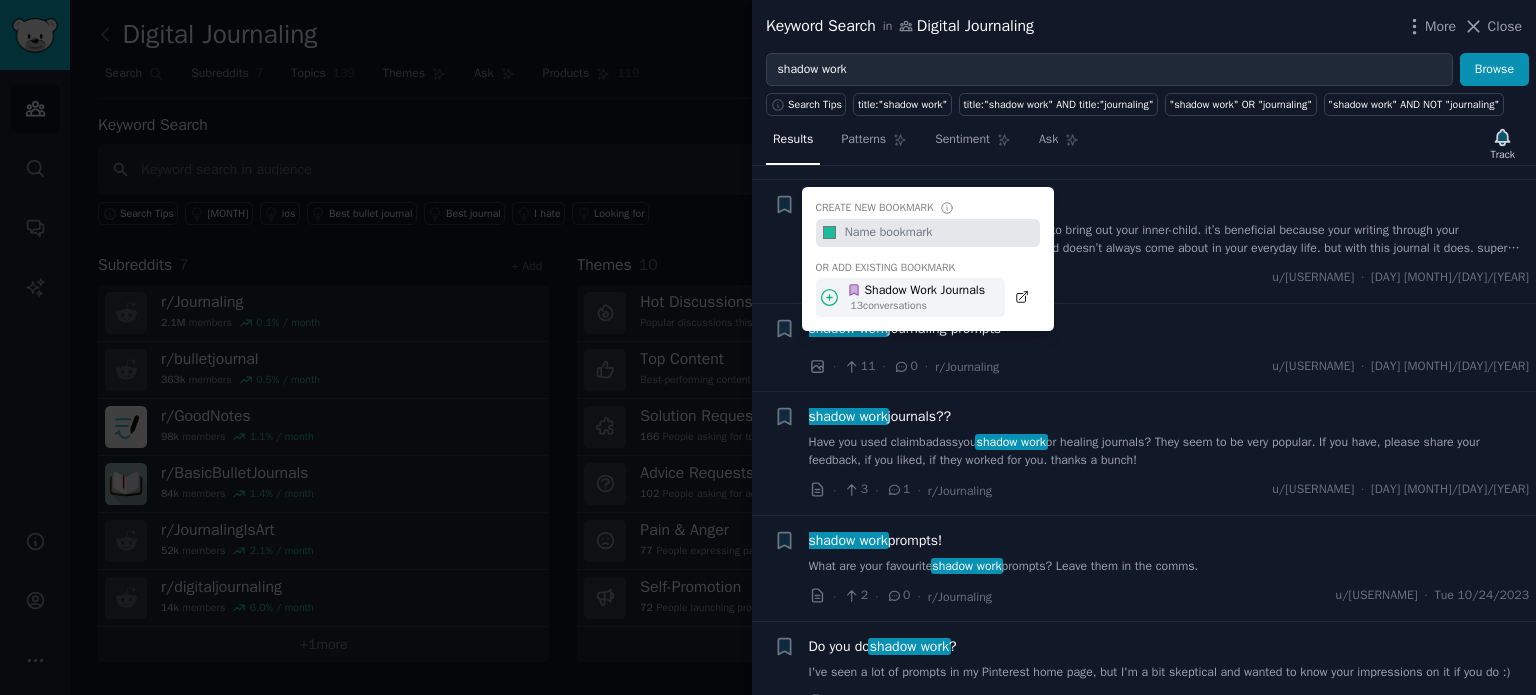 click on "Shadow Work Journals" at bounding box center (916, 291) 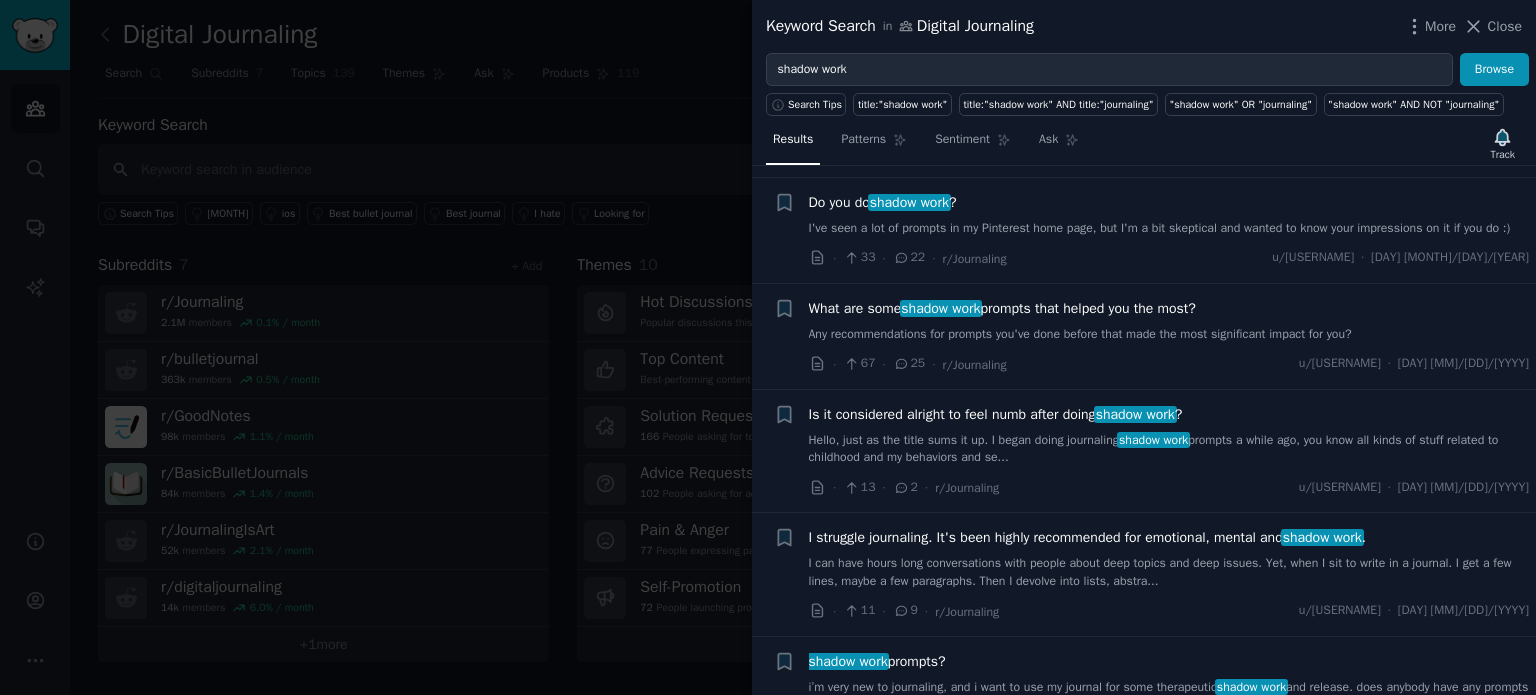 scroll, scrollTop: 3028, scrollLeft: 0, axis: vertical 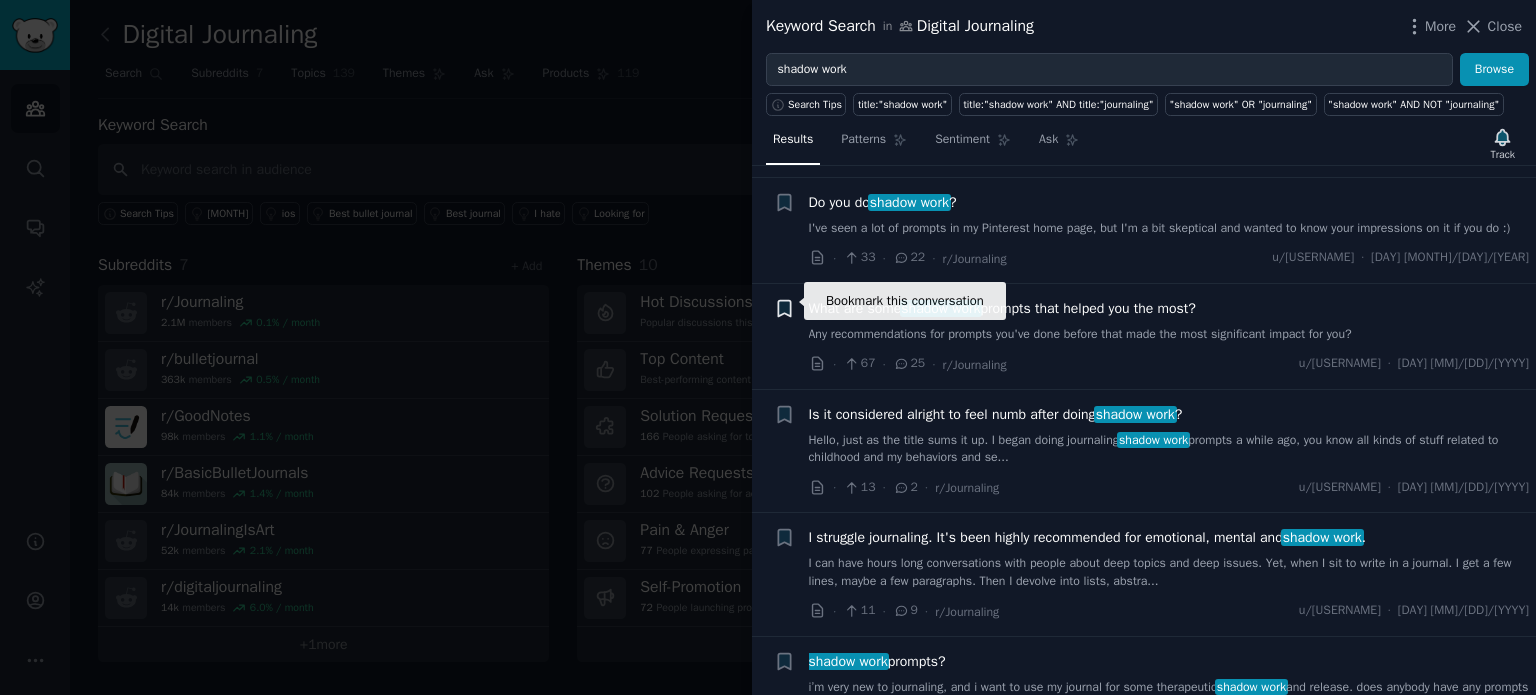 click 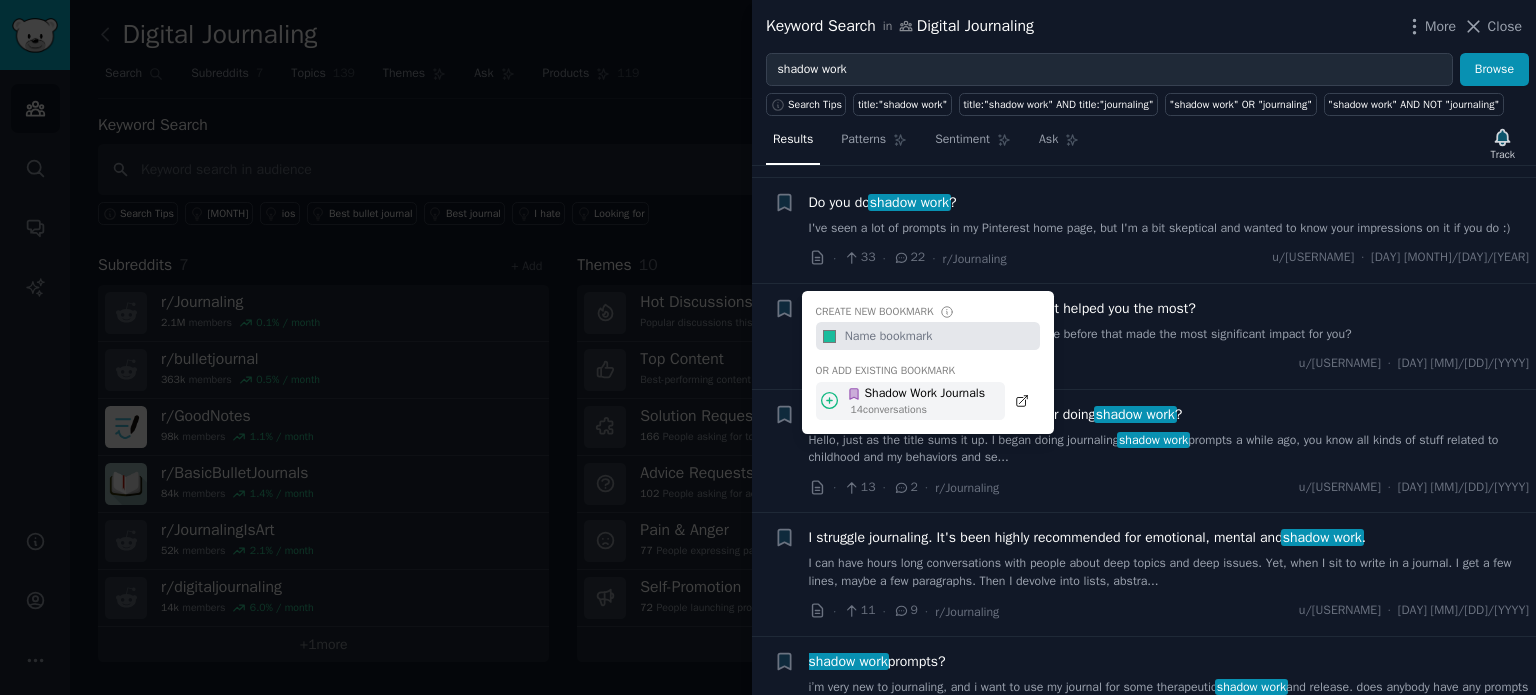 click on "Shadow Work Journals" at bounding box center (916, 394) 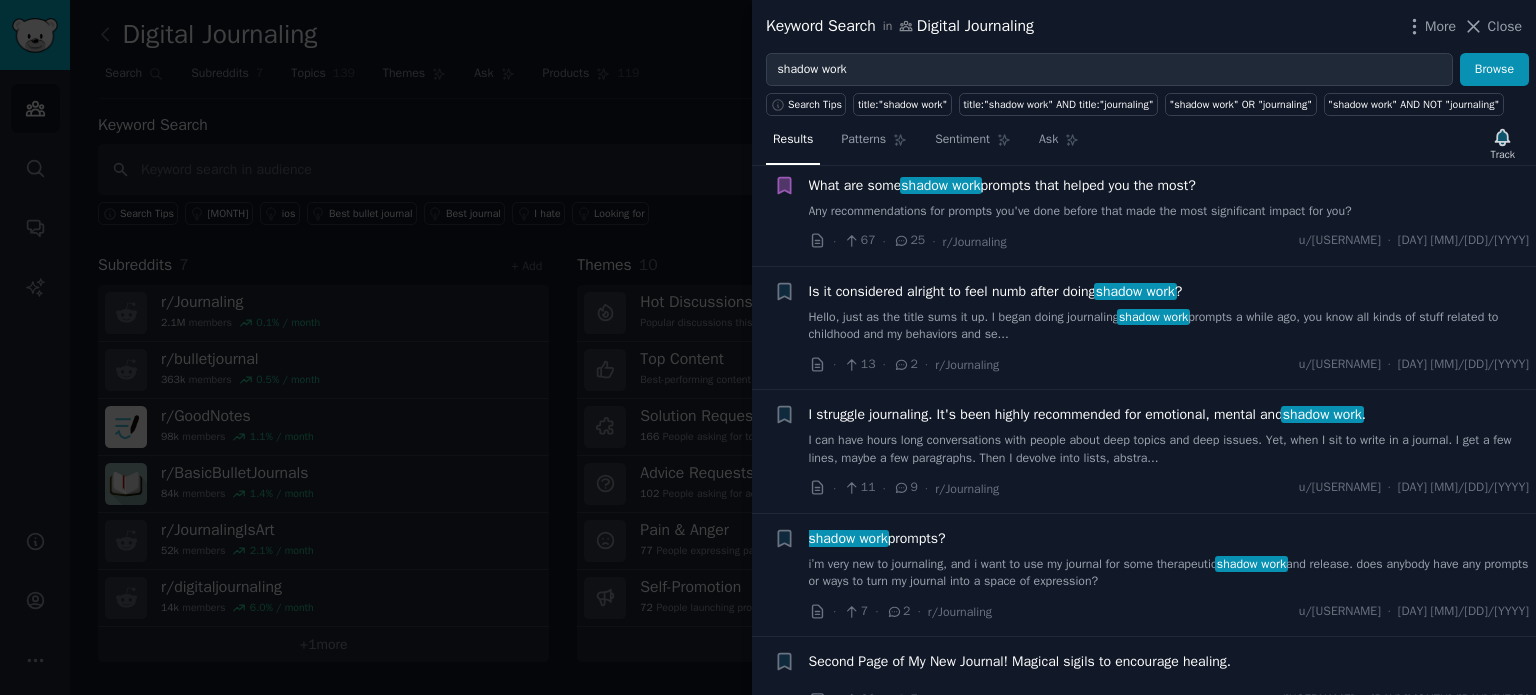 scroll, scrollTop: 3196, scrollLeft: 0, axis: vertical 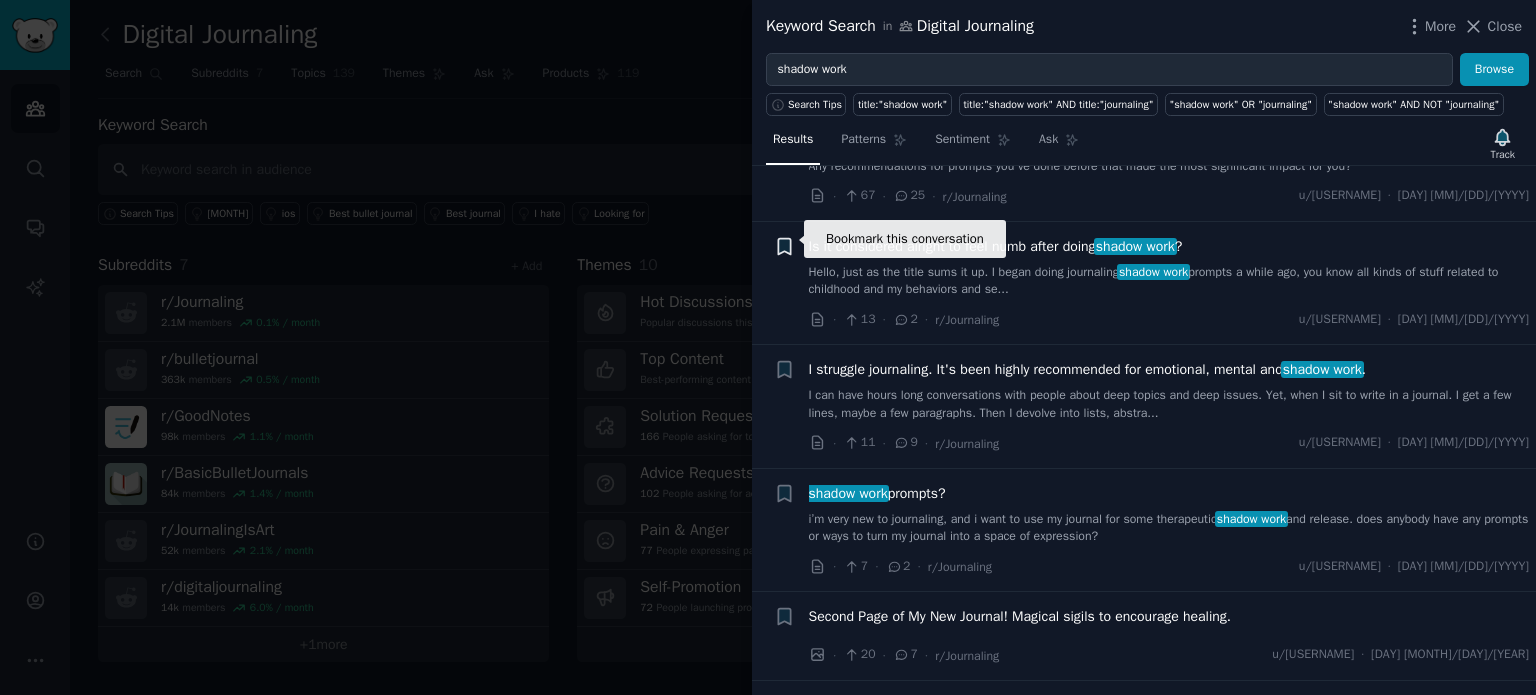 click 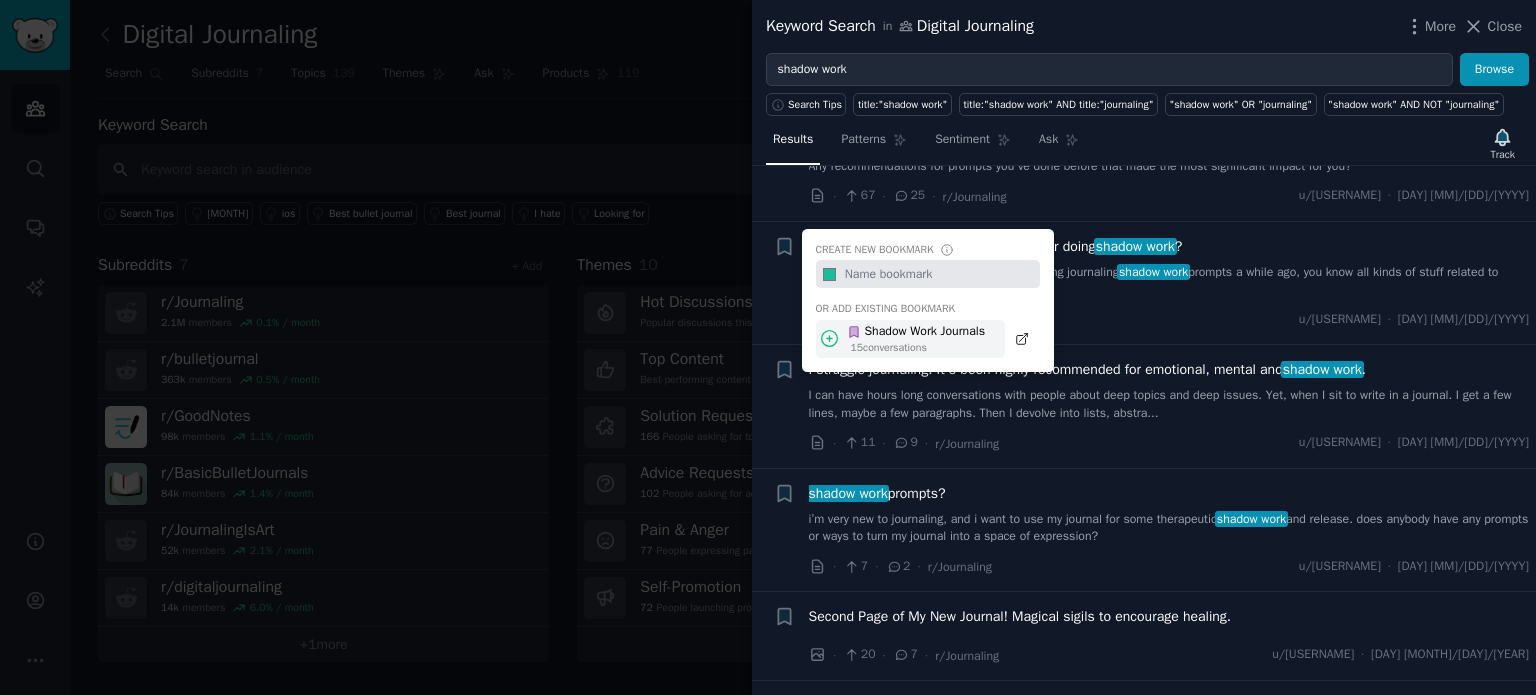 click on "15  conversation s" at bounding box center [918, 348] 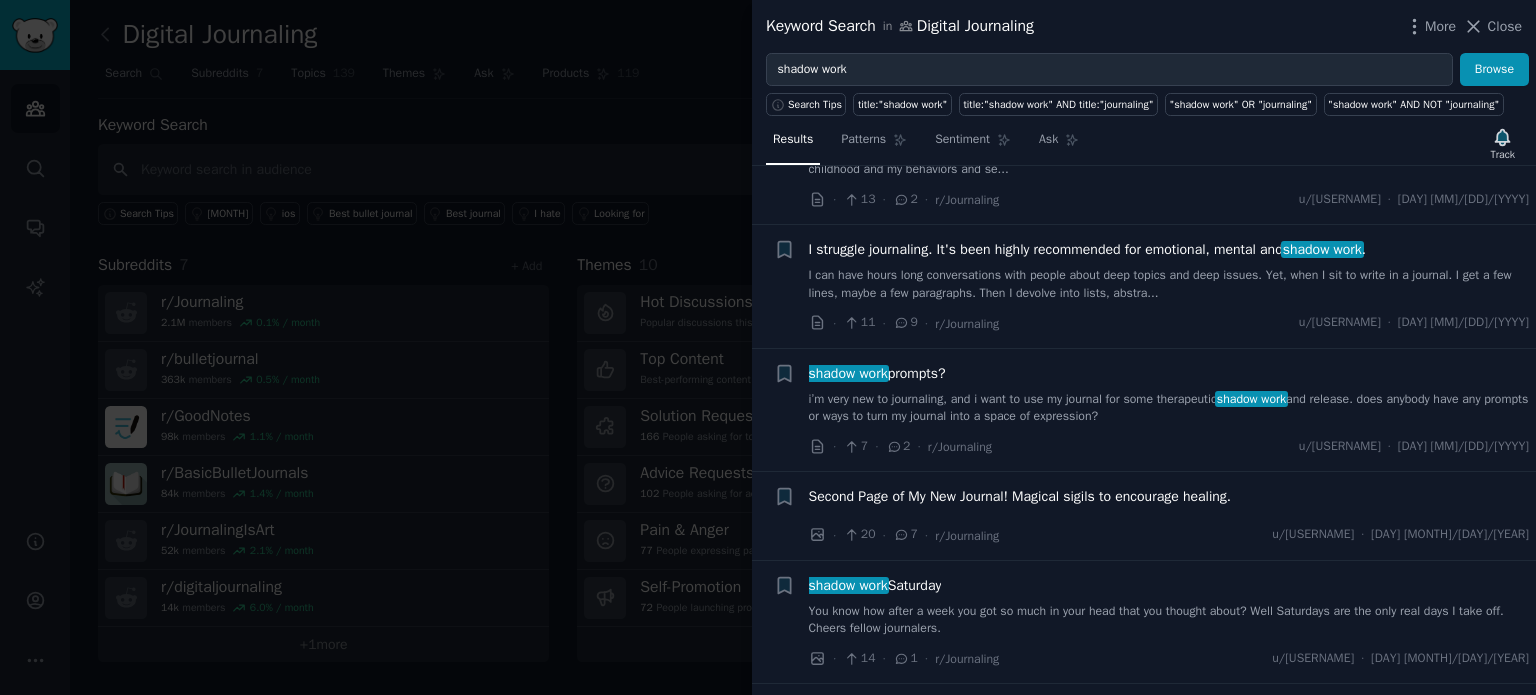 scroll, scrollTop: 3336, scrollLeft: 0, axis: vertical 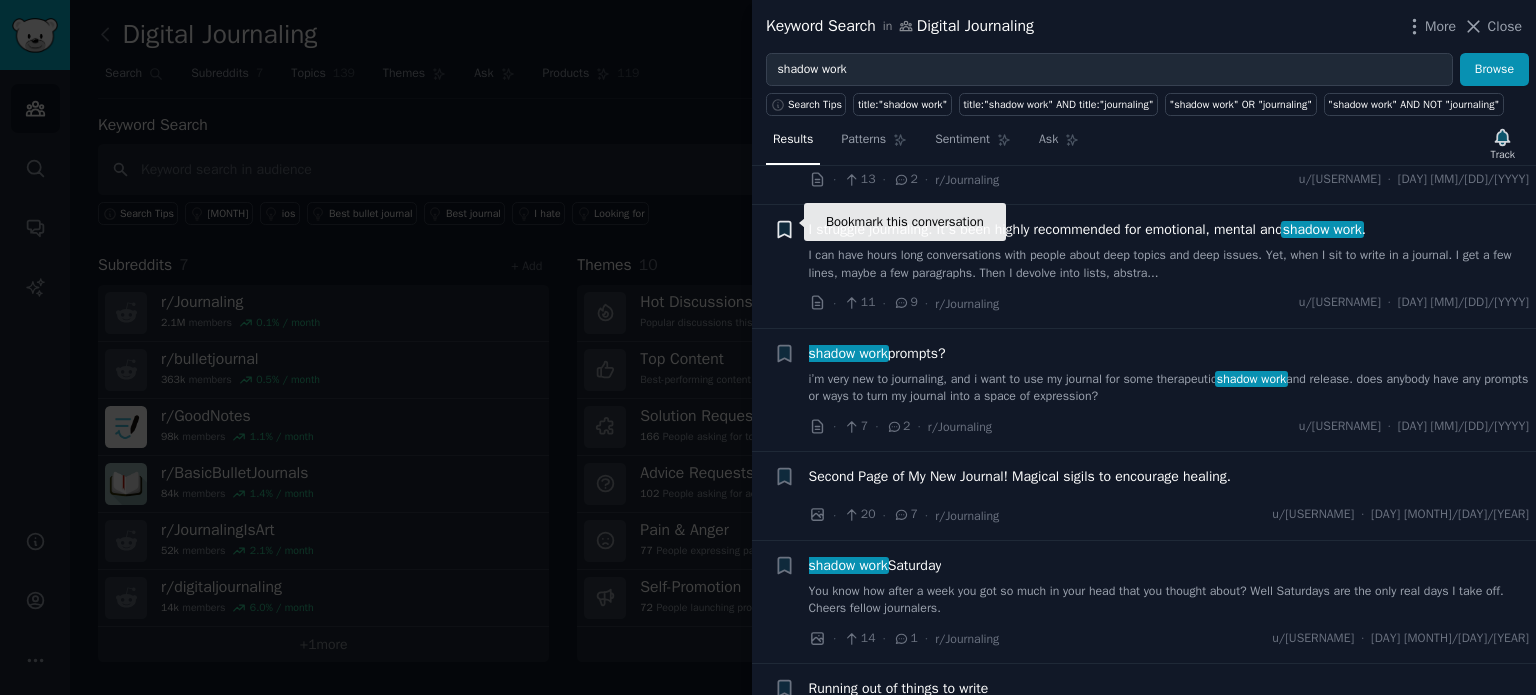 click 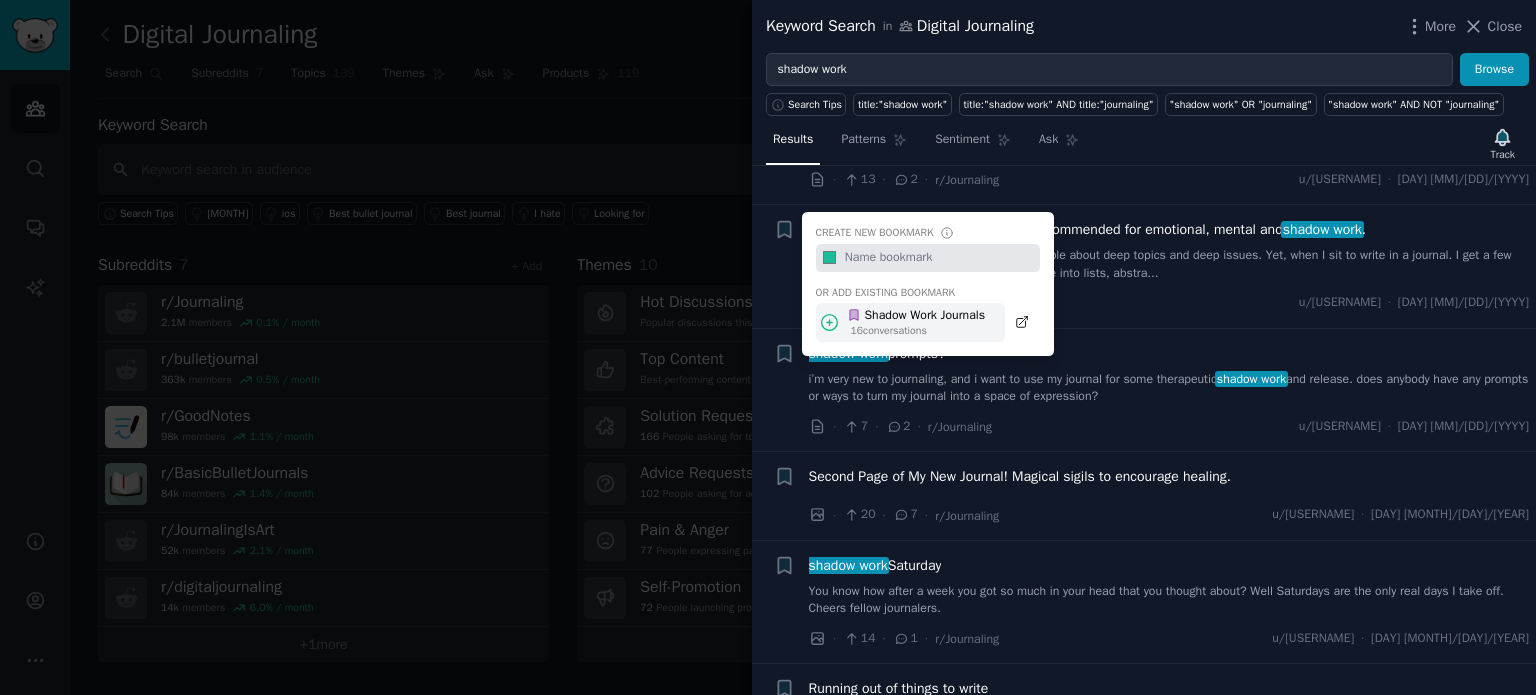 click on "Shadow Work Journals" at bounding box center [916, 316] 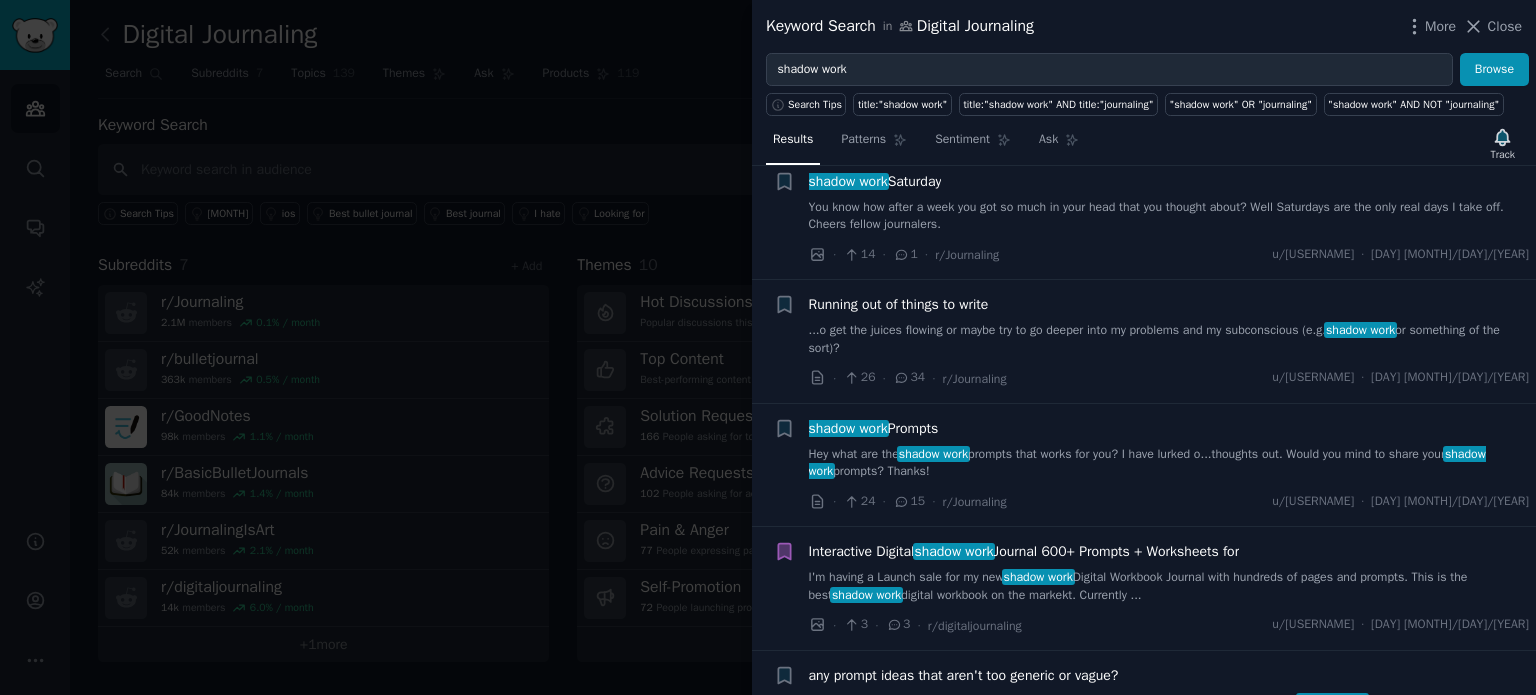 scroll, scrollTop: 3768, scrollLeft: 0, axis: vertical 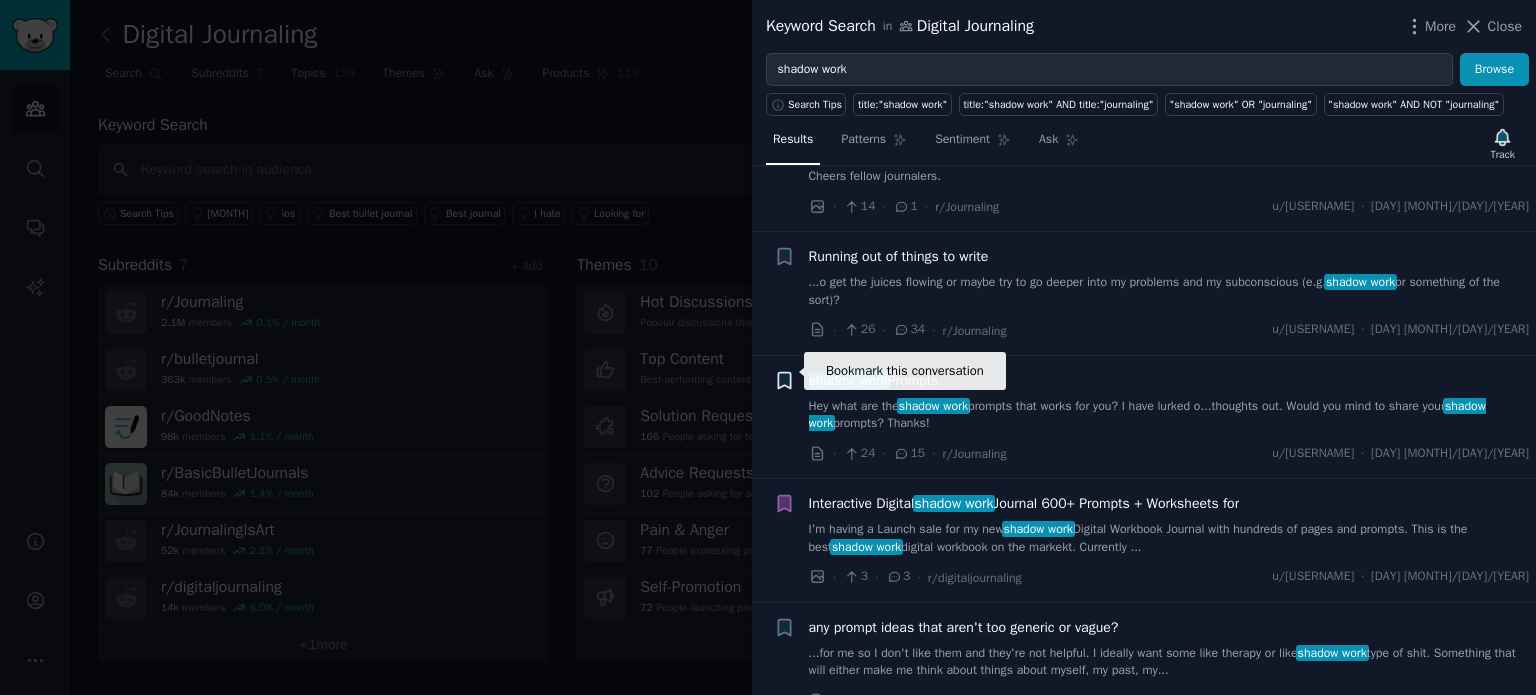 click 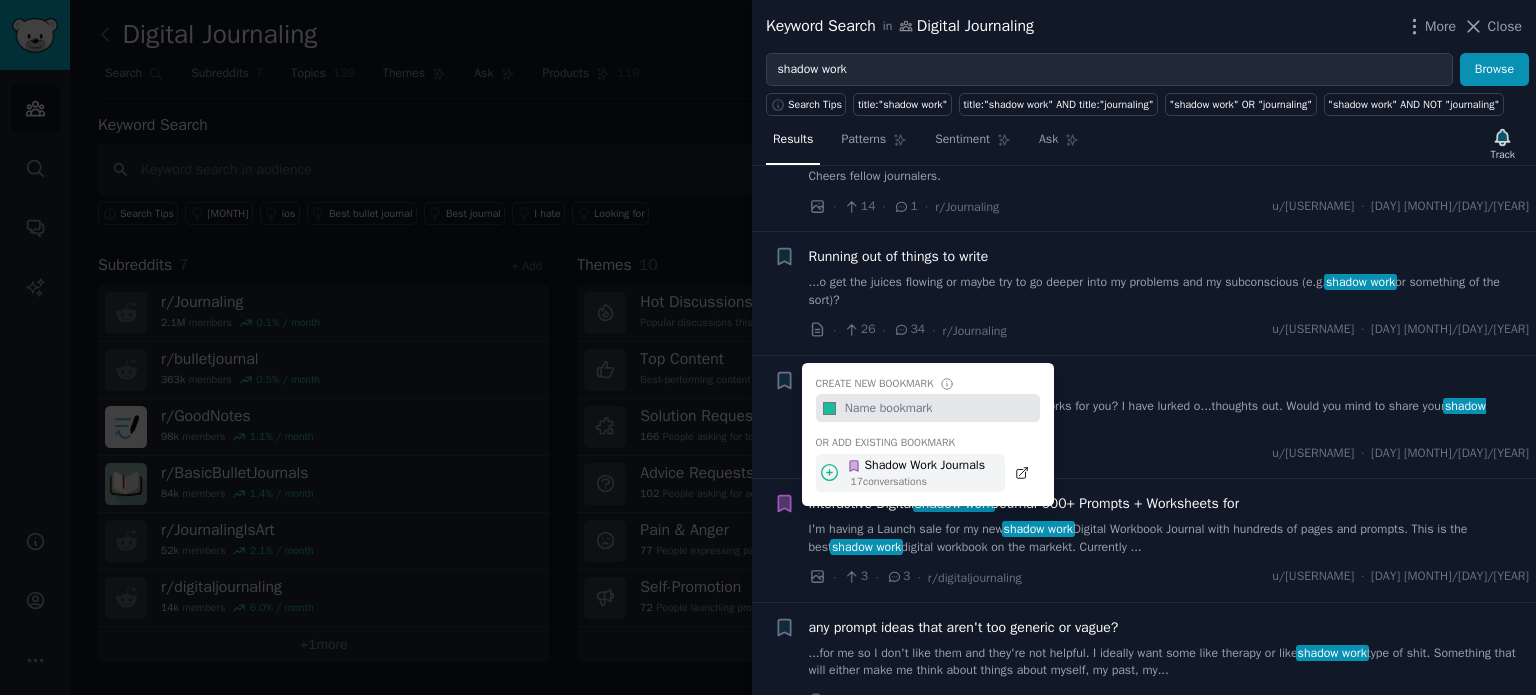 click on "Shadow Work Journals" at bounding box center [916, 466] 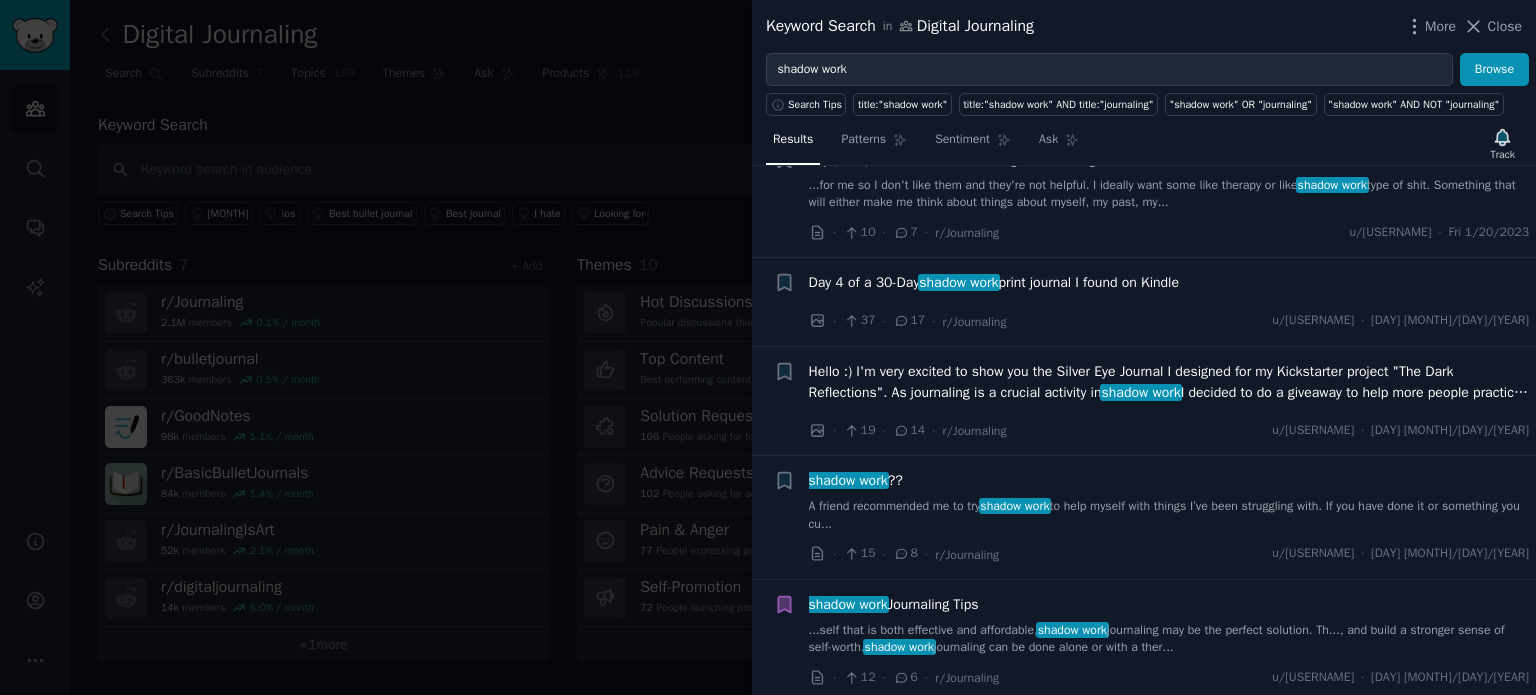 scroll, scrollTop: 4238, scrollLeft: 0, axis: vertical 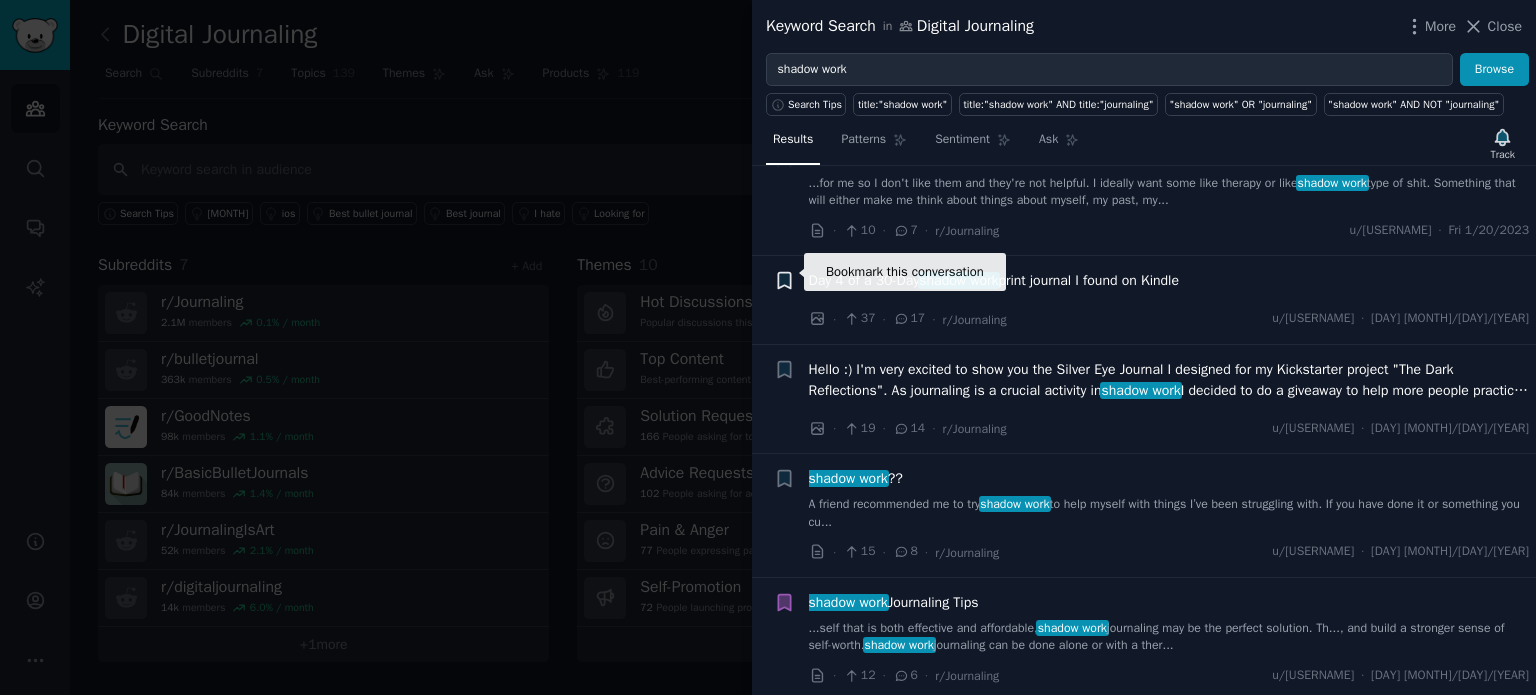 click 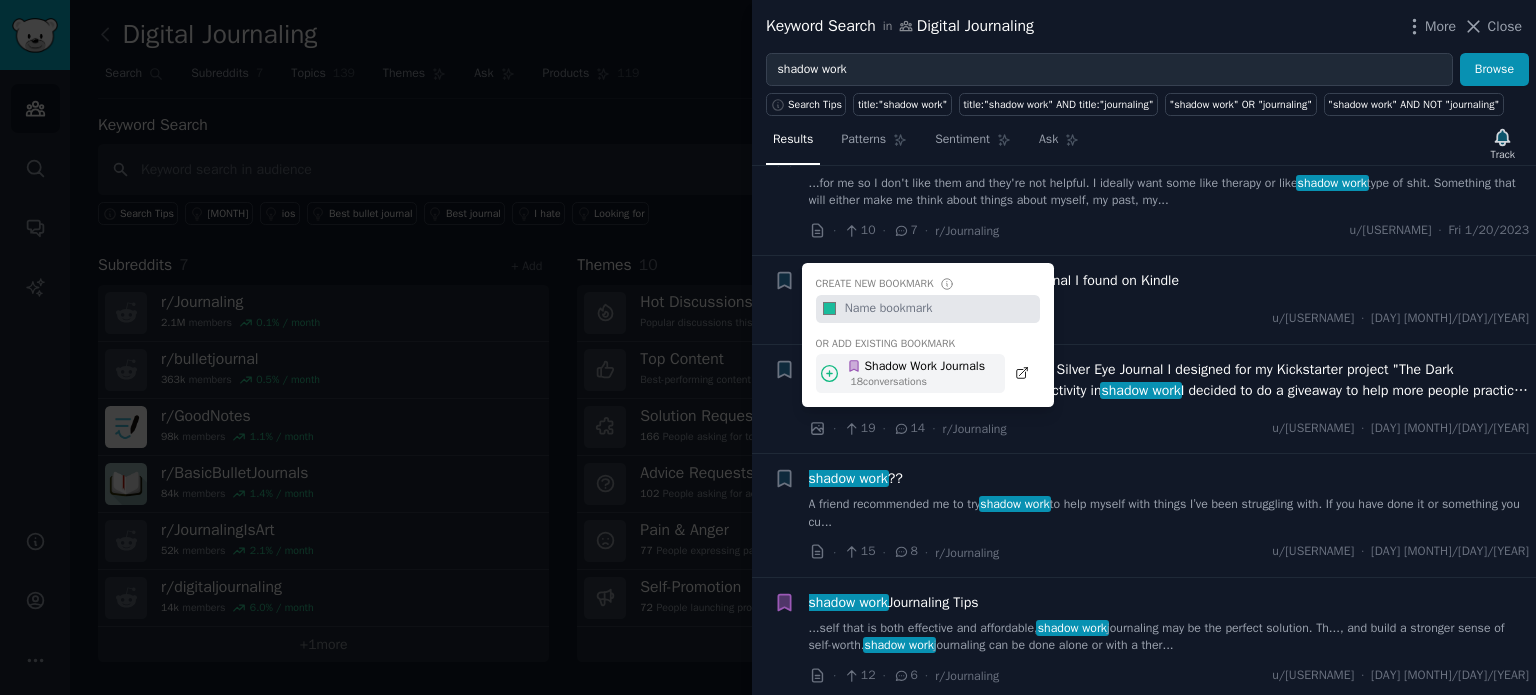 click on "18  conversation s" at bounding box center (918, 382) 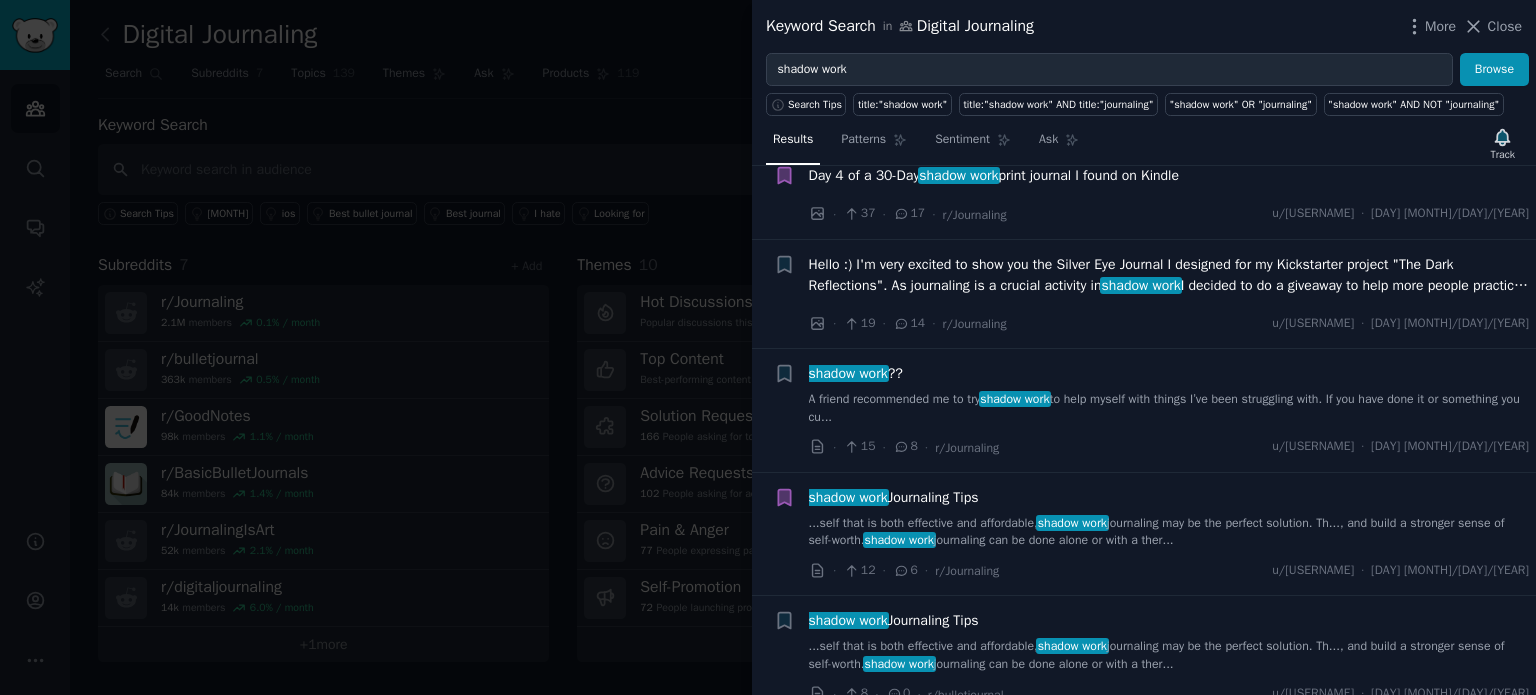 scroll, scrollTop: 4372, scrollLeft: 0, axis: vertical 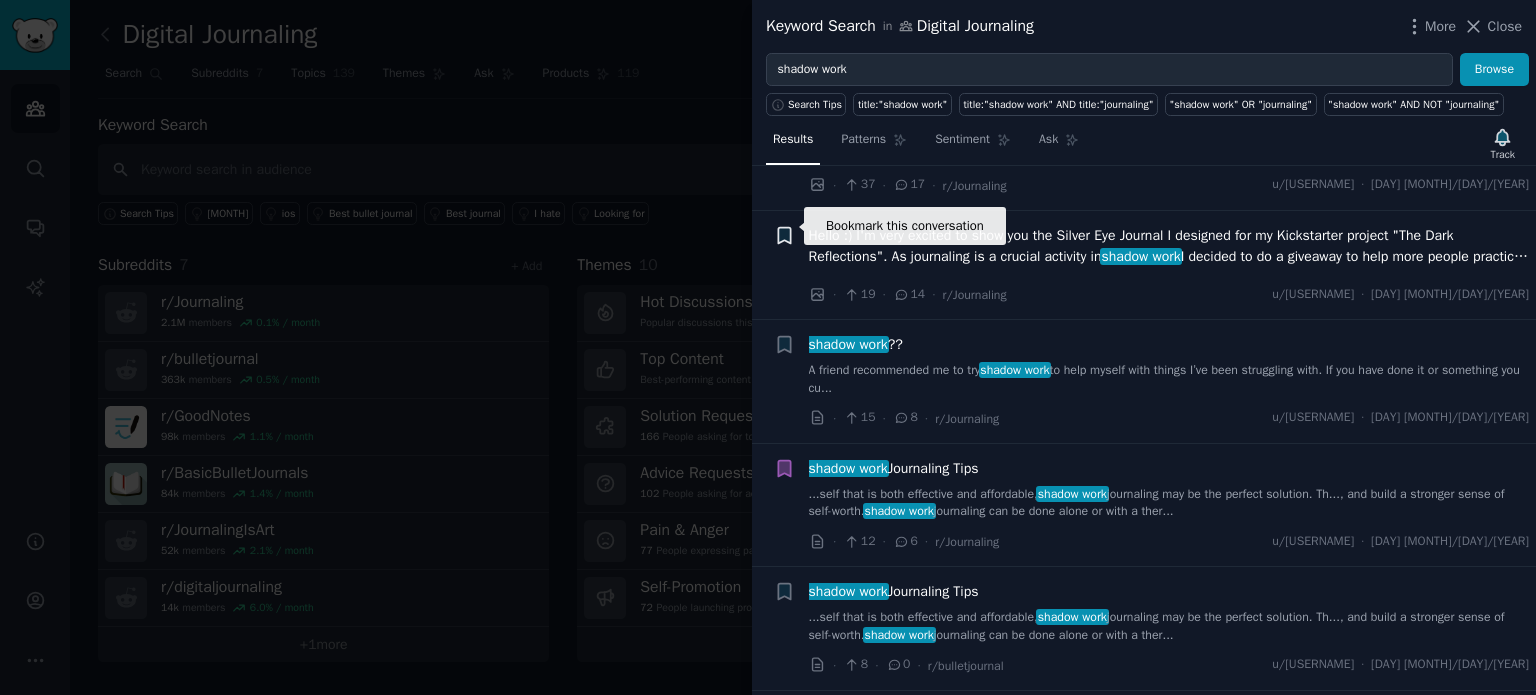 click 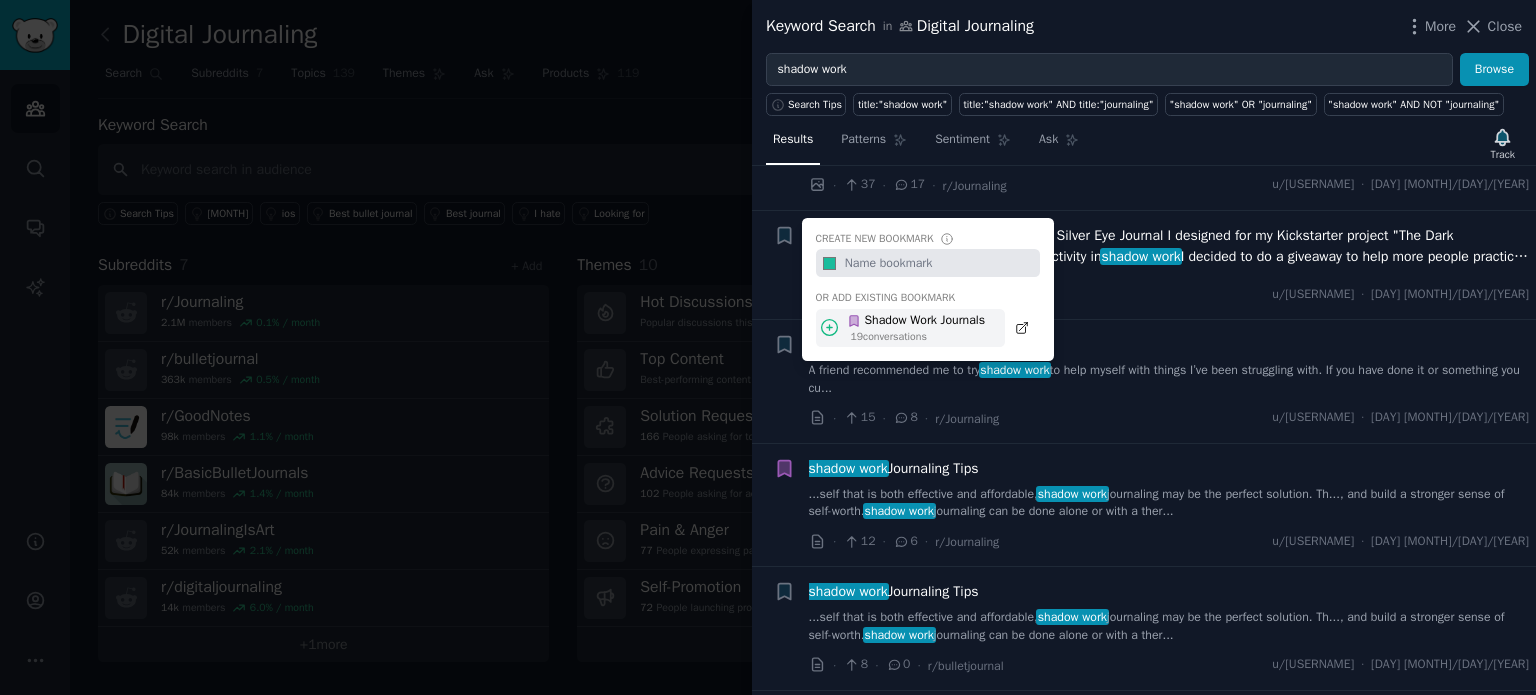 click on "Shadow Work Journals" at bounding box center (916, 321) 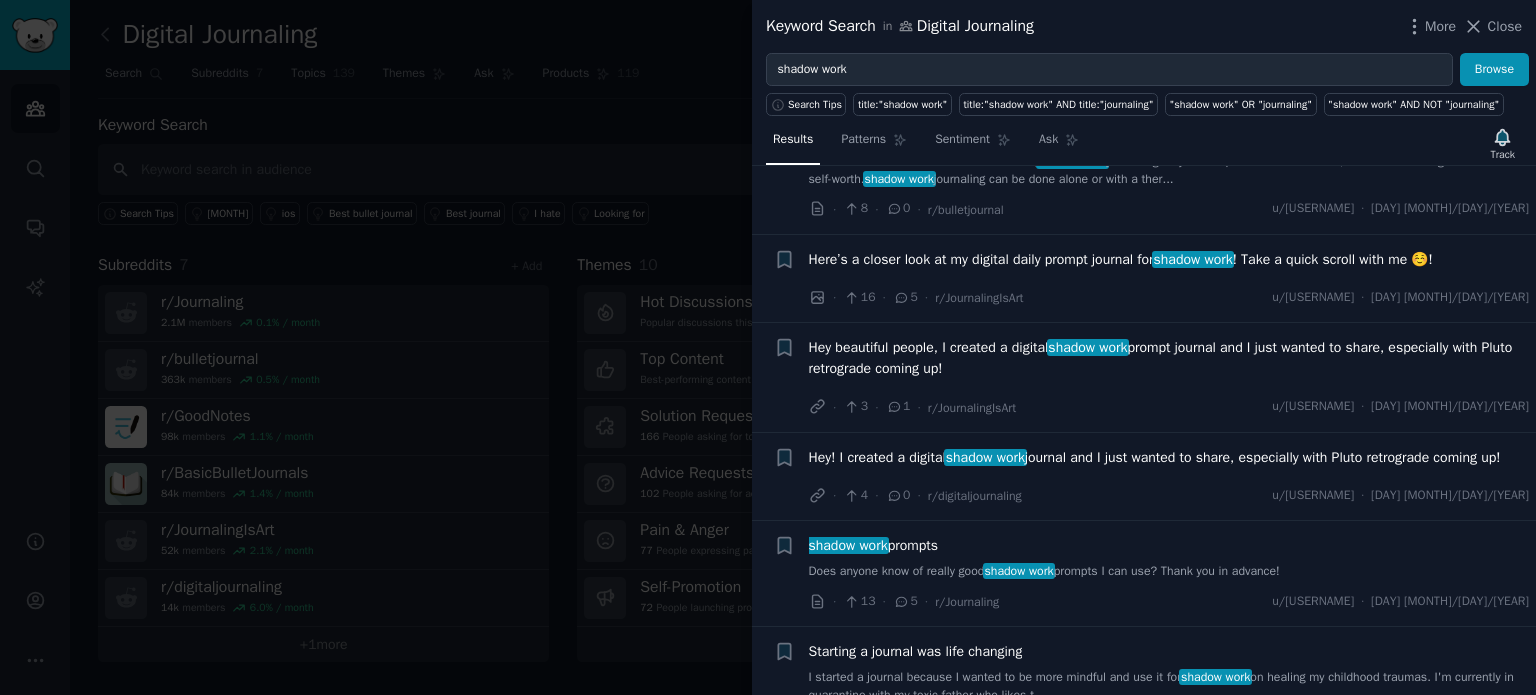 scroll, scrollTop: 4893, scrollLeft: 0, axis: vertical 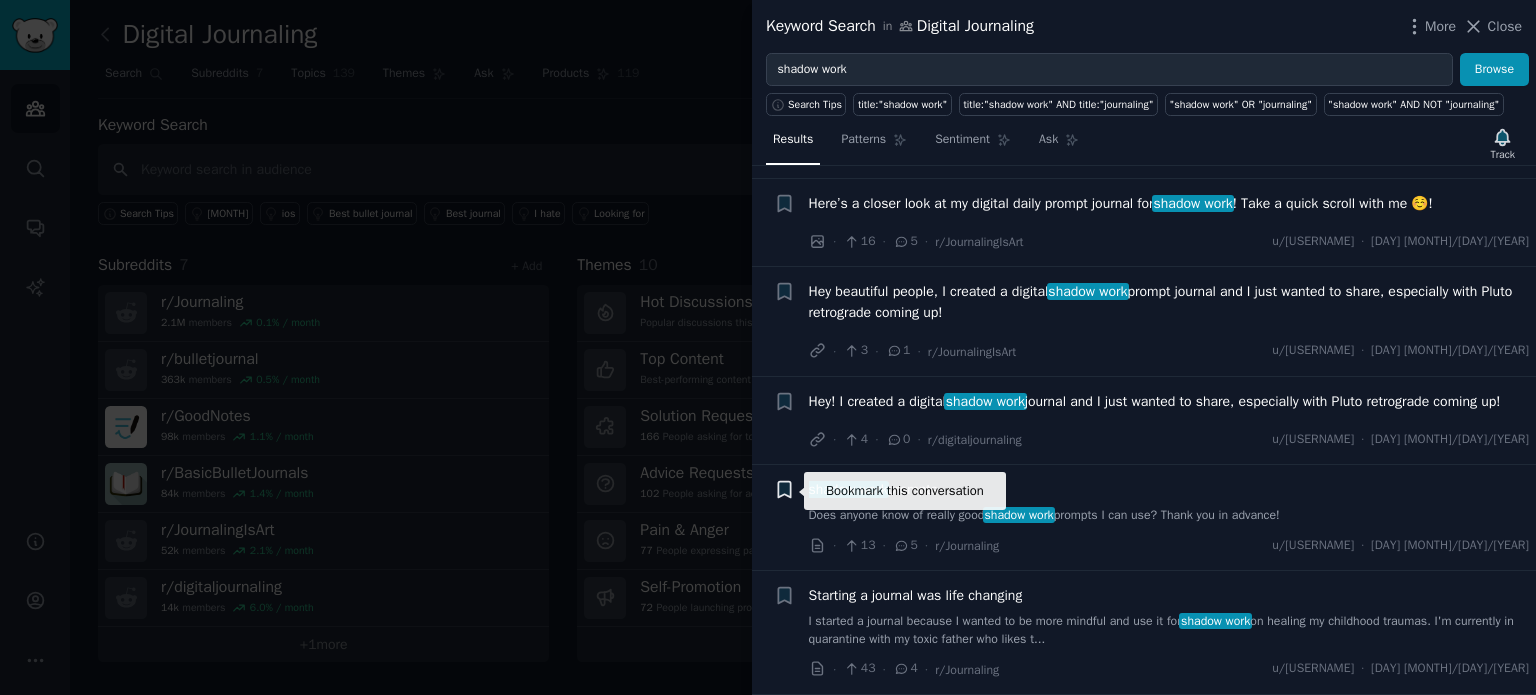 click 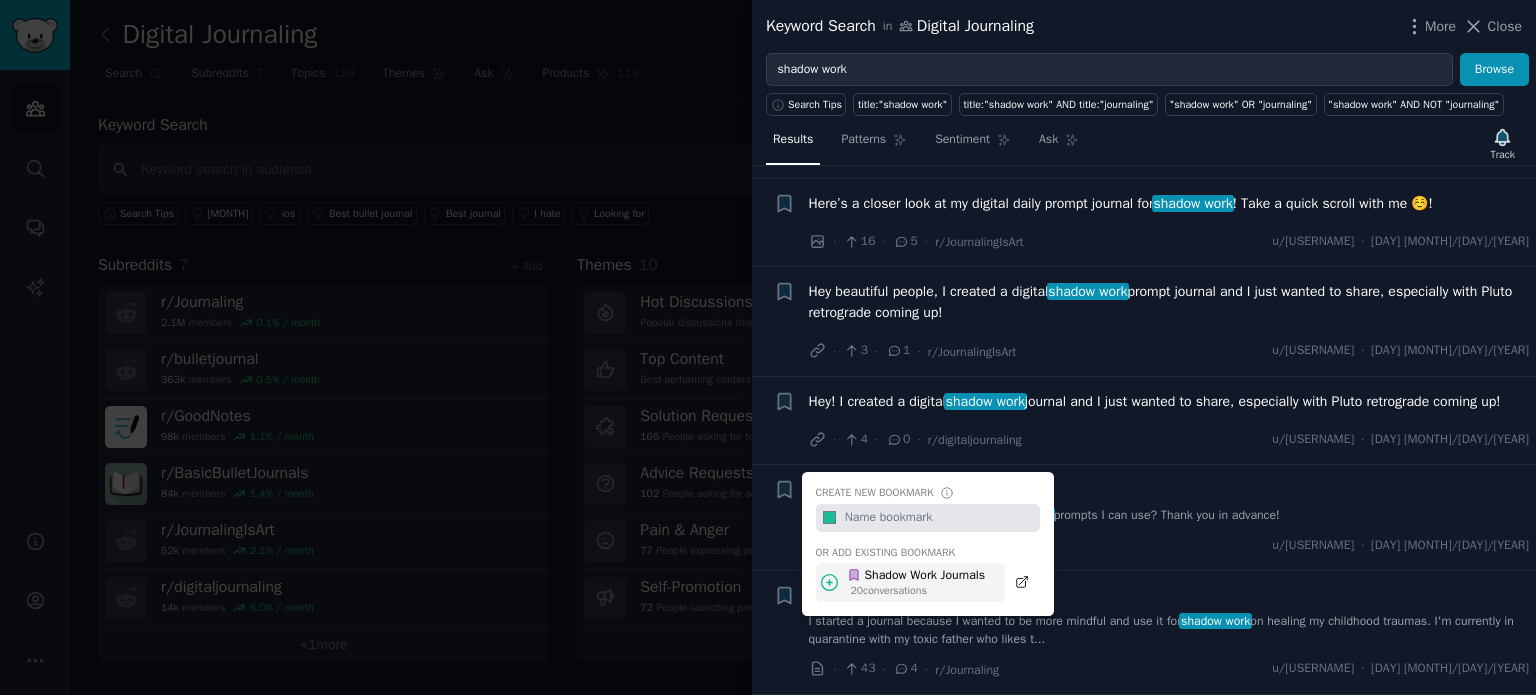 click on "Shadow Work Journals" at bounding box center [916, 576] 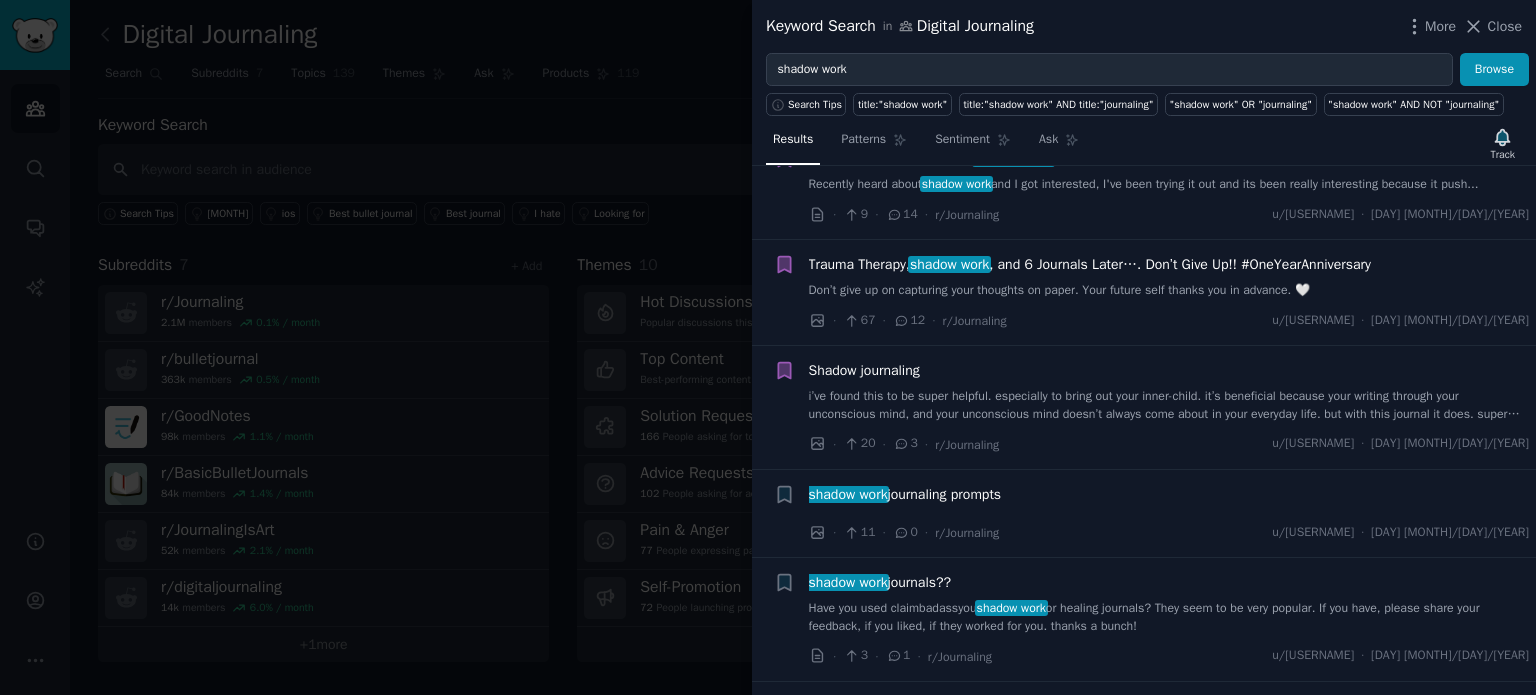 scroll, scrollTop: 0, scrollLeft: 0, axis: both 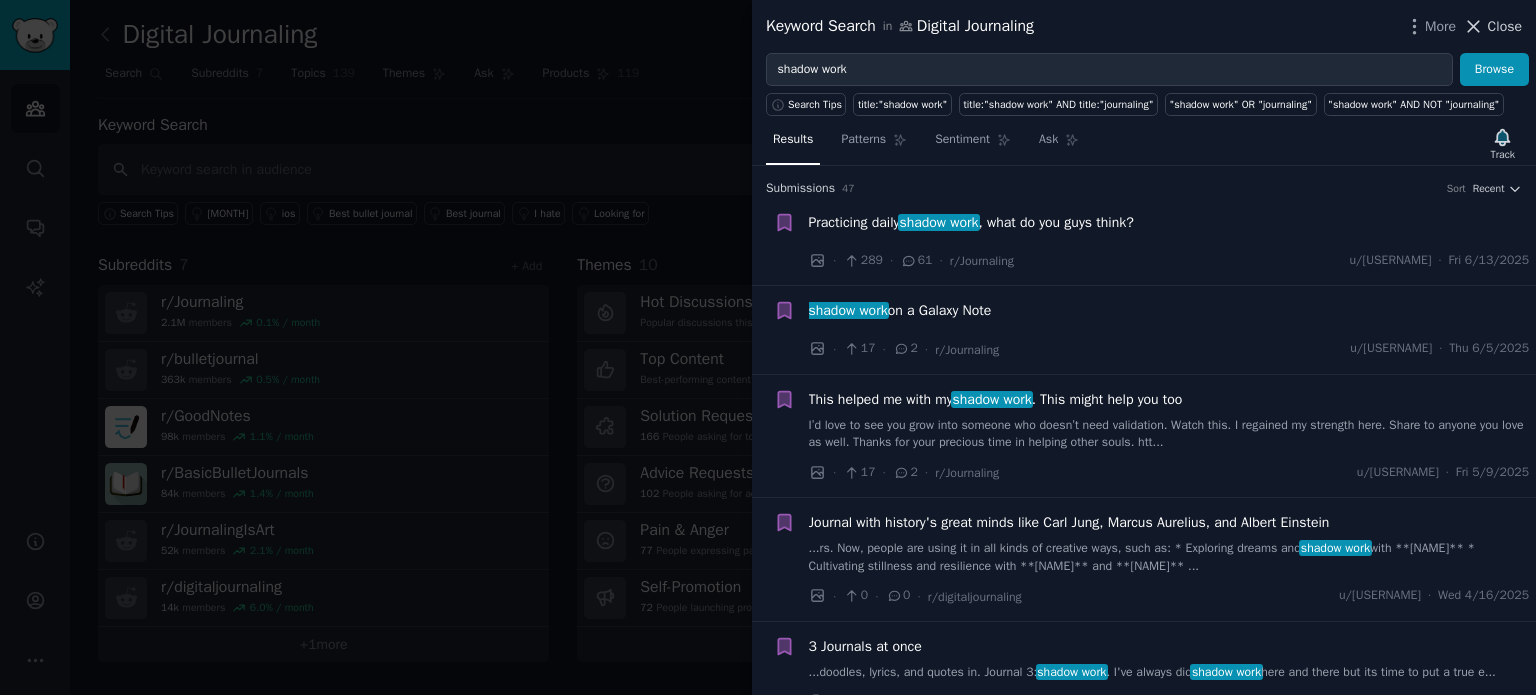 click on "Close" at bounding box center [1505, 26] 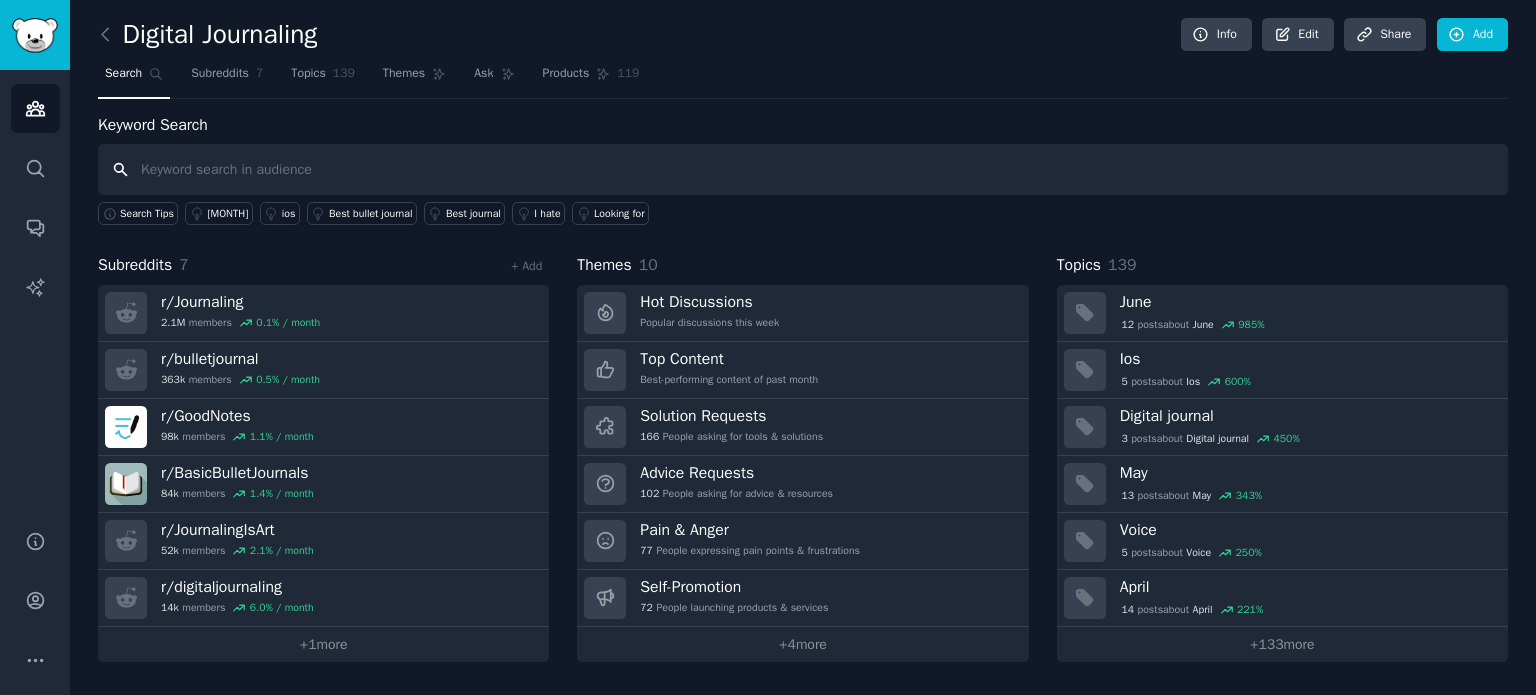 click at bounding box center [803, 169] 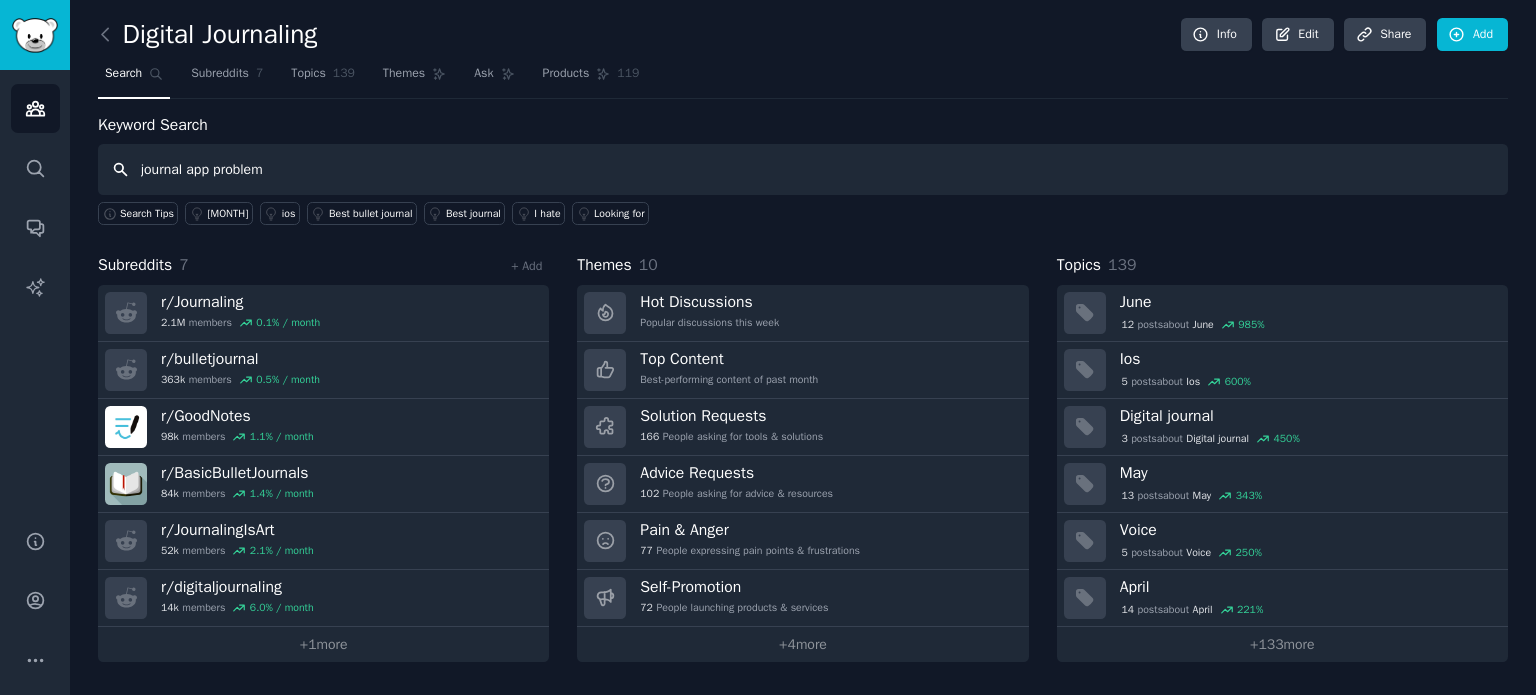 type on "journal app problem" 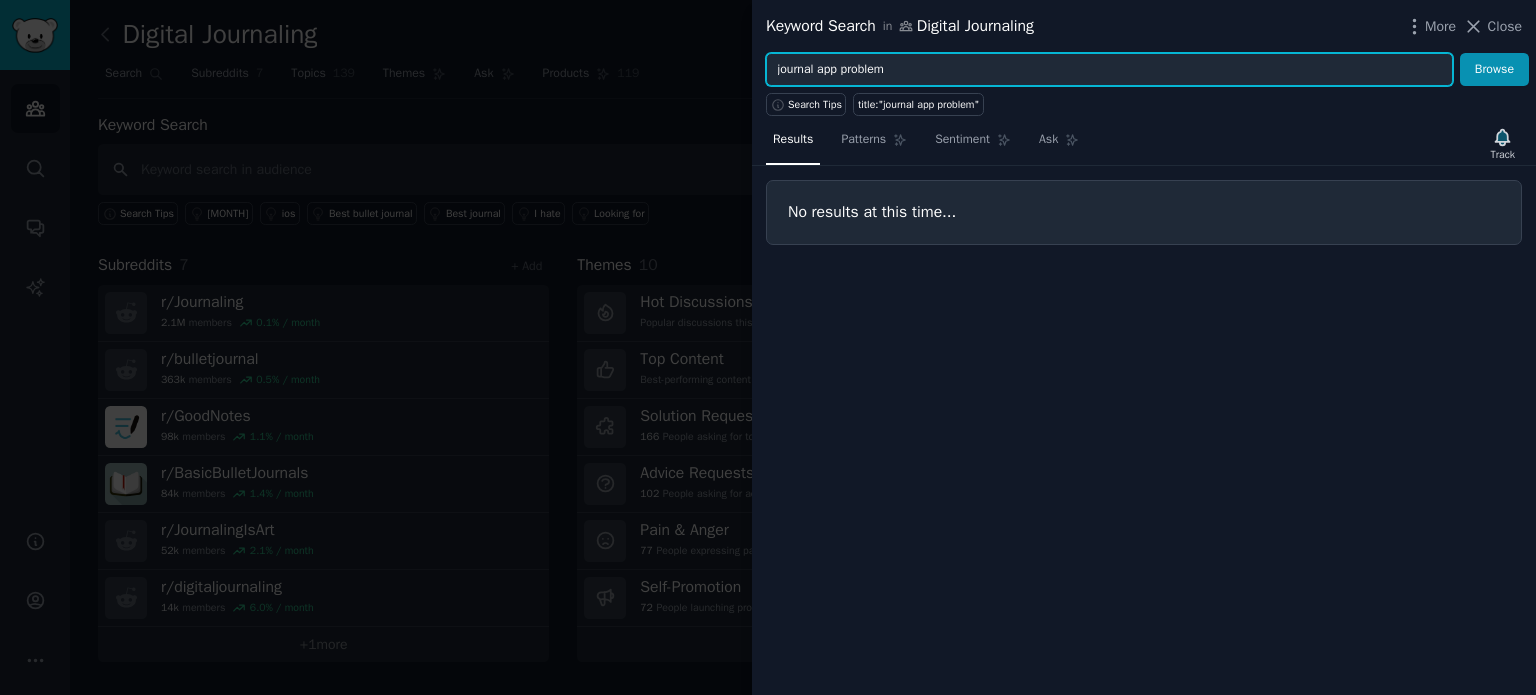 click on "journal app problem" at bounding box center (1109, 70) 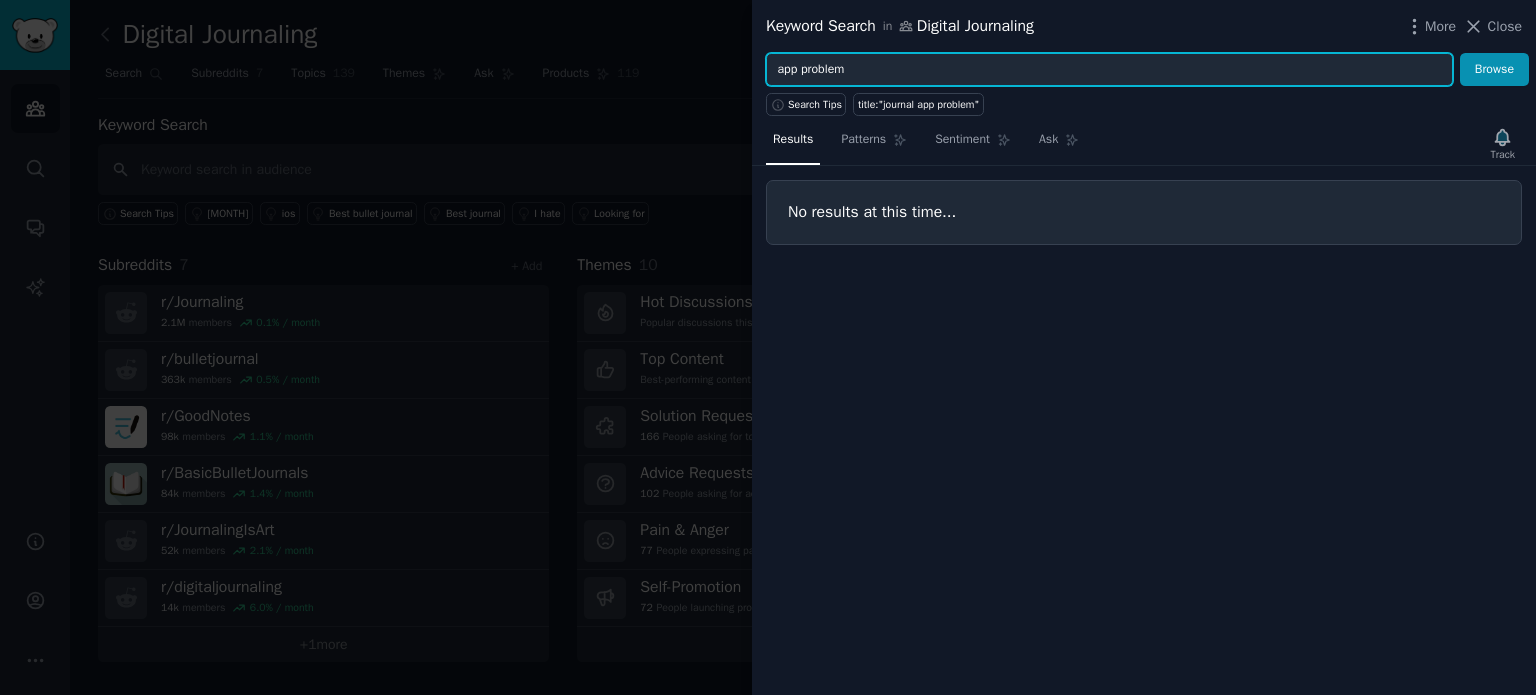 type on "app problem" 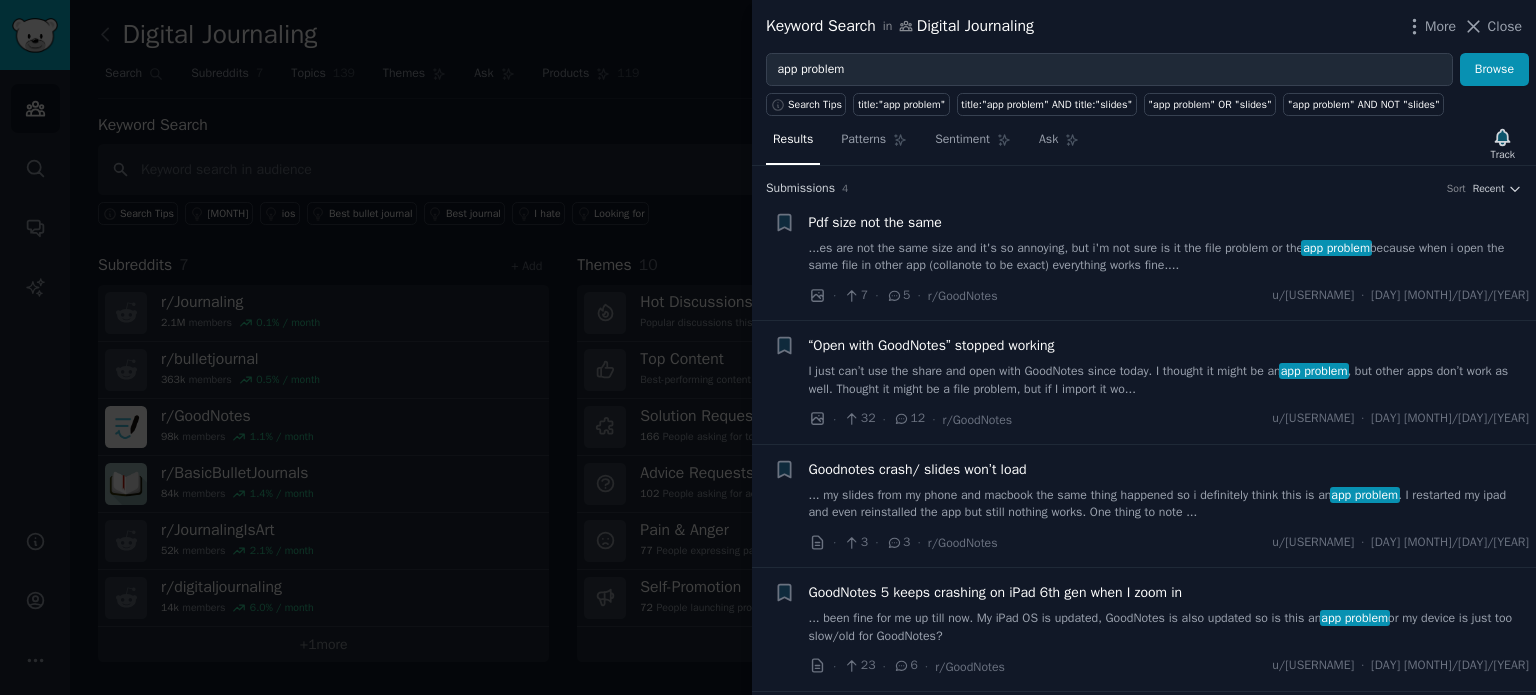 click at bounding box center [768, 347] 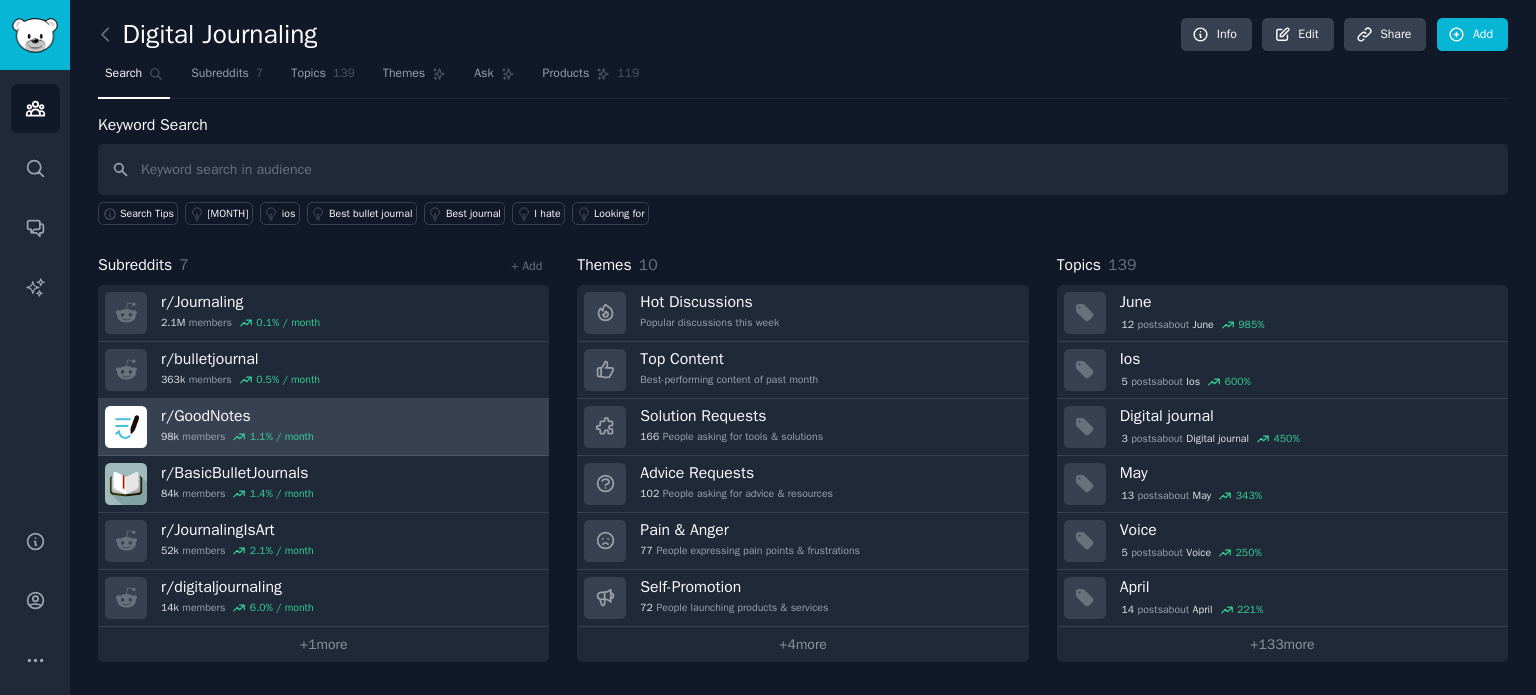 click on "r/ GoodNotes 98k  members 1.1 % / month" at bounding box center [323, 427] 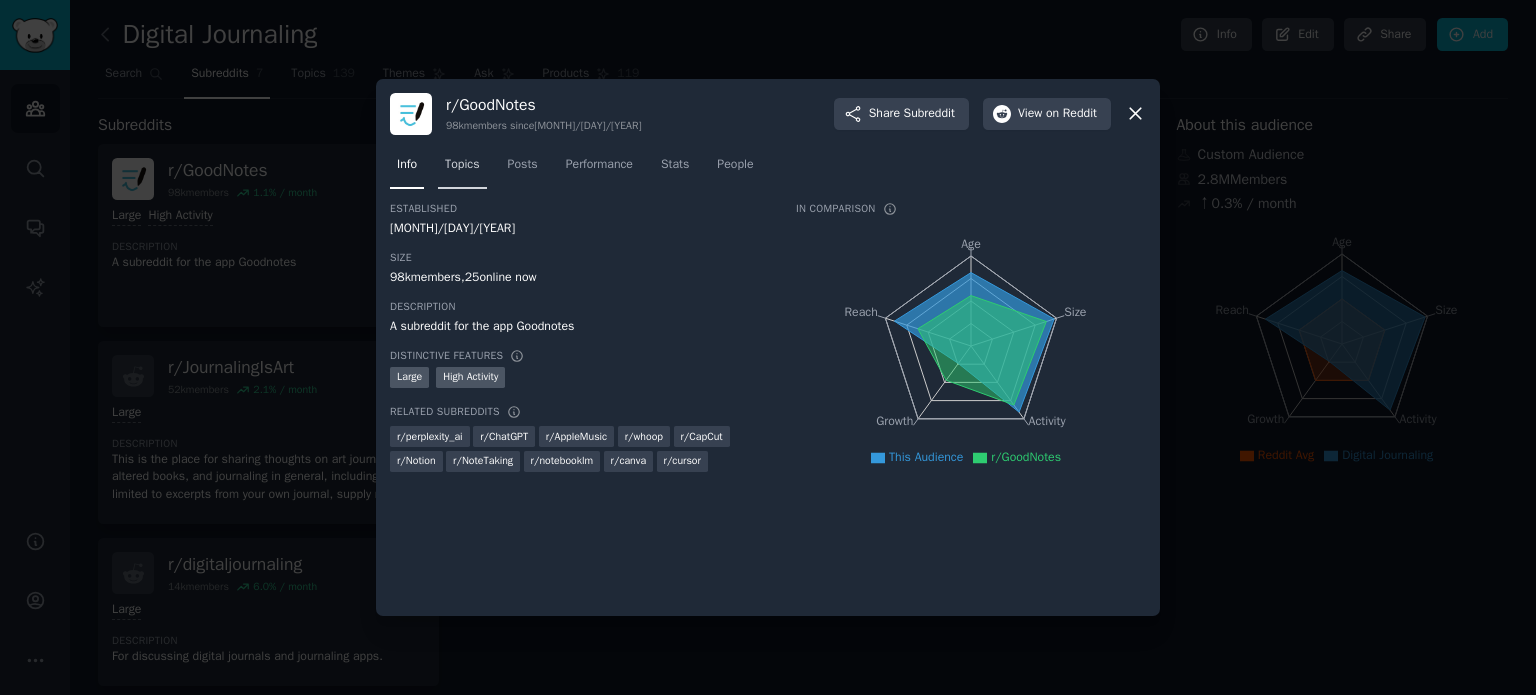 click on "Topics" at bounding box center (462, 165) 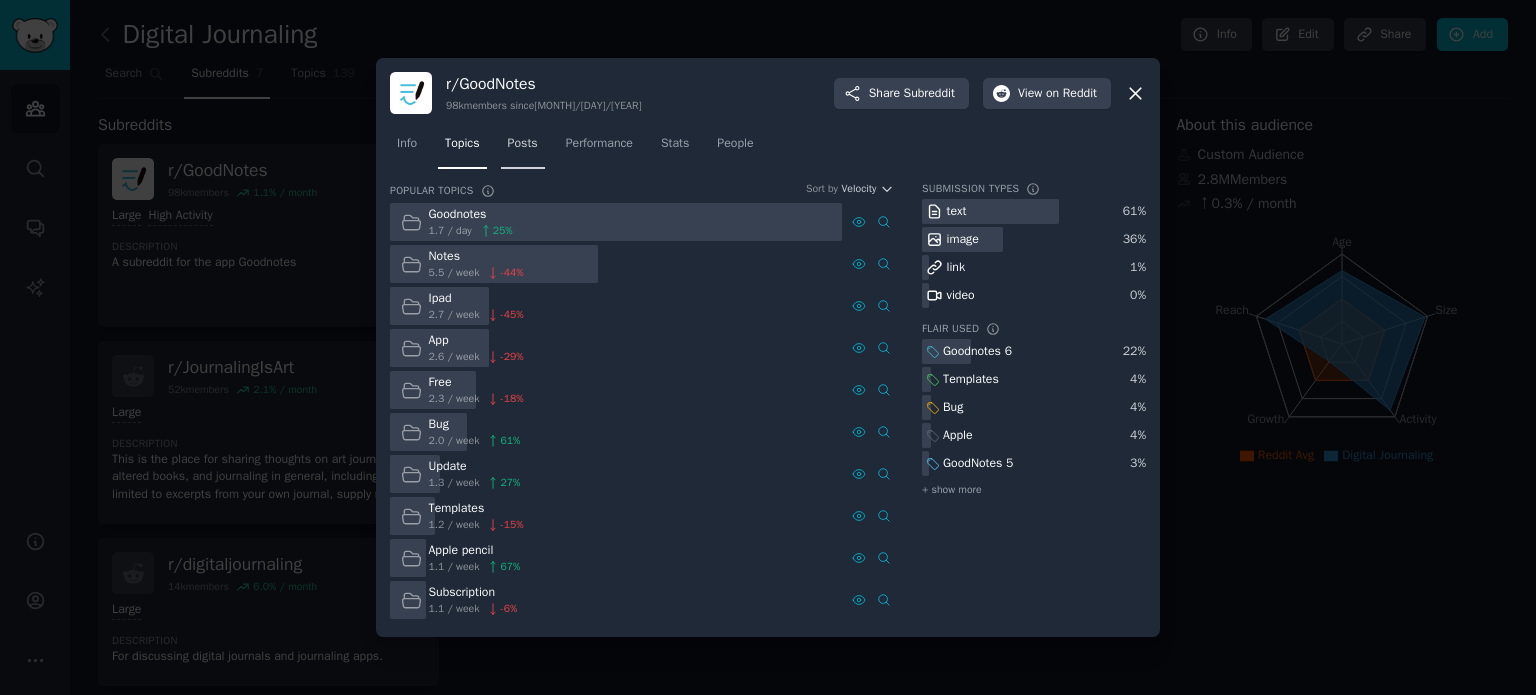 click on "Posts" at bounding box center [523, 144] 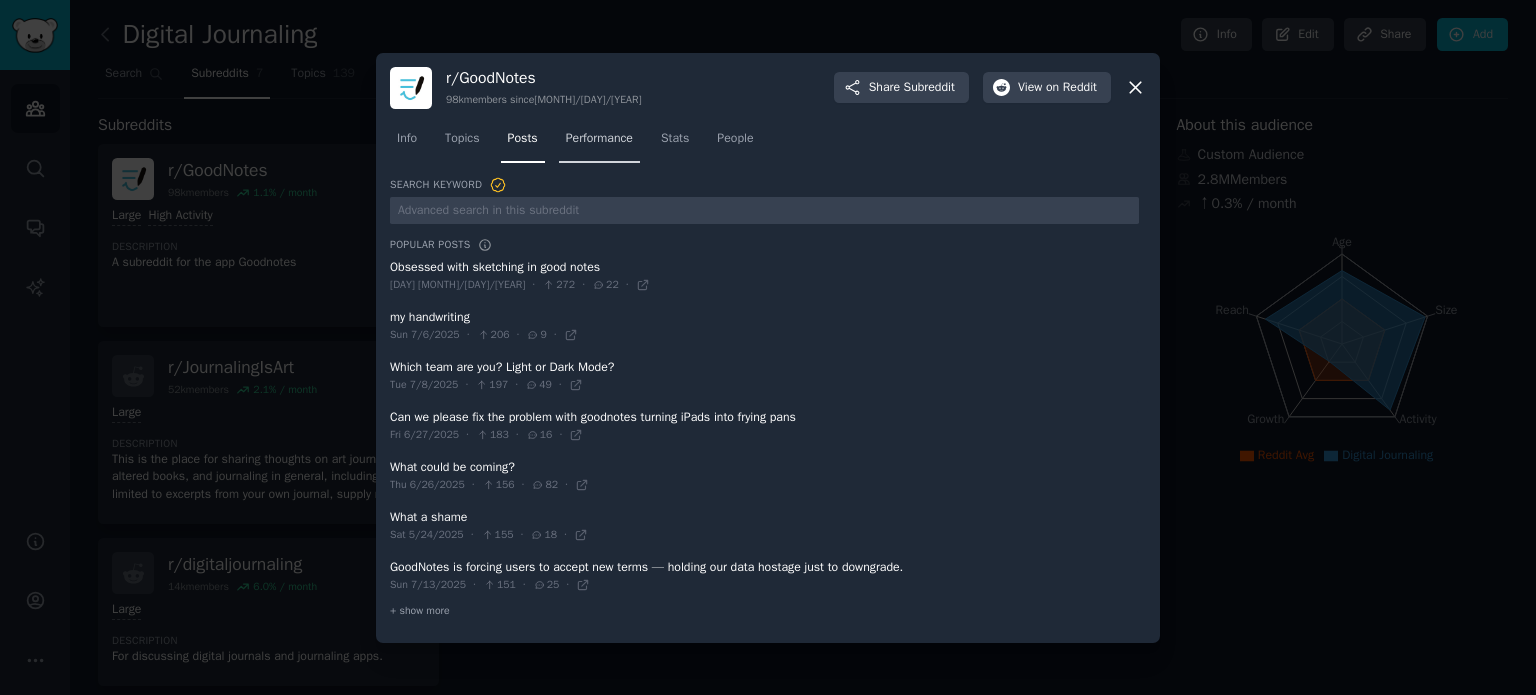 click on "Performance" at bounding box center [599, 139] 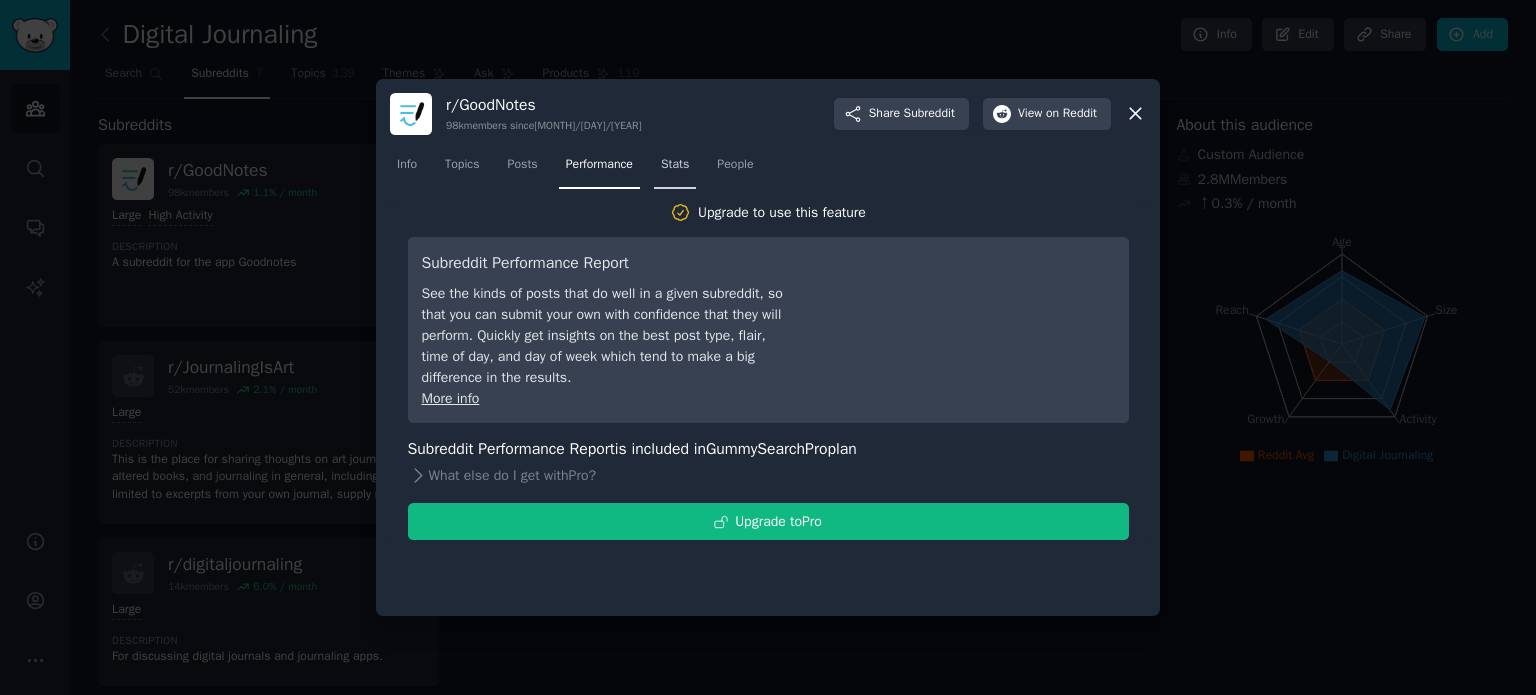 click on "Stats" at bounding box center [675, 165] 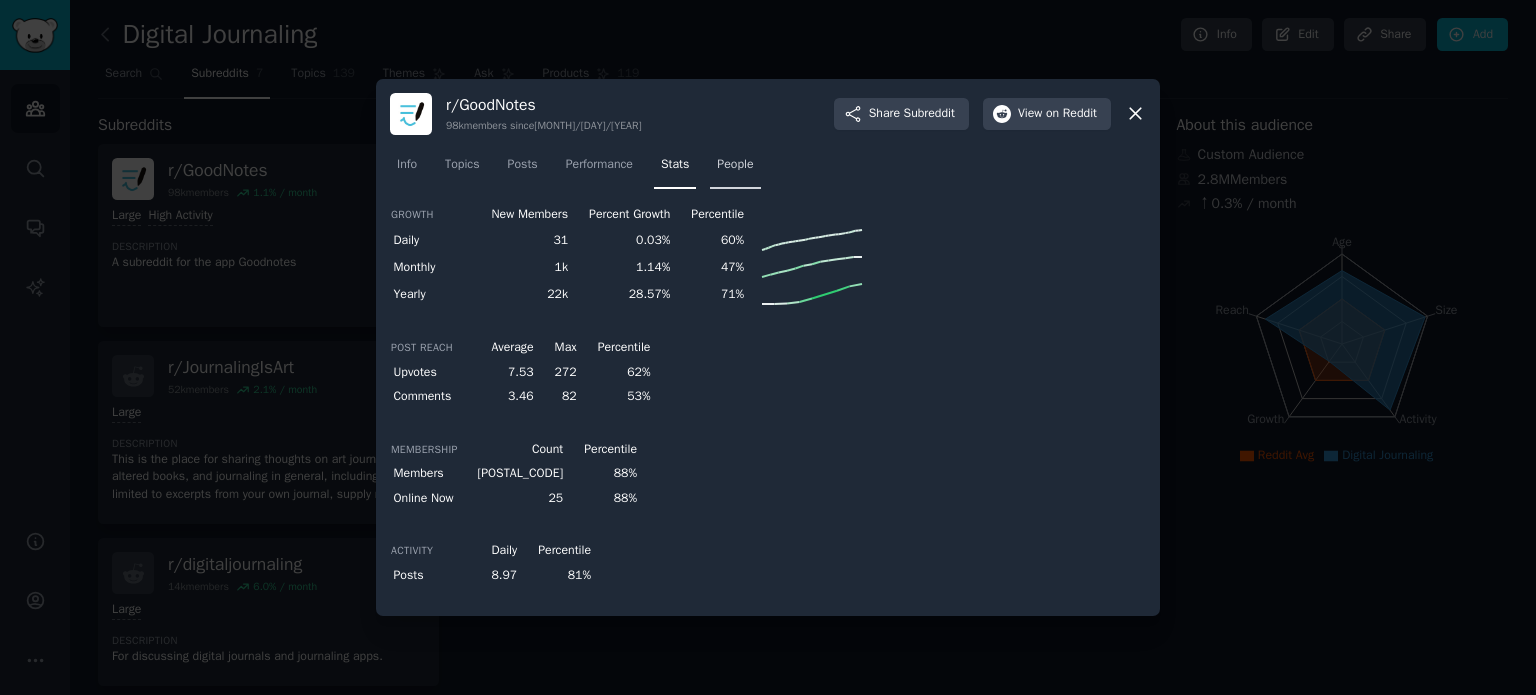 click on "People" at bounding box center (735, 169) 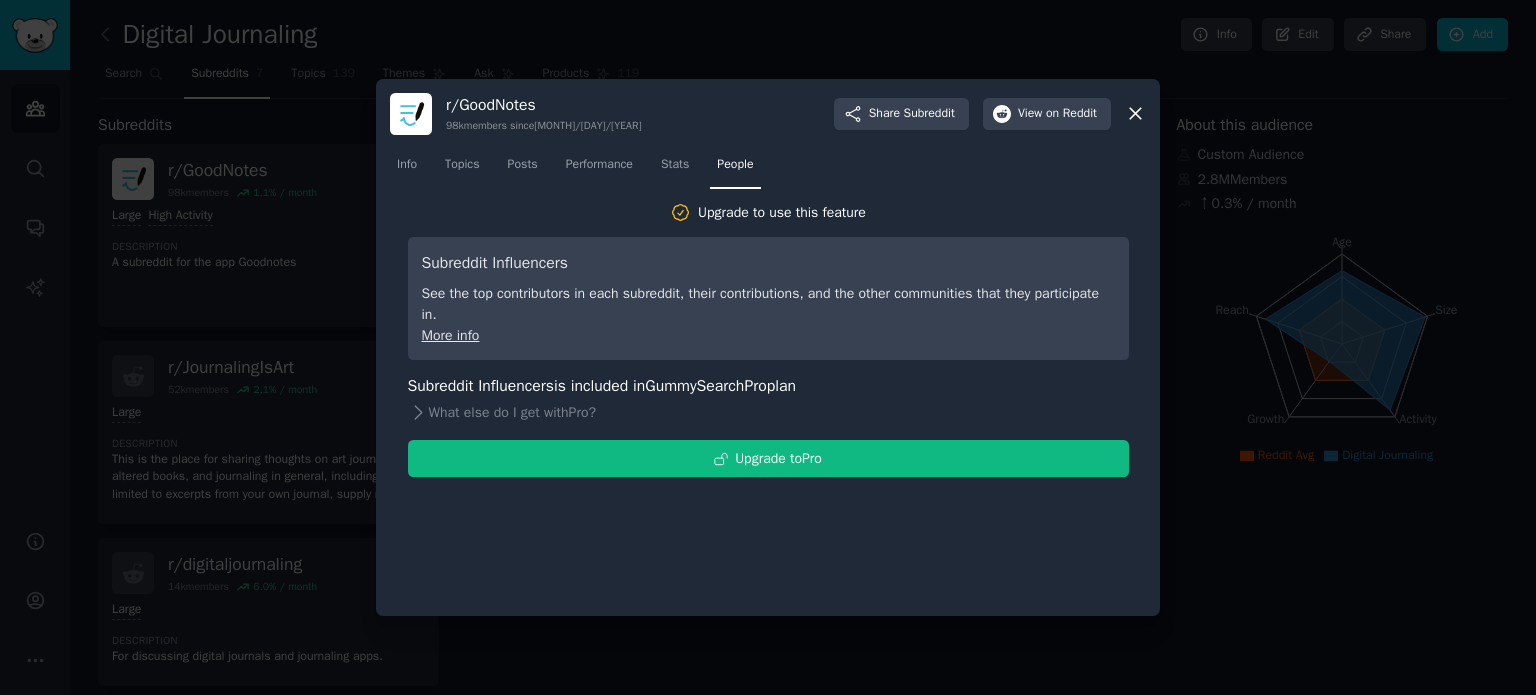 click 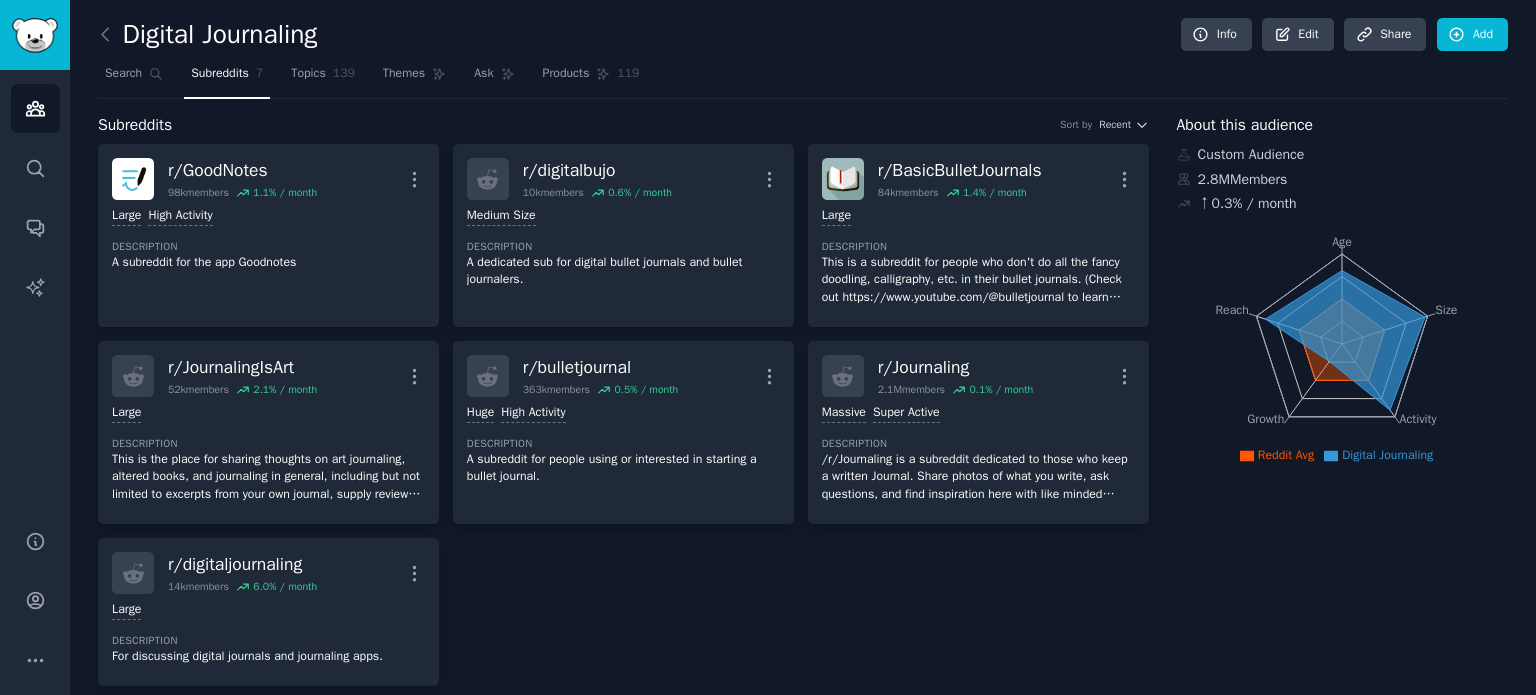 click on "Age Size Activity Growth Reach" 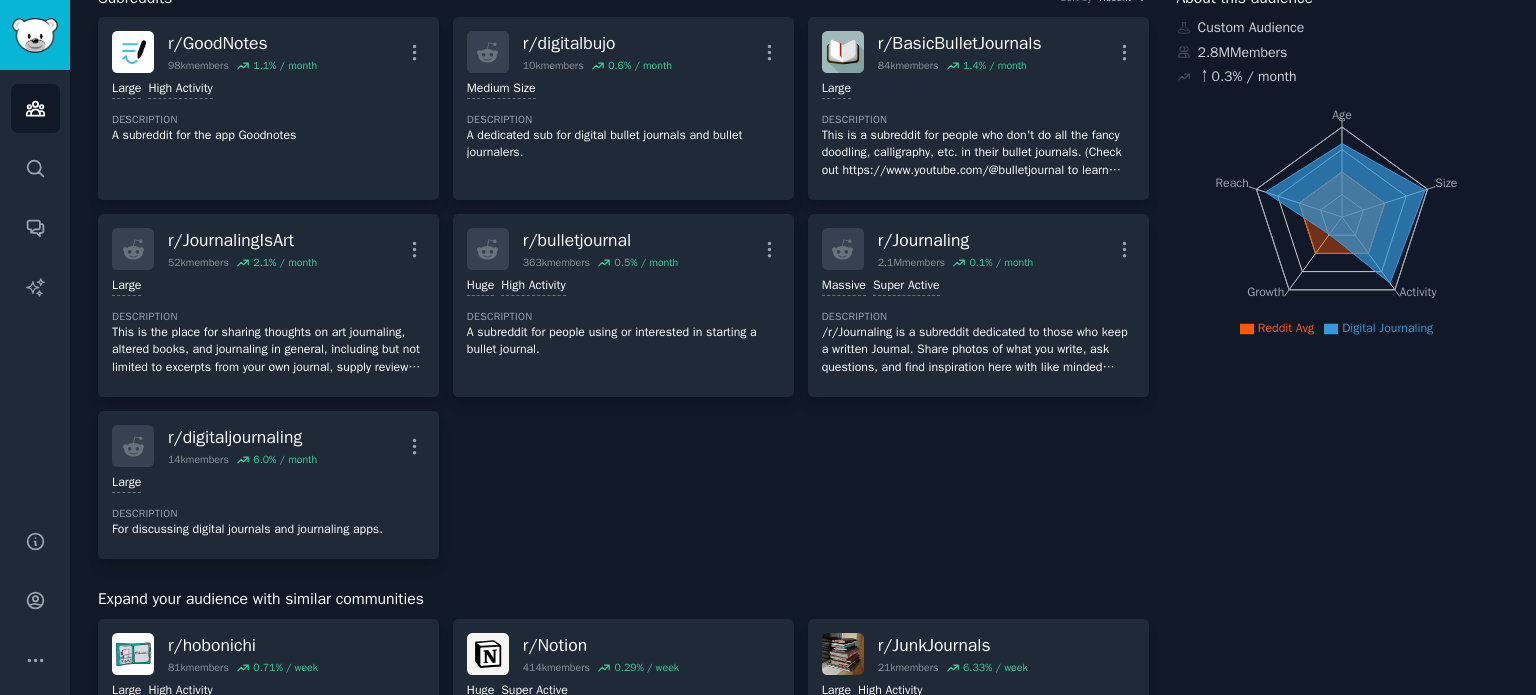scroll, scrollTop: 128, scrollLeft: 0, axis: vertical 